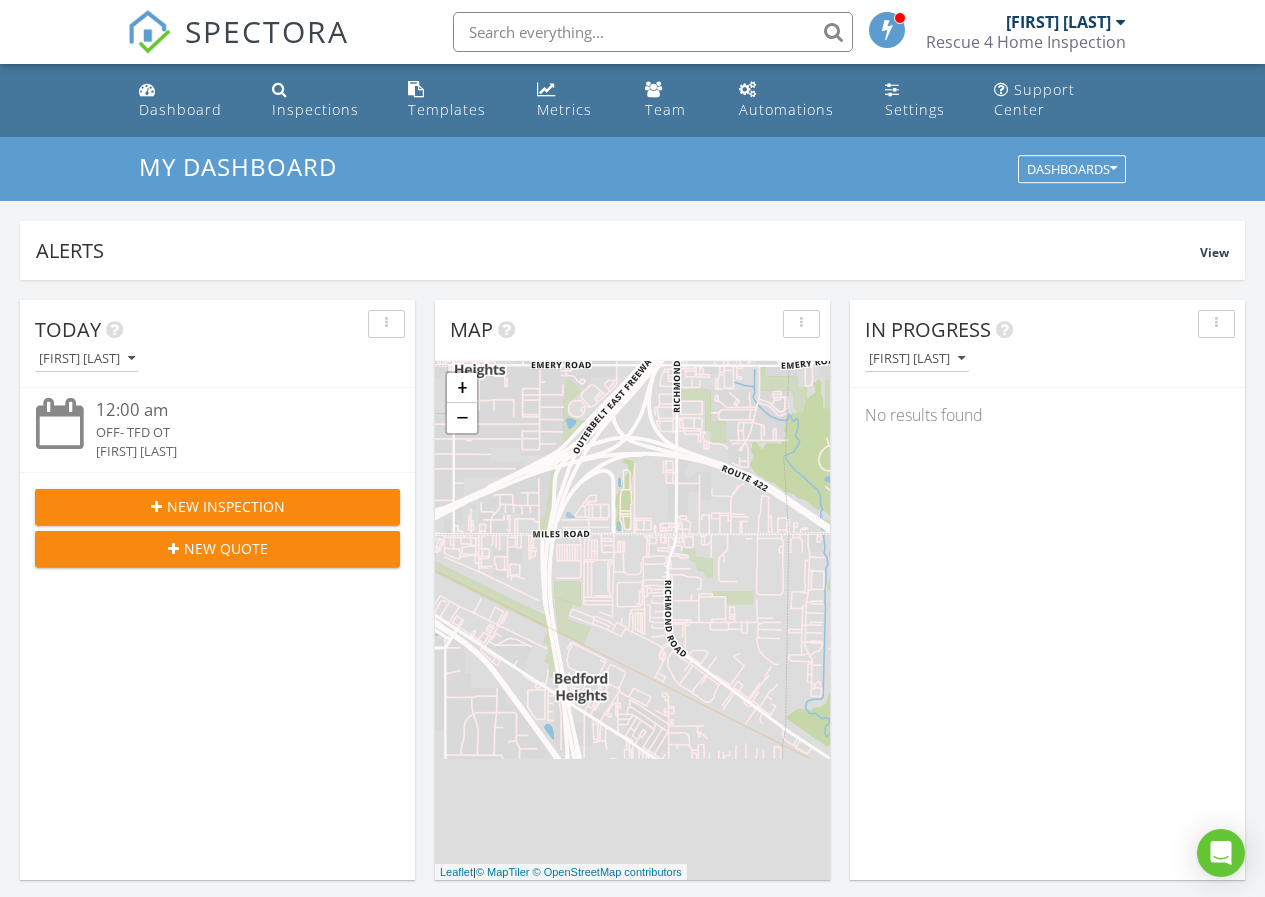 scroll, scrollTop: 800, scrollLeft: 0, axis: vertical 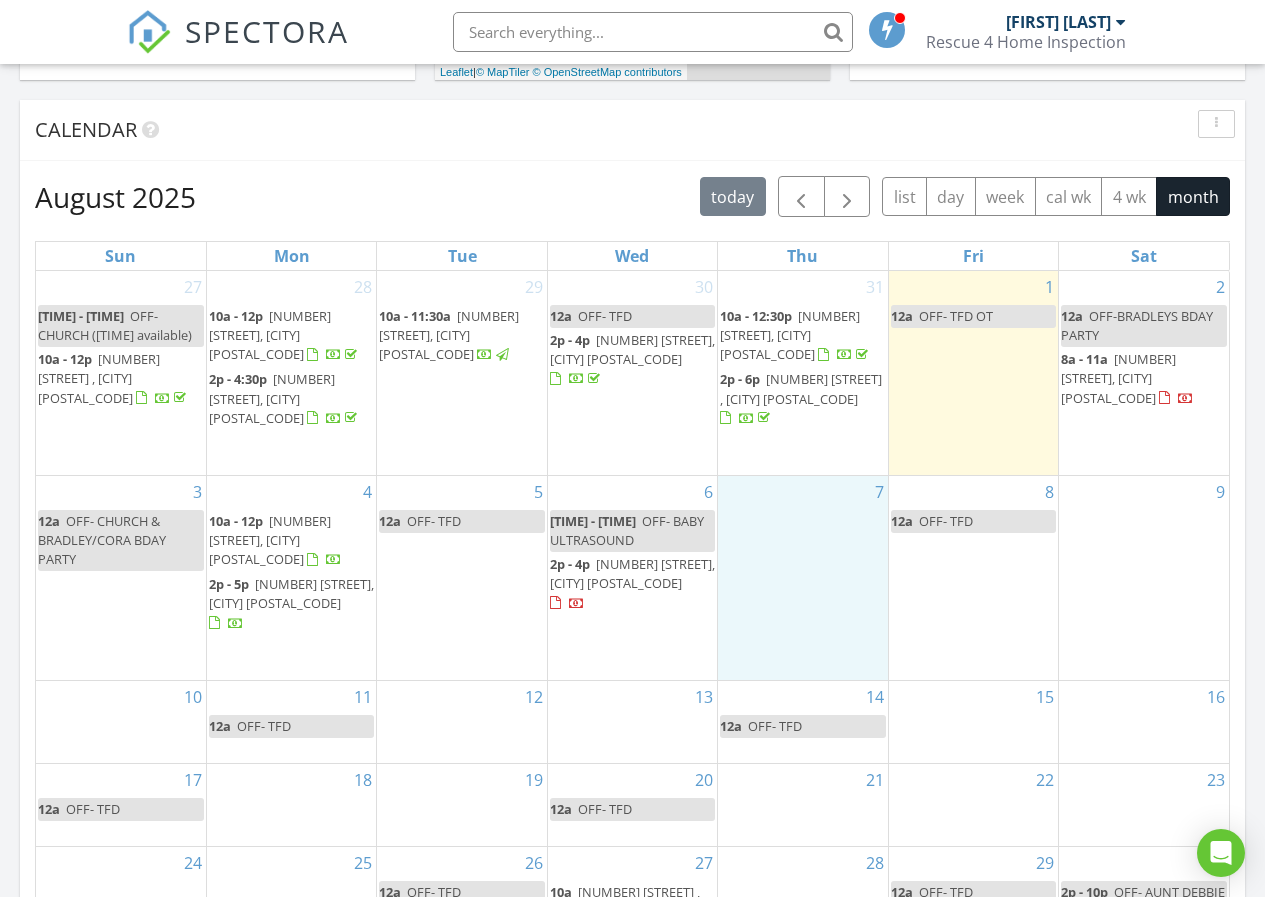 click on "7" at bounding box center [802, 578] 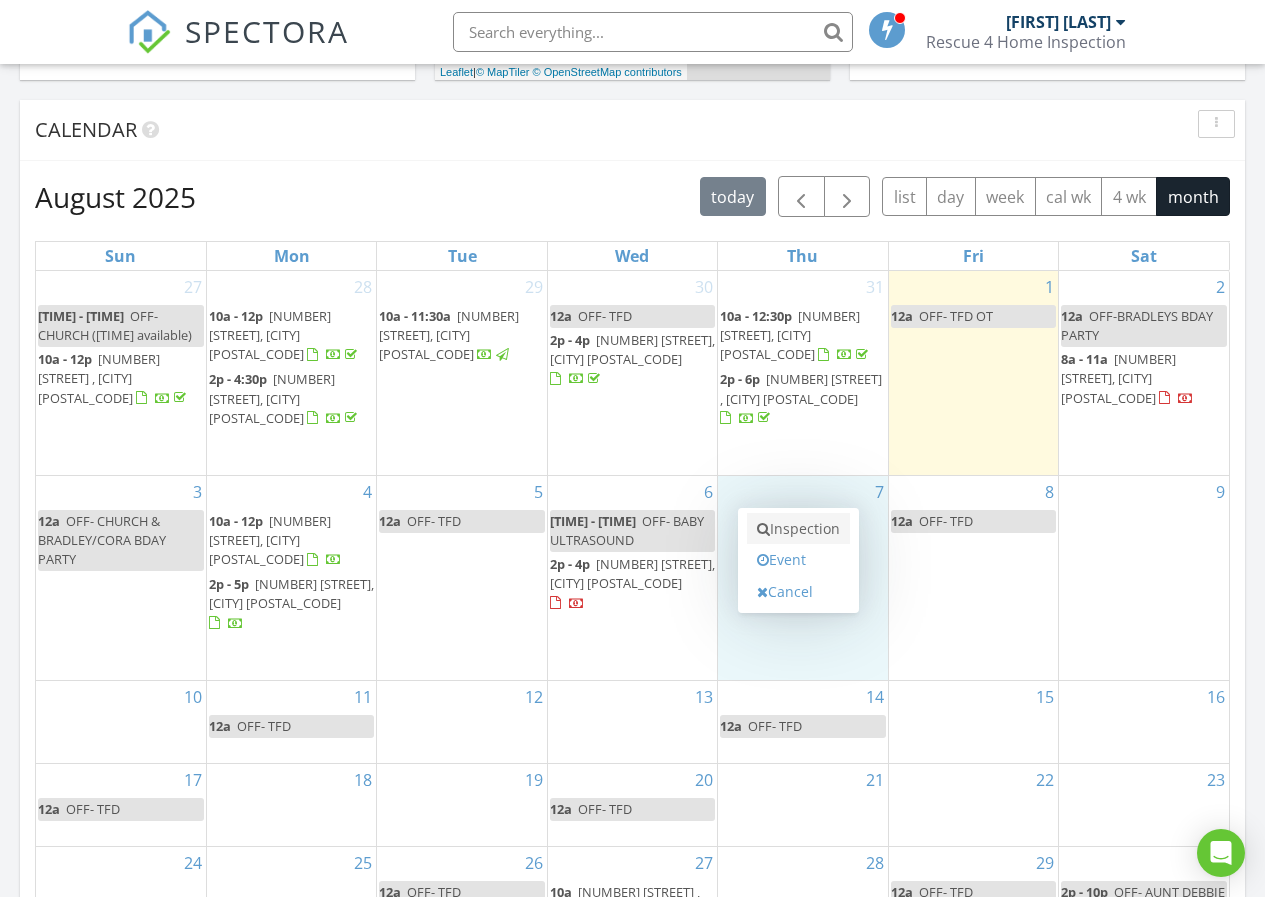 click on "Inspection" at bounding box center [798, 529] 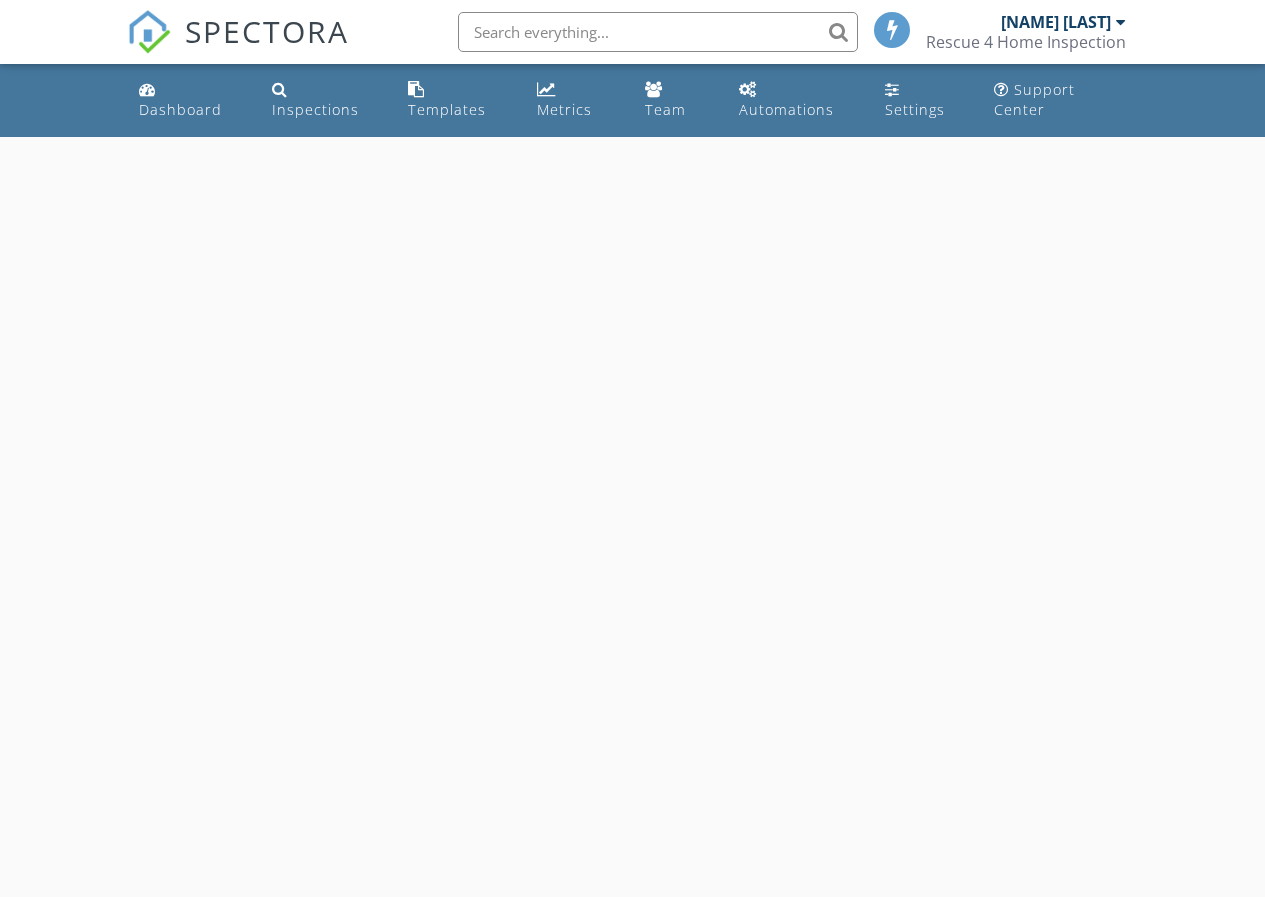 scroll, scrollTop: 0, scrollLeft: 0, axis: both 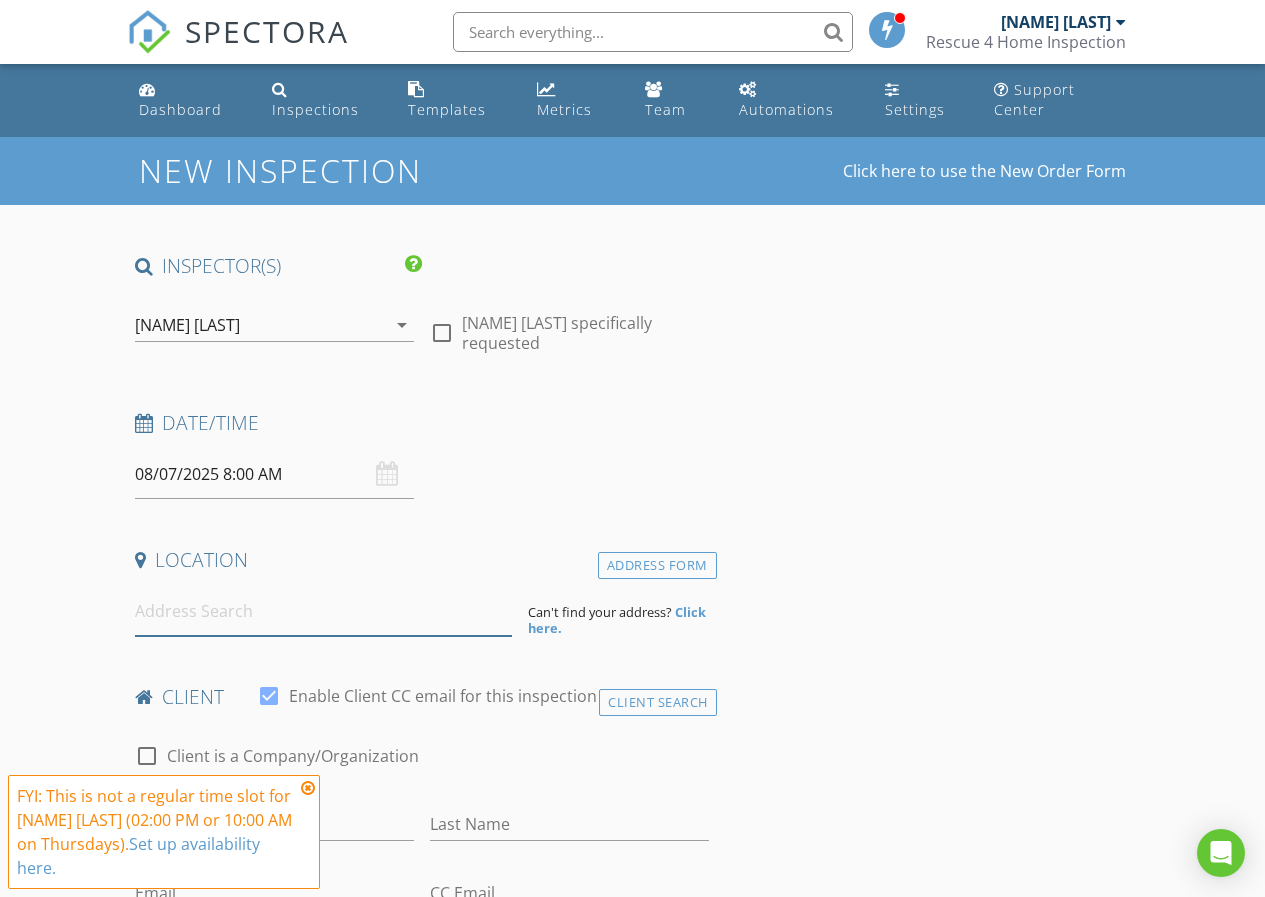 click at bounding box center [324, 611] 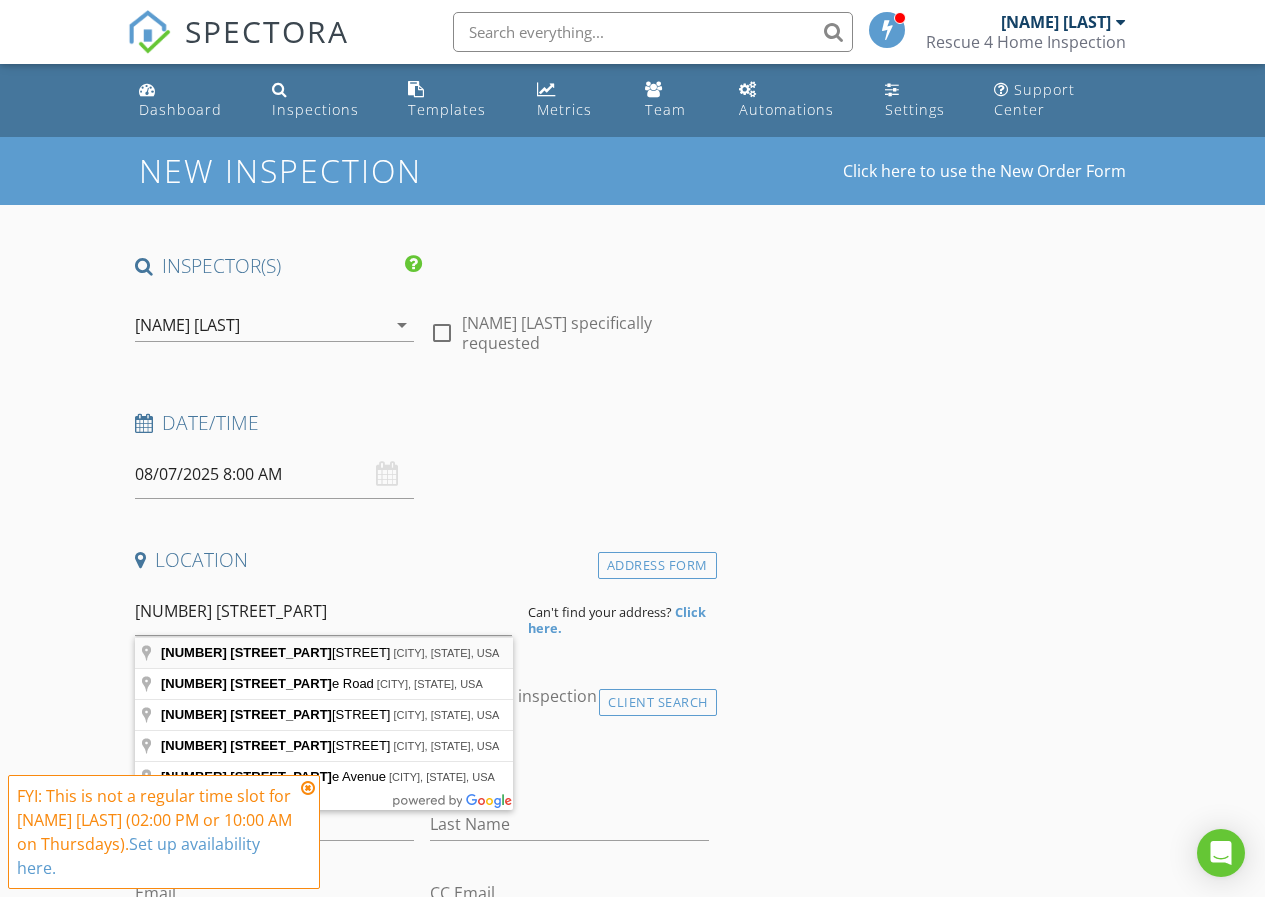 type on "7829 Clydesdale Drive, Mentor, OH, USA" 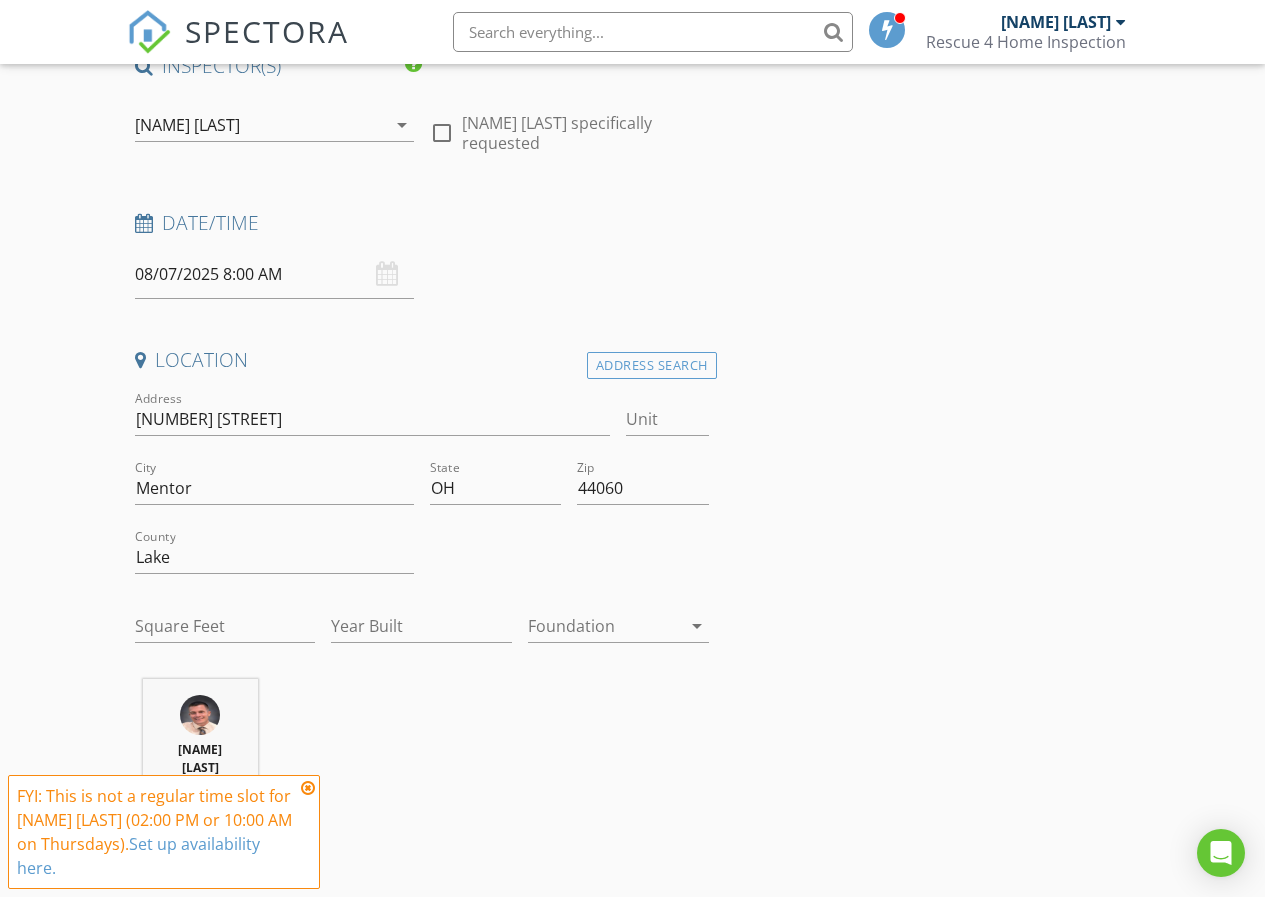scroll, scrollTop: 300, scrollLeft: 0, axis: vertical 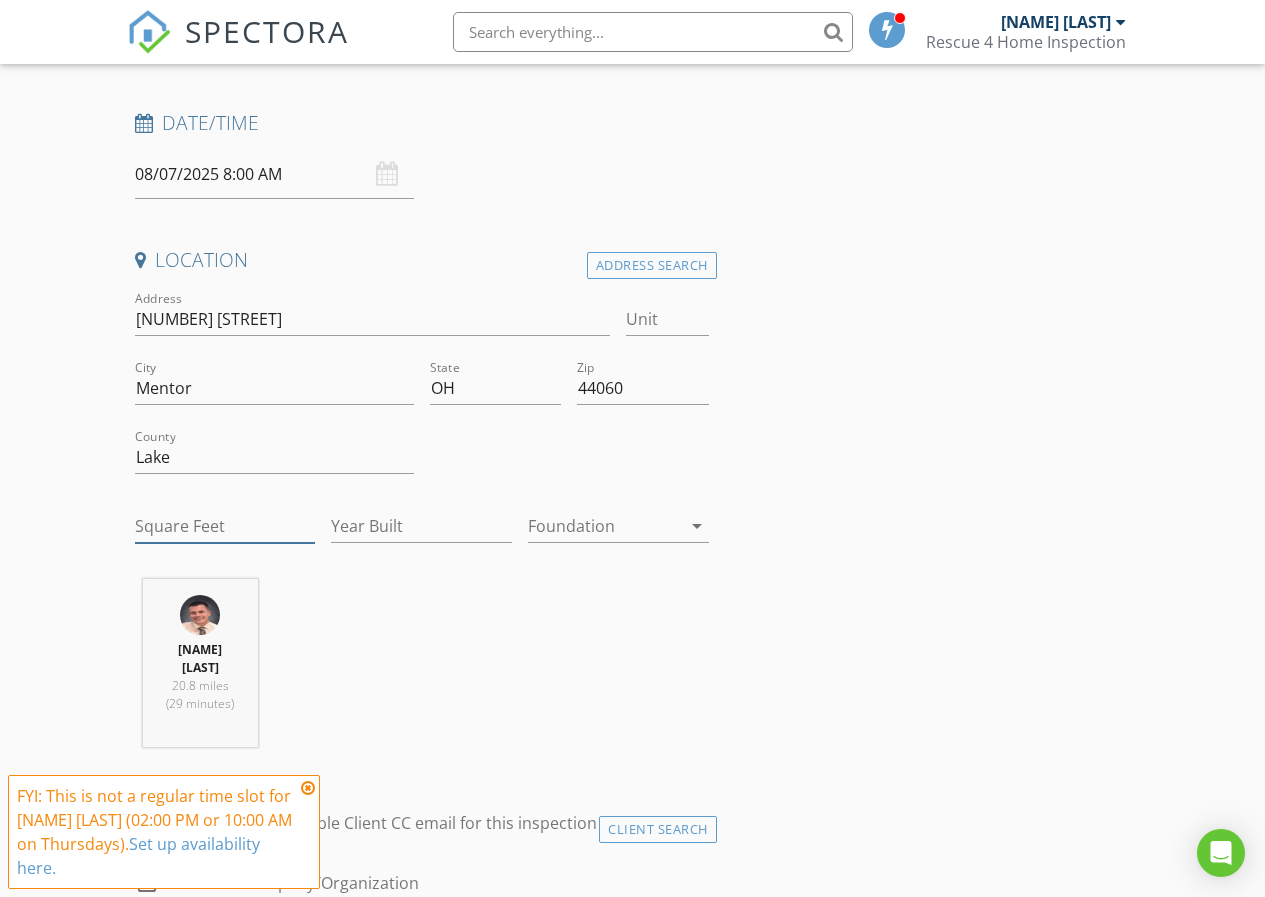 click on "Square Feet" at bounding box center (225, 526) 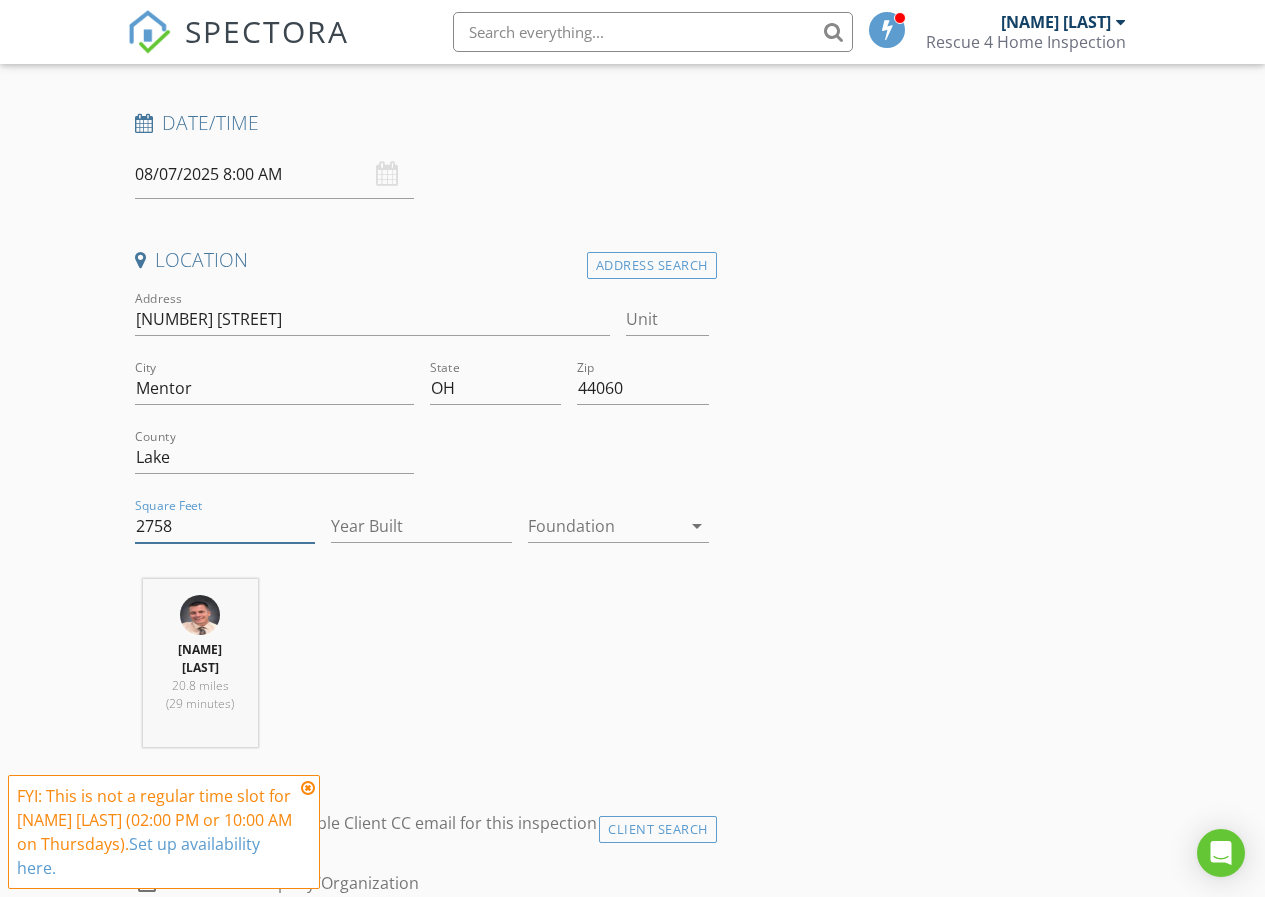 type on "2758" 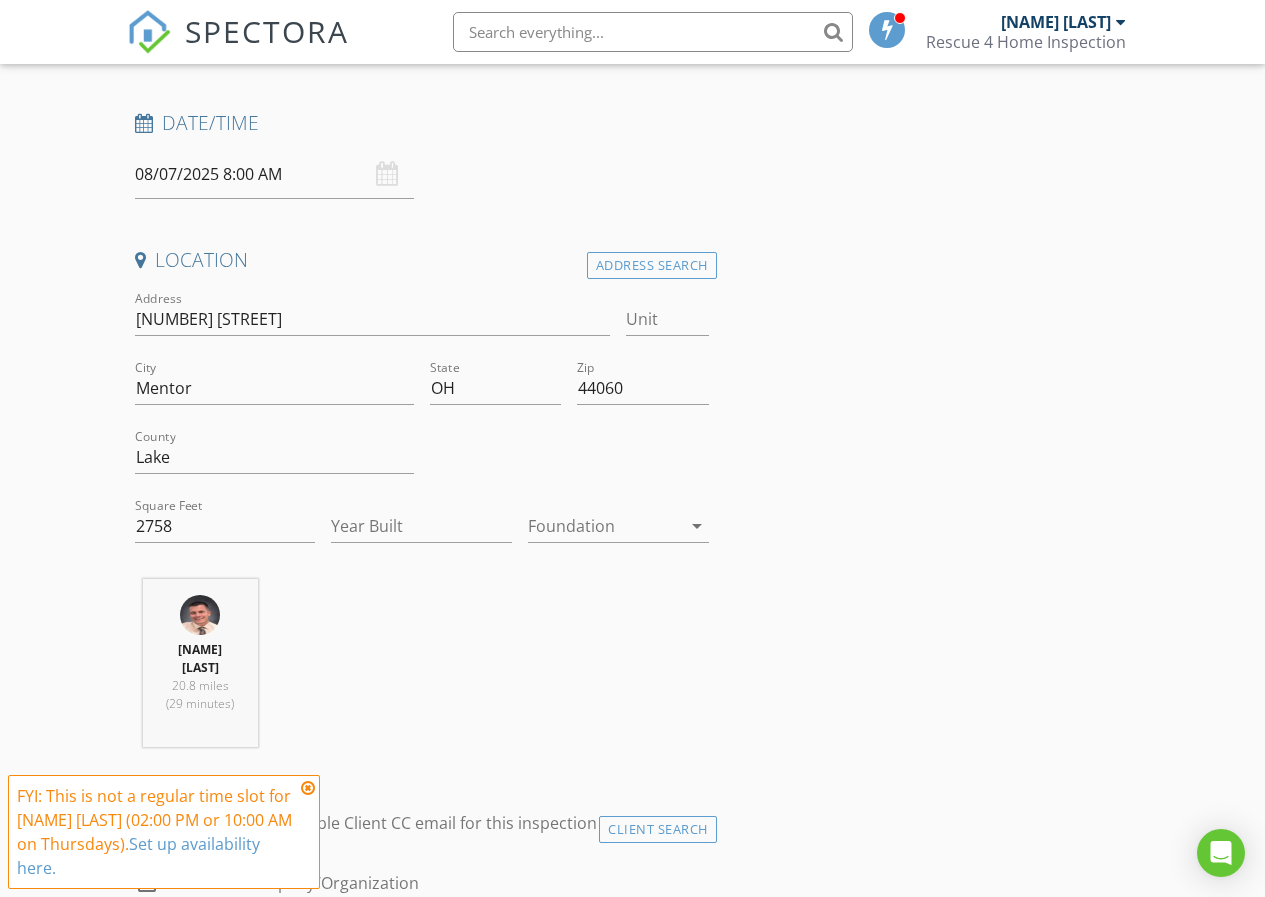 click on "Joshua Jarzab     20.8 miles     (29 minutes)" at bounding box center [422, 671] 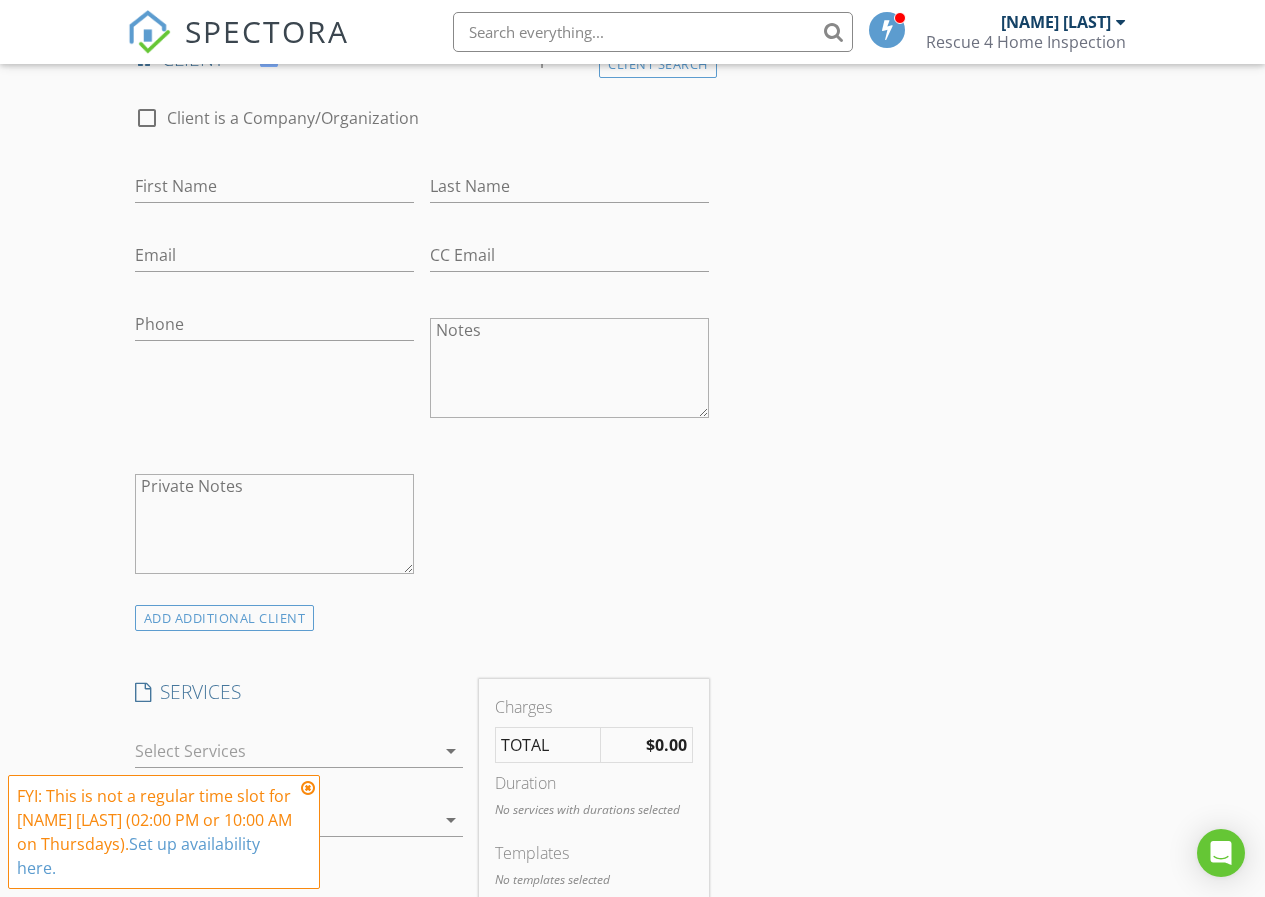 scroll, scrollTop: 1100, scrollLeft: 0, axis: vertical 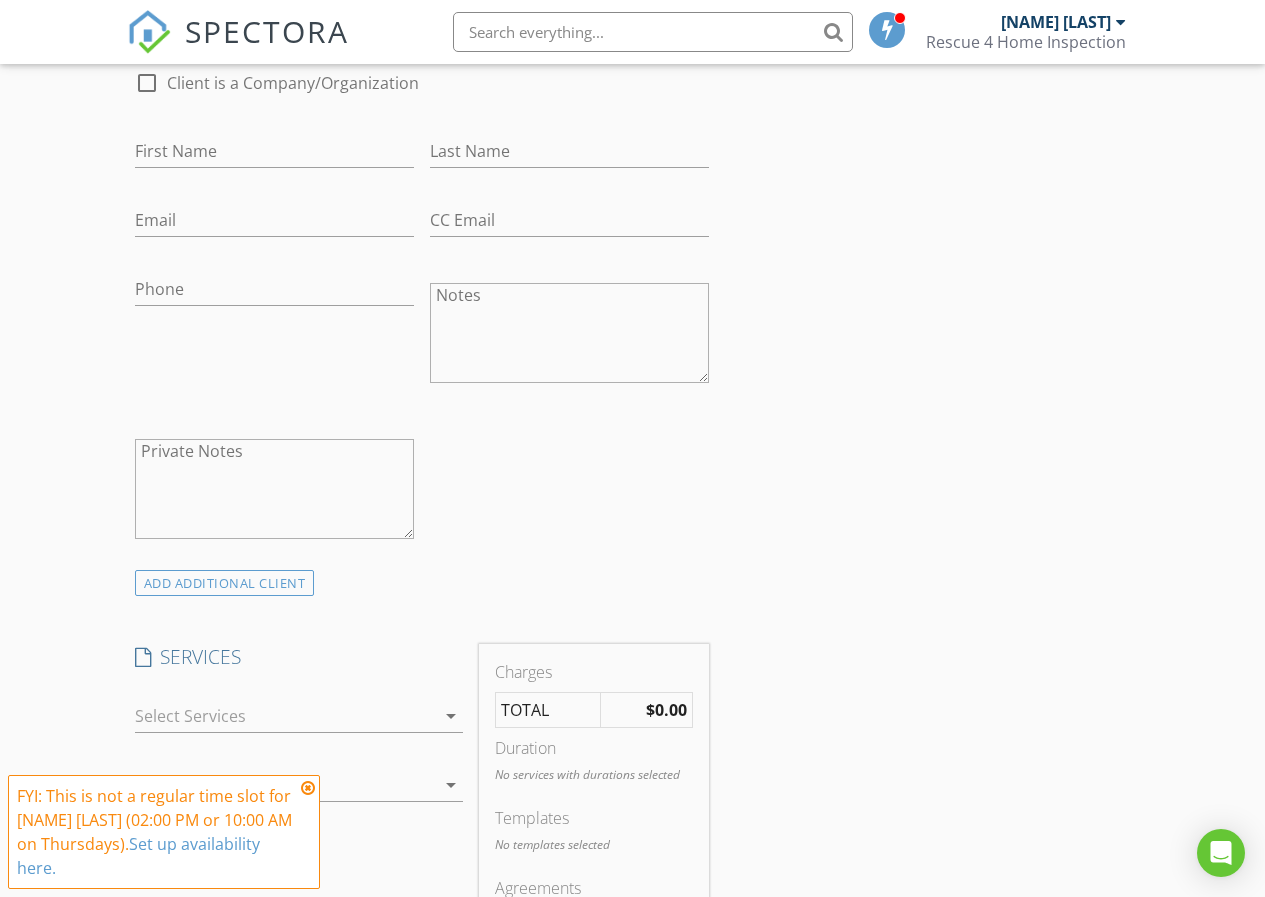 click at bounding box center (285, 716) 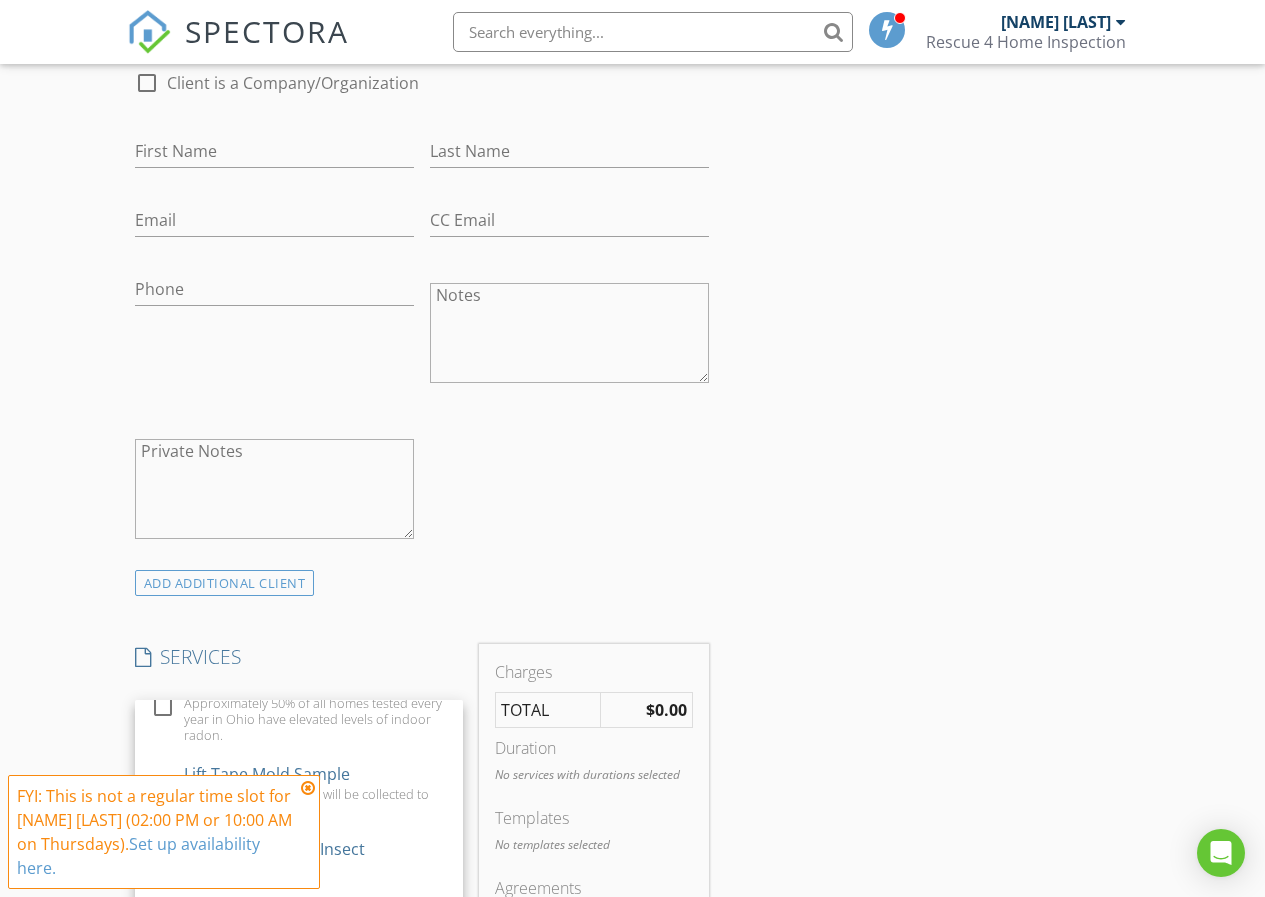 scroll, scrollTop: 800, scrollLeft: 0, axis: vertical 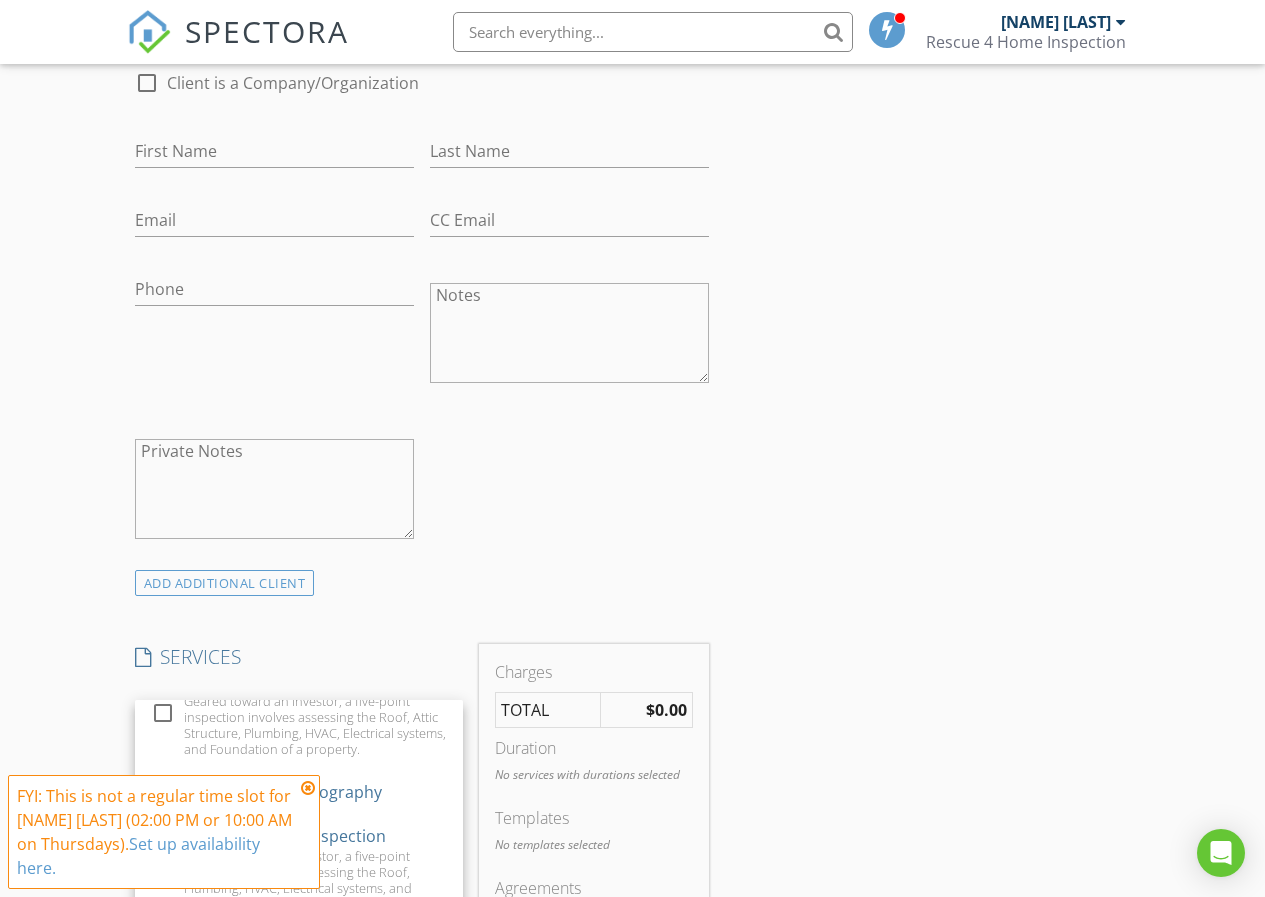 click at bounding box center [308, 788] 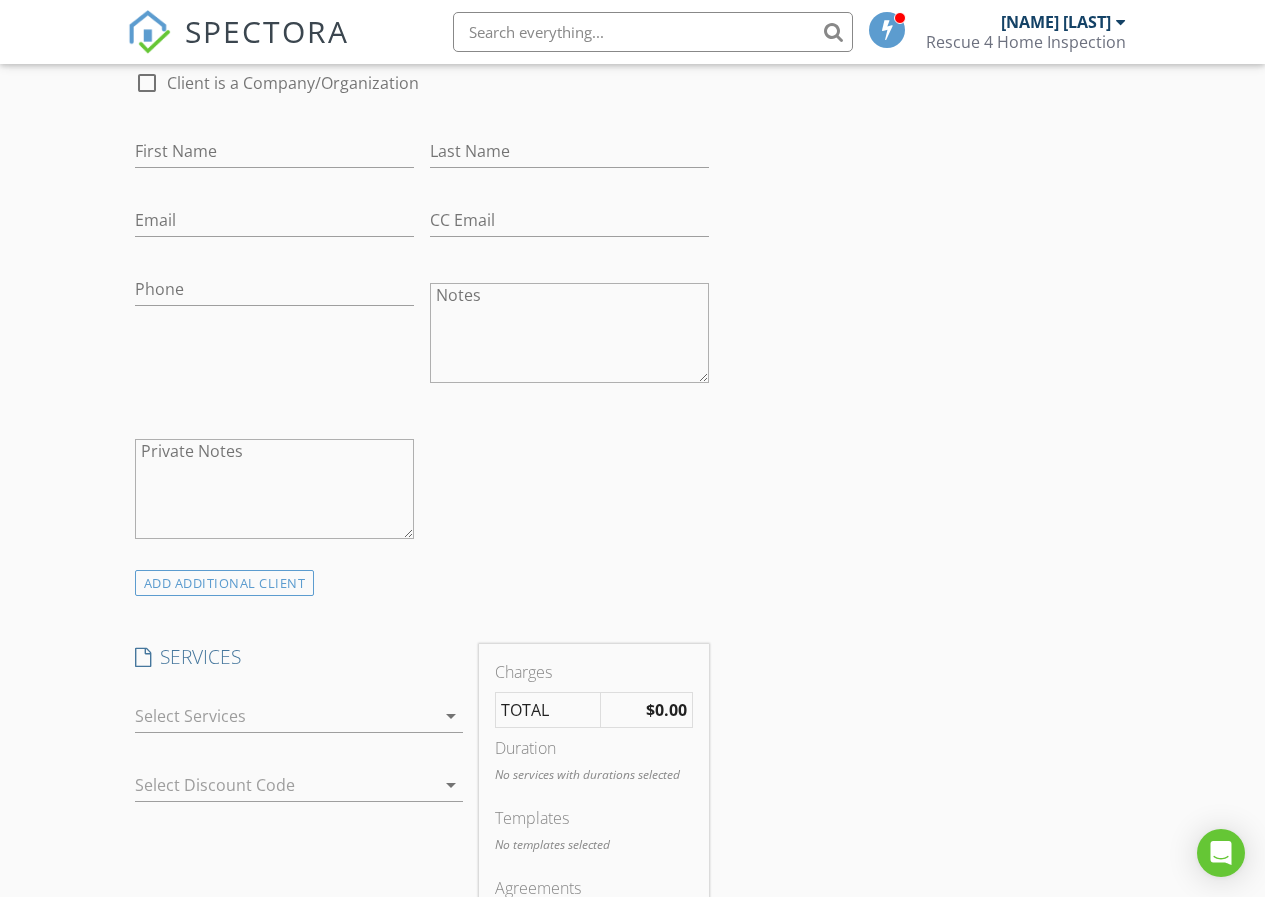 click at bounding box center [285, 716] 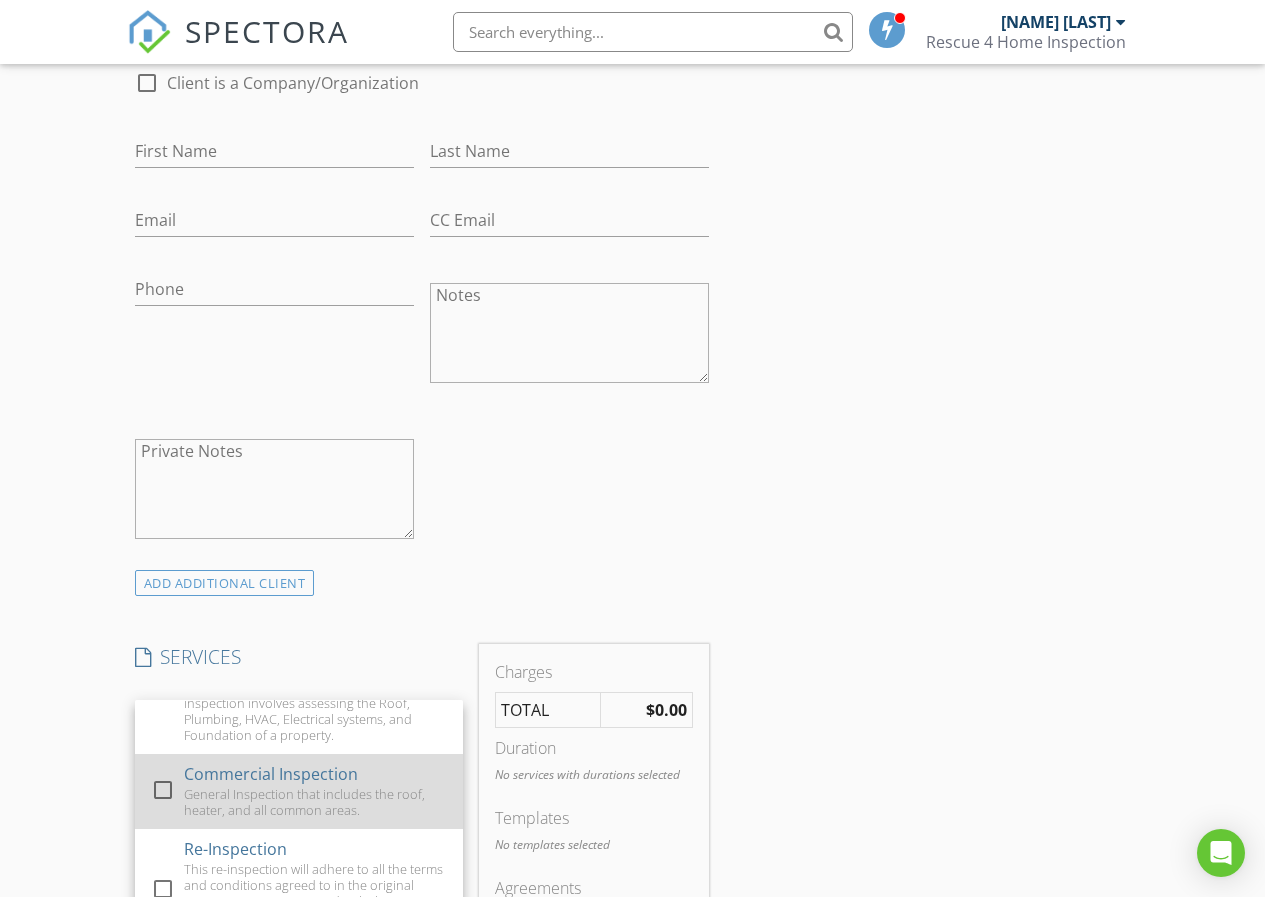 scroll, scrollTop: 1239, scrollLeft: 0, axis: vertical 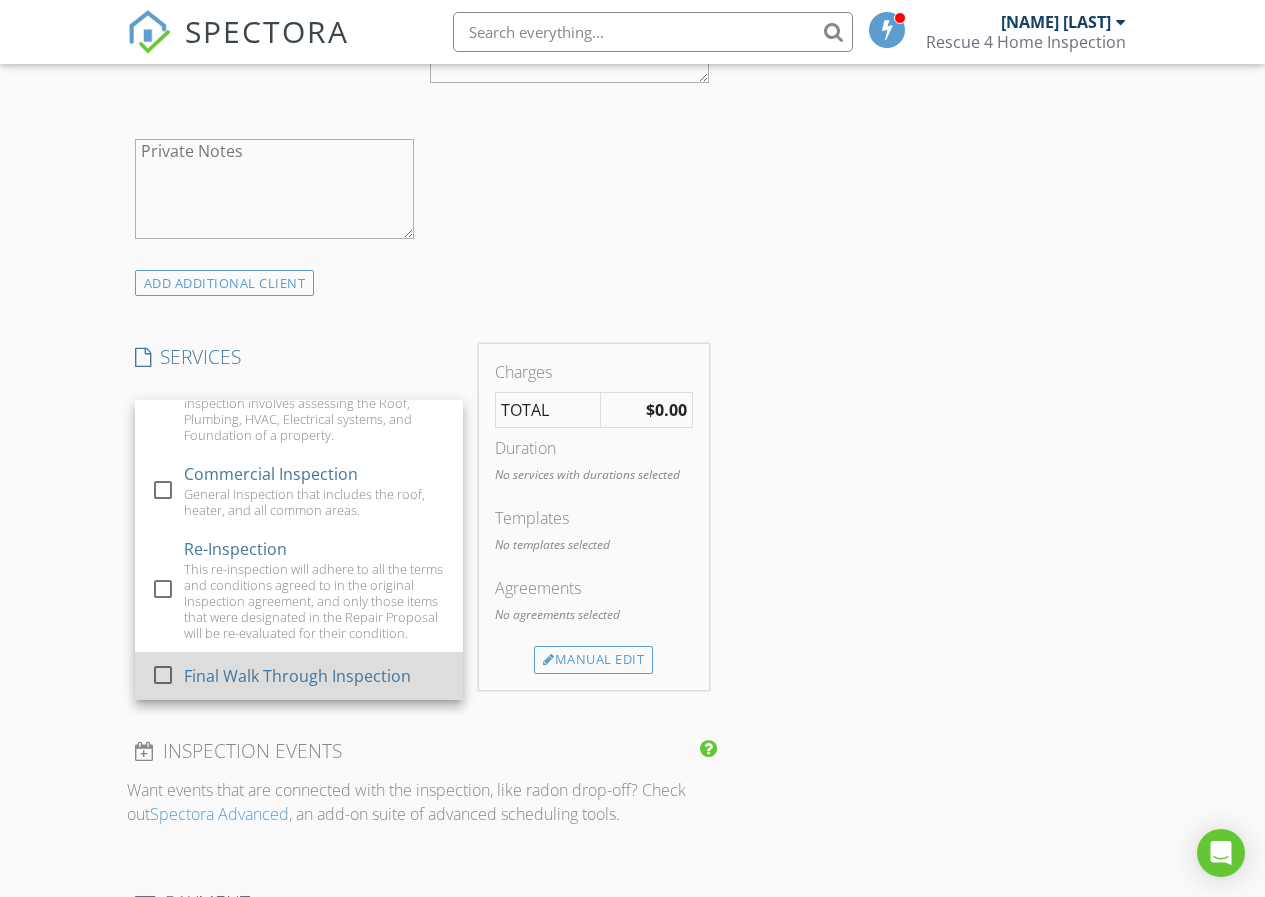 click on "Final Walk Through Inspection" at bounding box center (296, 676) 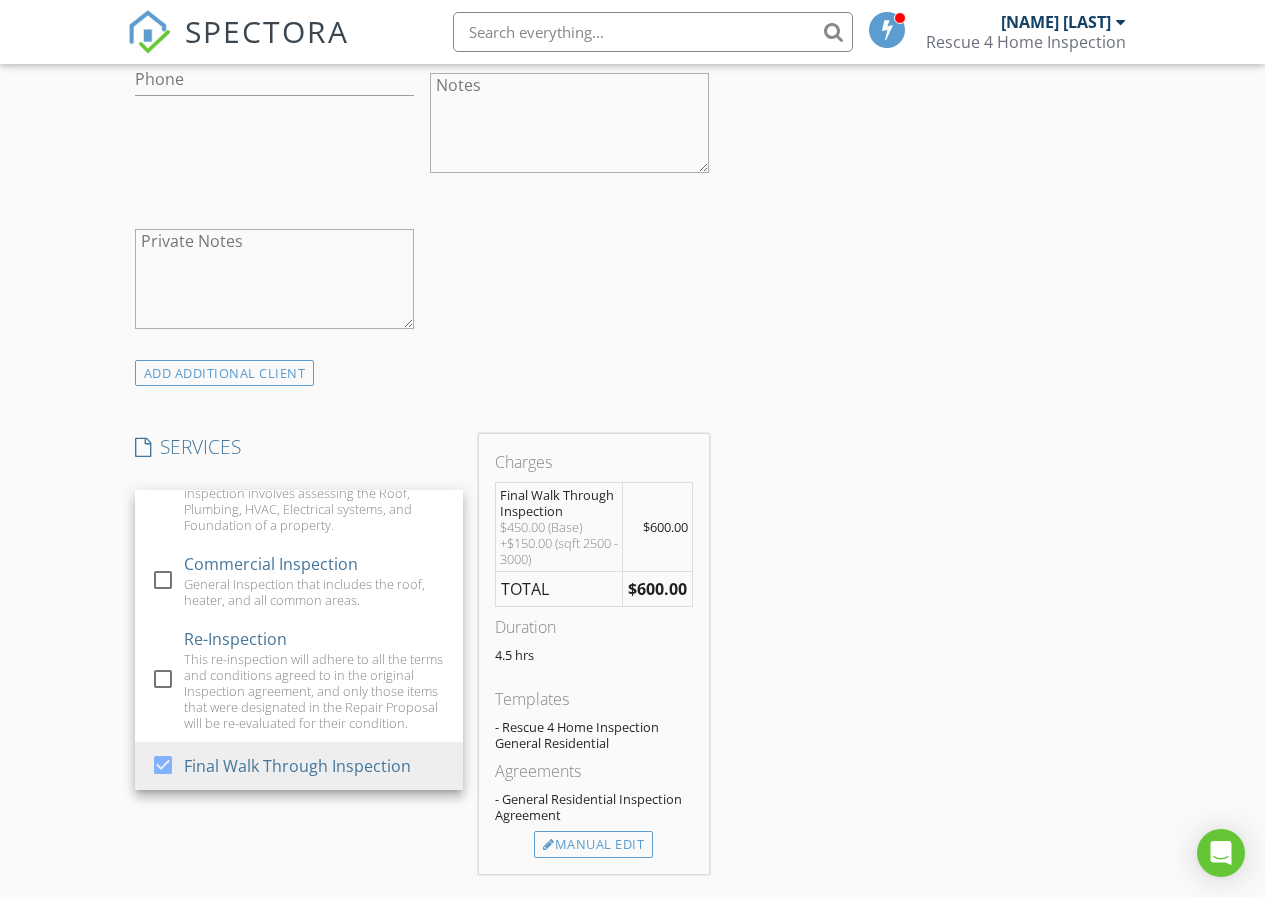 scroll, scrollTop: 1500, scrollLeft: 0, axis: vertical 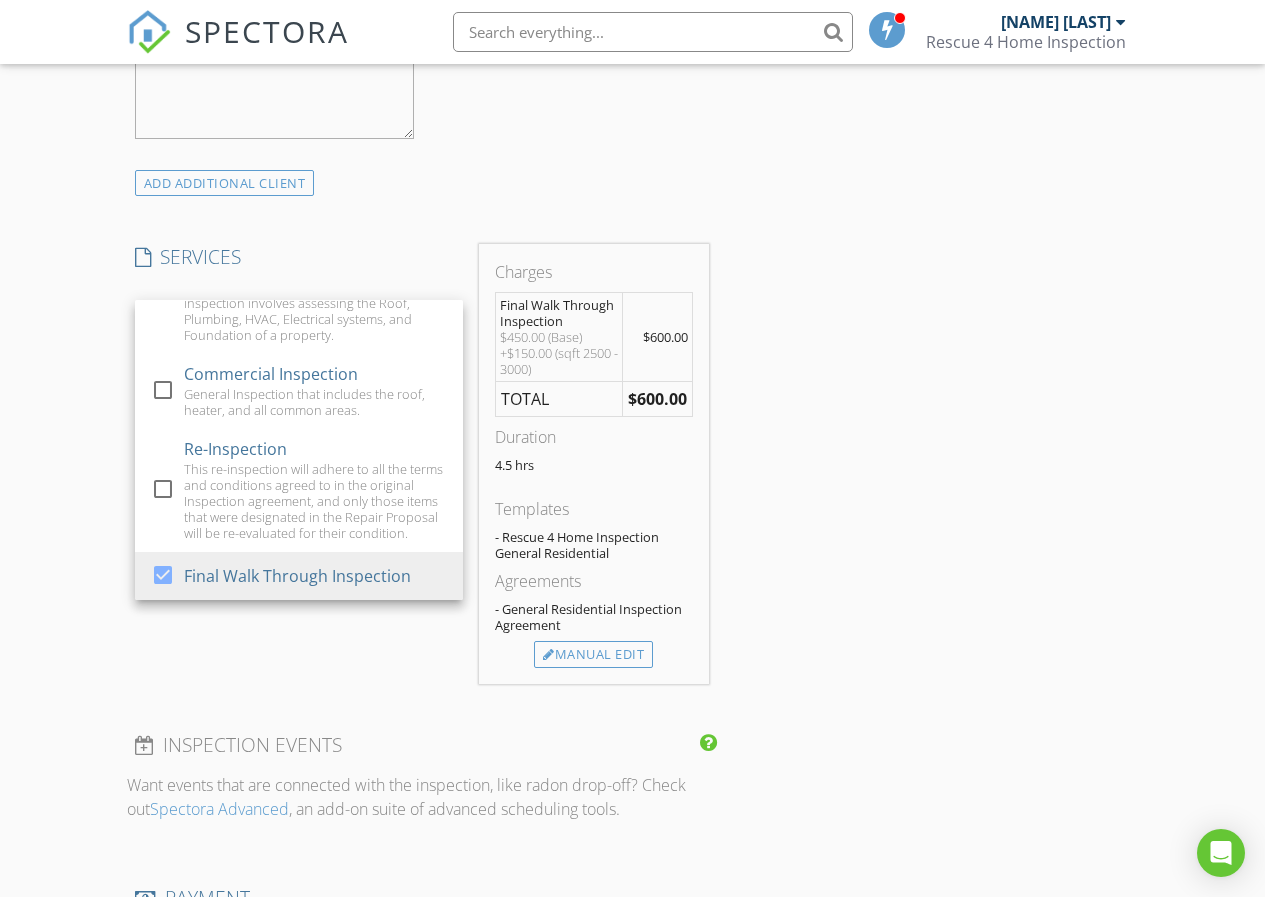click on "INSPECTOR(S)
check_box   Joshua Jarzab   PRIMARY   Joshua Jarzab arrow_drop_down   check_box_outline_blank Joshua Jarzab specifically requested
Date/Time
08/07/2025 8:00 AM
Location
Address Search       Address 7829 Clydesdale Dr   Unit   City Mentor   State OH   Zip 44060   County Lake     Square Feet 2758   Year Built   Foundation arrow_drop_down     Joshua Jarzab     20.8 miles     (29 minutes)
client
check_box Enable Client CC email for this inspection   Client Search     check_box_outline_blank Client is a Company/Organization     First Name   Last Name   Email   CC Email   Phone           Notes   Private Notes
ADD ADDITIONAL client
SERVICES
check_box_outline_blank   Residential Inspection   Standard Home Inspection check_box_outline_blank   Pre - Drywall Inspection" at bounding box center [633, 448] 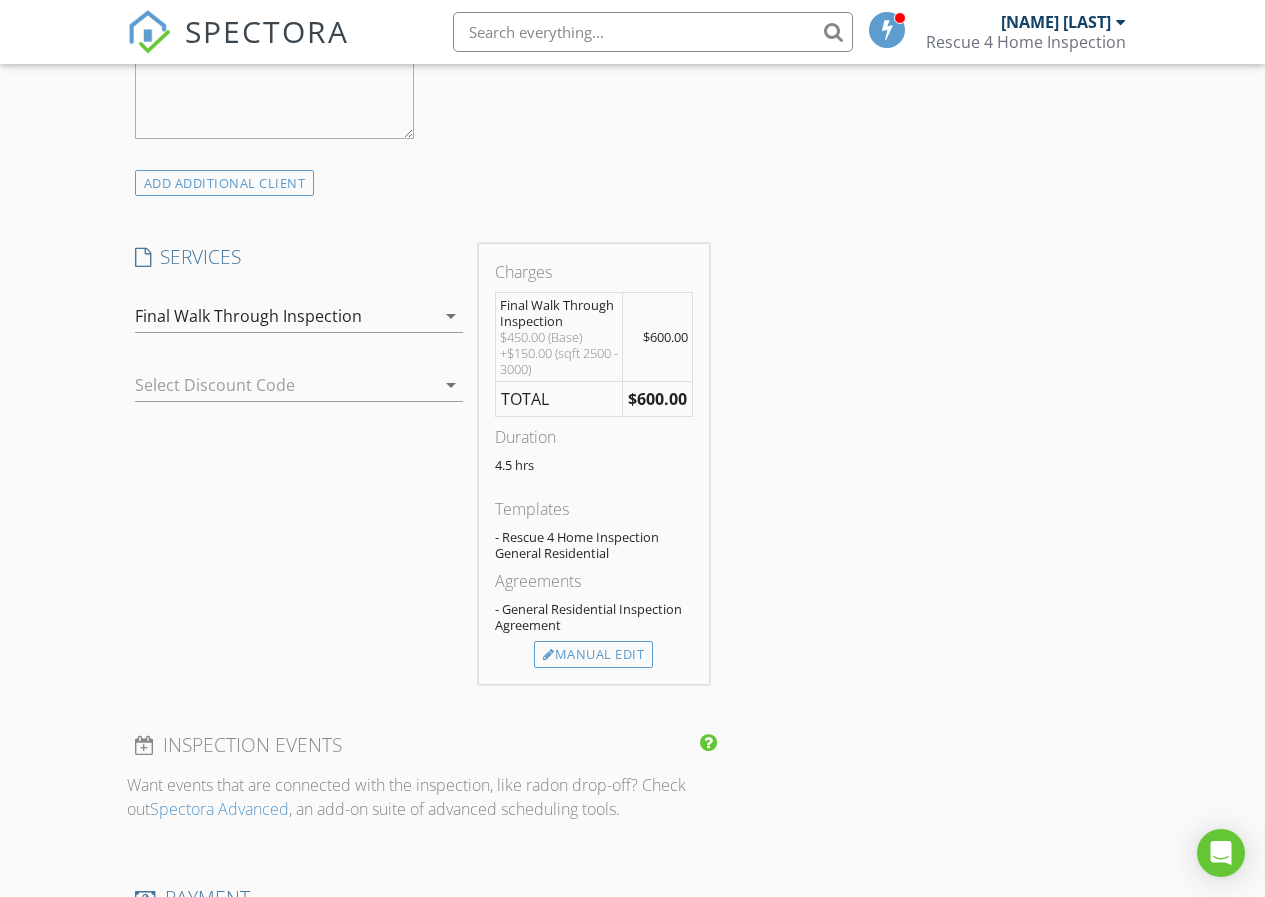 click at bounding box center [271, 385] 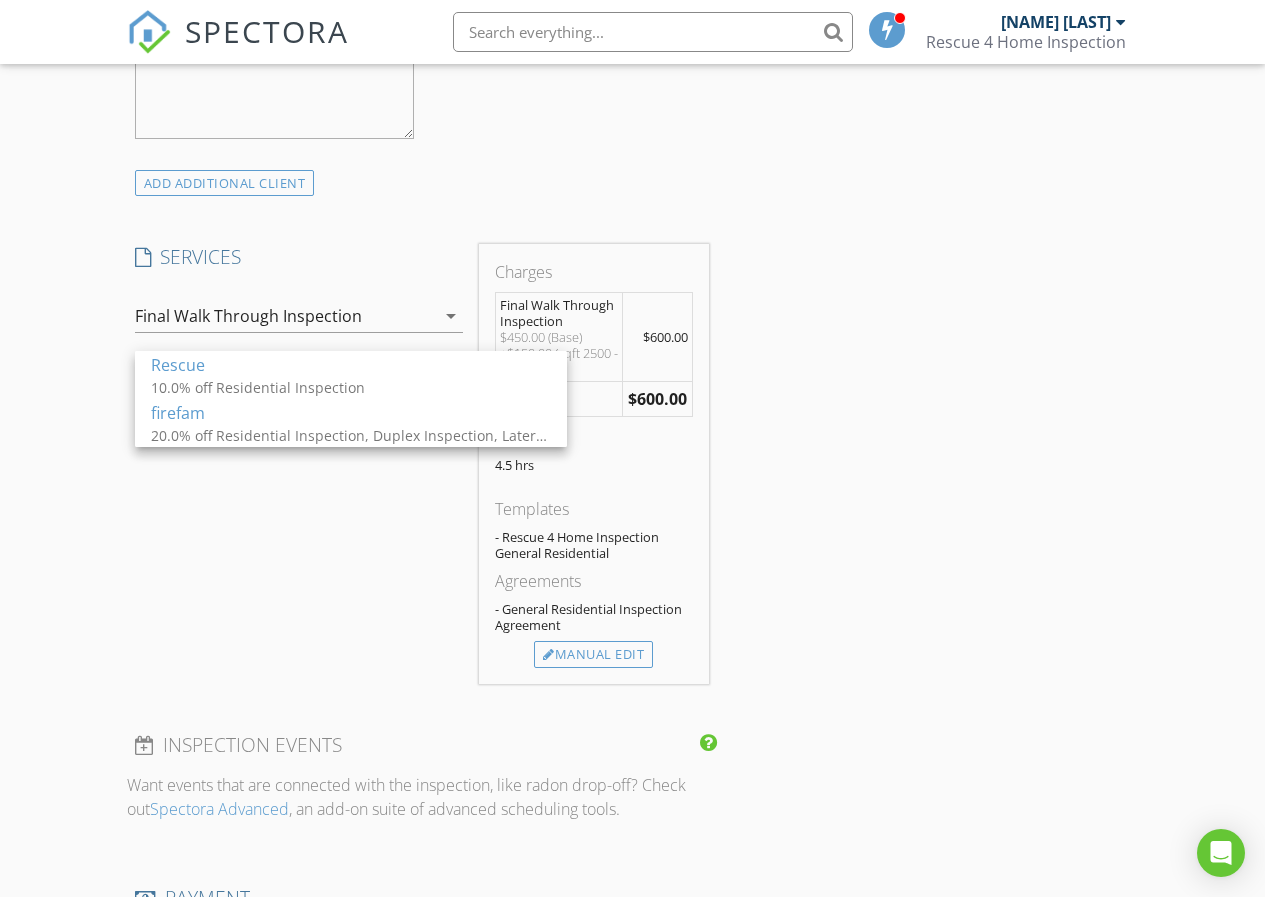 click on "INSPECTOR(S)
check_box   Joshua Jarzab   PRIMARY   Joshua Jarzab arrow_drop_down   check_box_outline_blank Joshua Jarzab specifically requested
Date/Time
08/07/2025 8:00 AM
Location
Address Search       Address 7829 Clydesdale Dr   Unit   City Mentor   State OH   Zip 44060   County Lake     Square Feet 2758   Year Built   Foundation arrow_drop_down     Joshua Jarzab     20.8 miles     (29 minutes)
client
check_box Enable Client CC email for this inspection   Client Search     check_box_outline_blank Client is a Company/Organization     First Name   Last Name   Email   CC Email   Phone           Notes   Private Notes
ADD ADDITIONAL client
SERVICES
check_box_outline_blank   Residential Inspection   Standard Home Inspection check_box_outline_blank   Pre - Drywall Inspection" at bounding box center (633, 448) 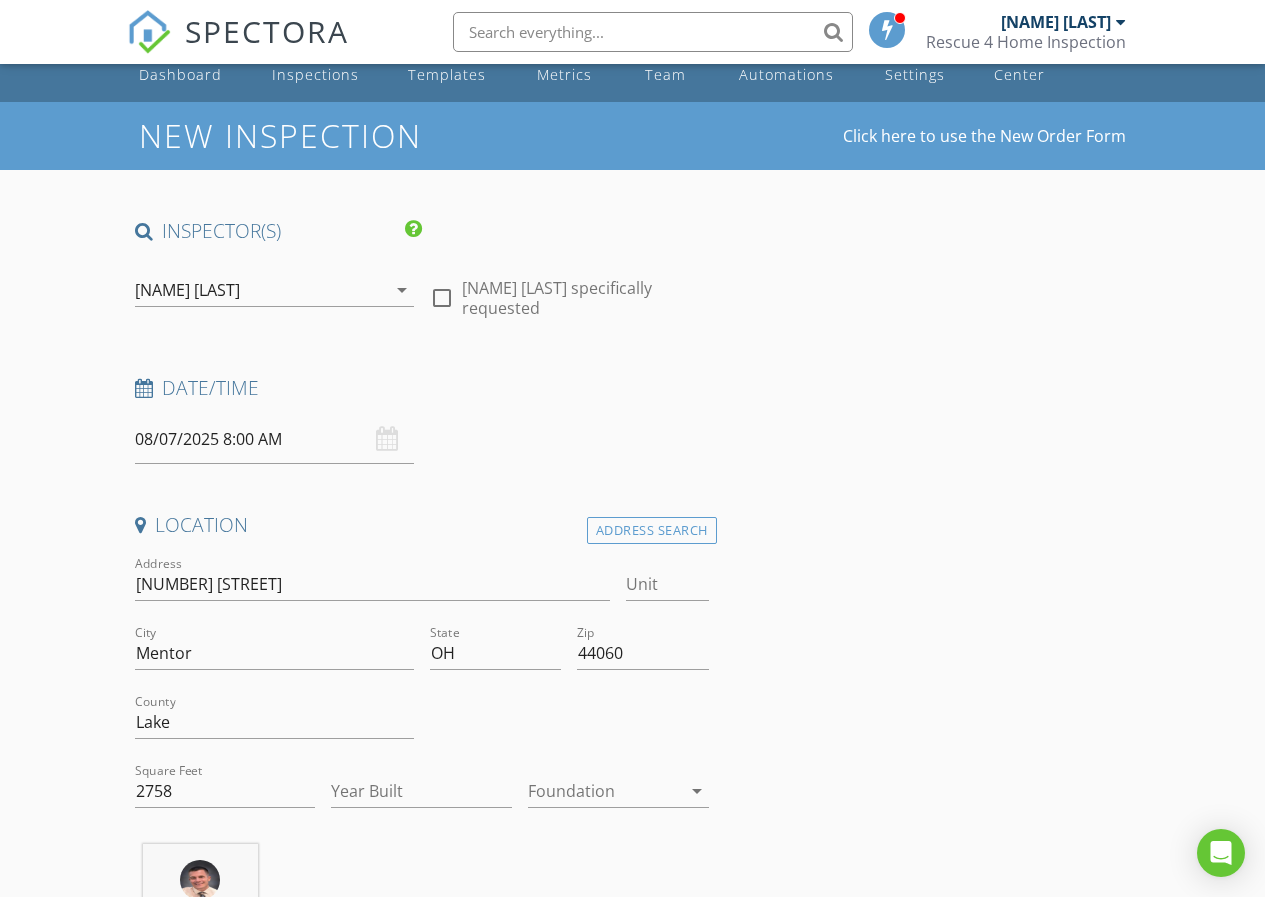 scroll, scrollTop: 0, scrollLeft: 0, axis: both 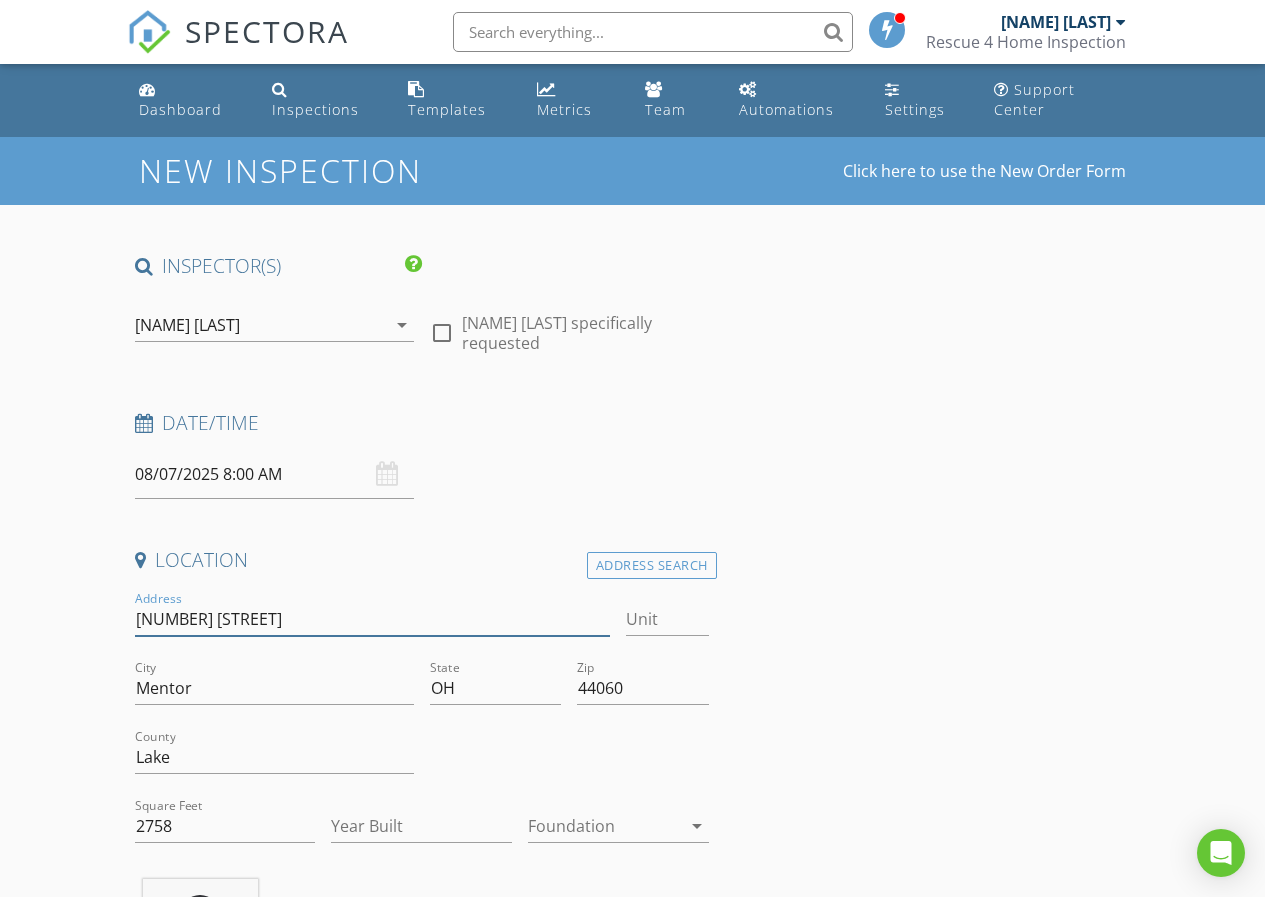 drag, startPoint x: 312, startPoint y: 621, endPoint x: 122, endPoint y: 608, distance: 190.44421 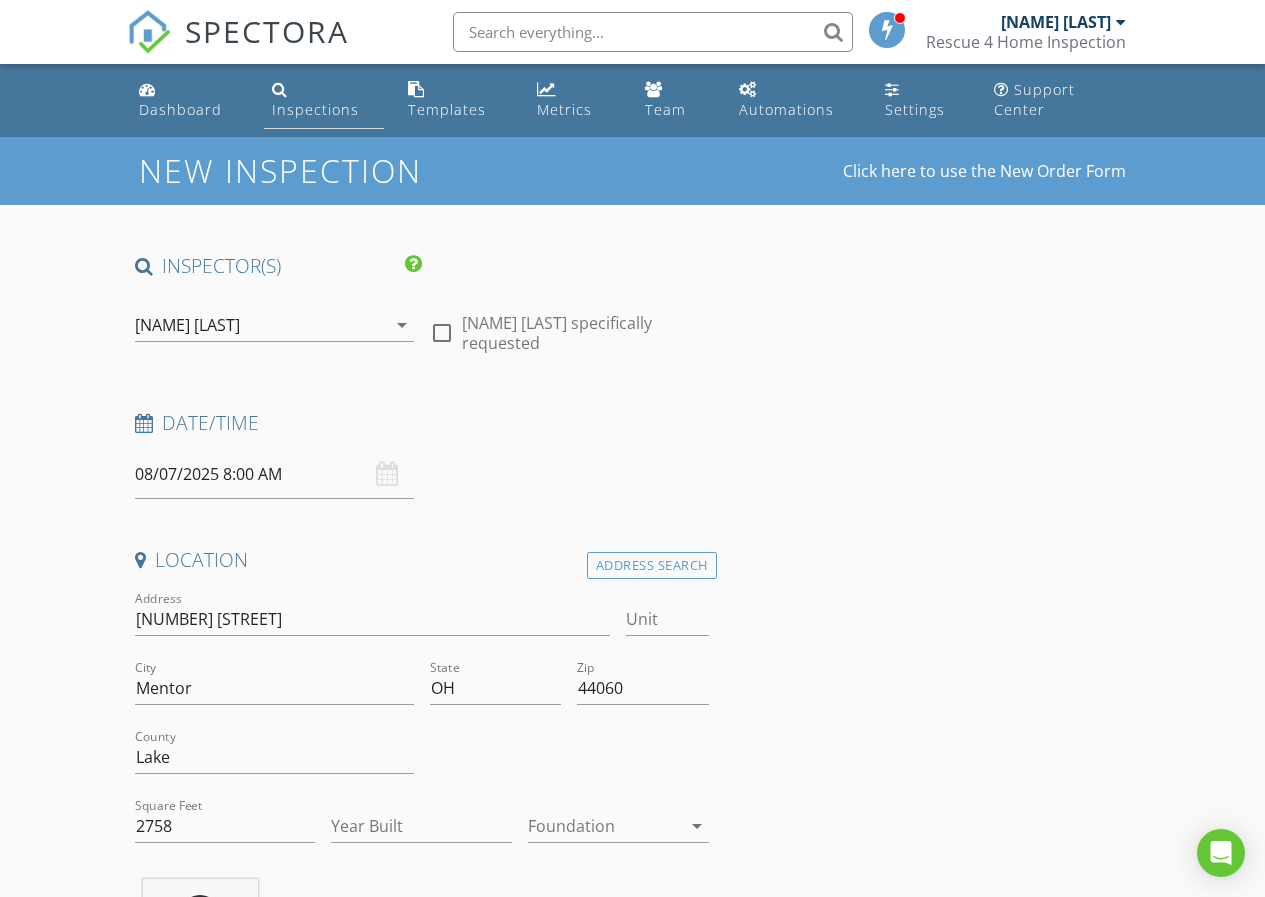 click on "Inspections" at bounding box center [315, 109] 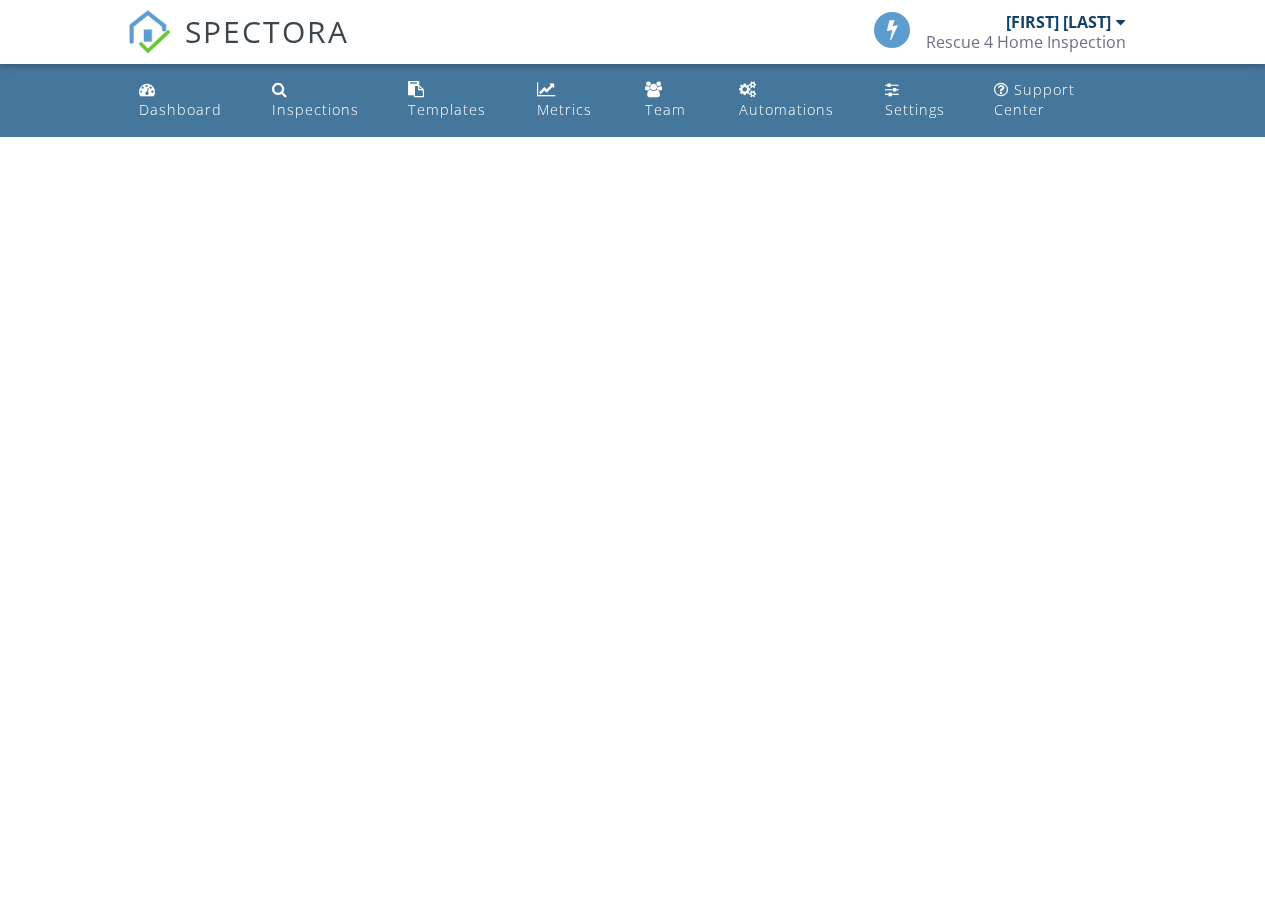 scroll, scrollTop: 0, scrollLeft: 0, axis: both 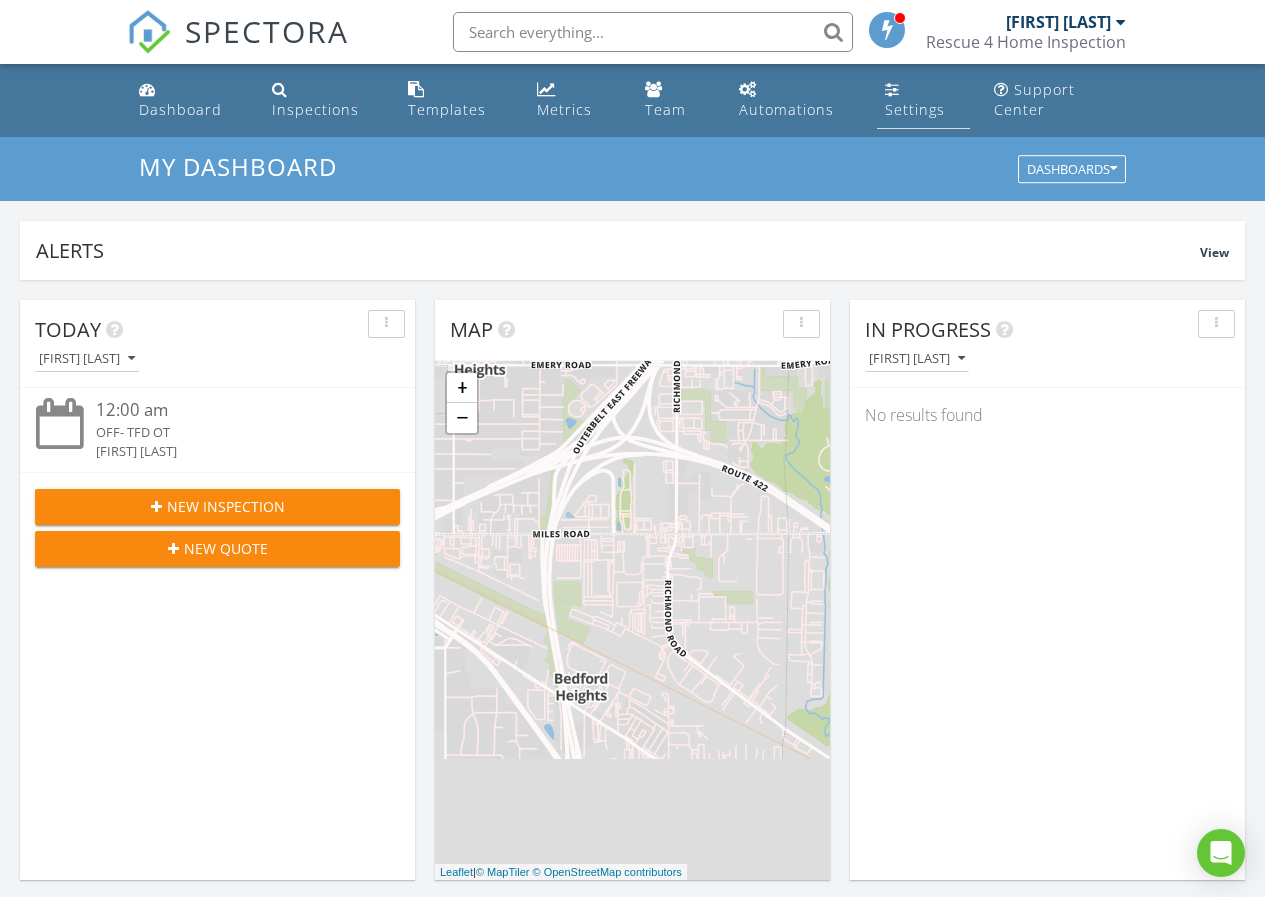 click on "Settings" at bounding box center (915, 109) 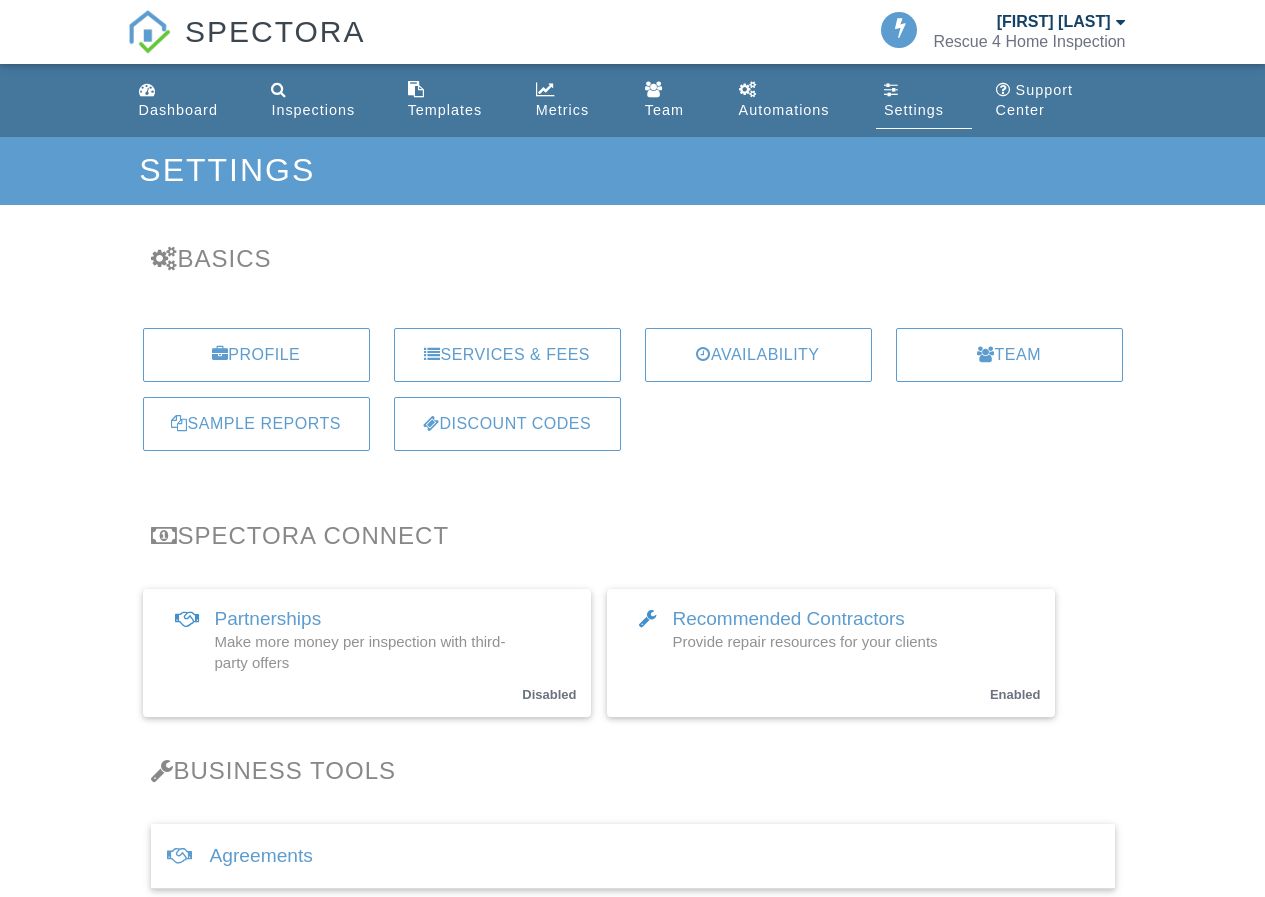 scroll, scrollTop: 0, scrollLeft: 0, axis: both 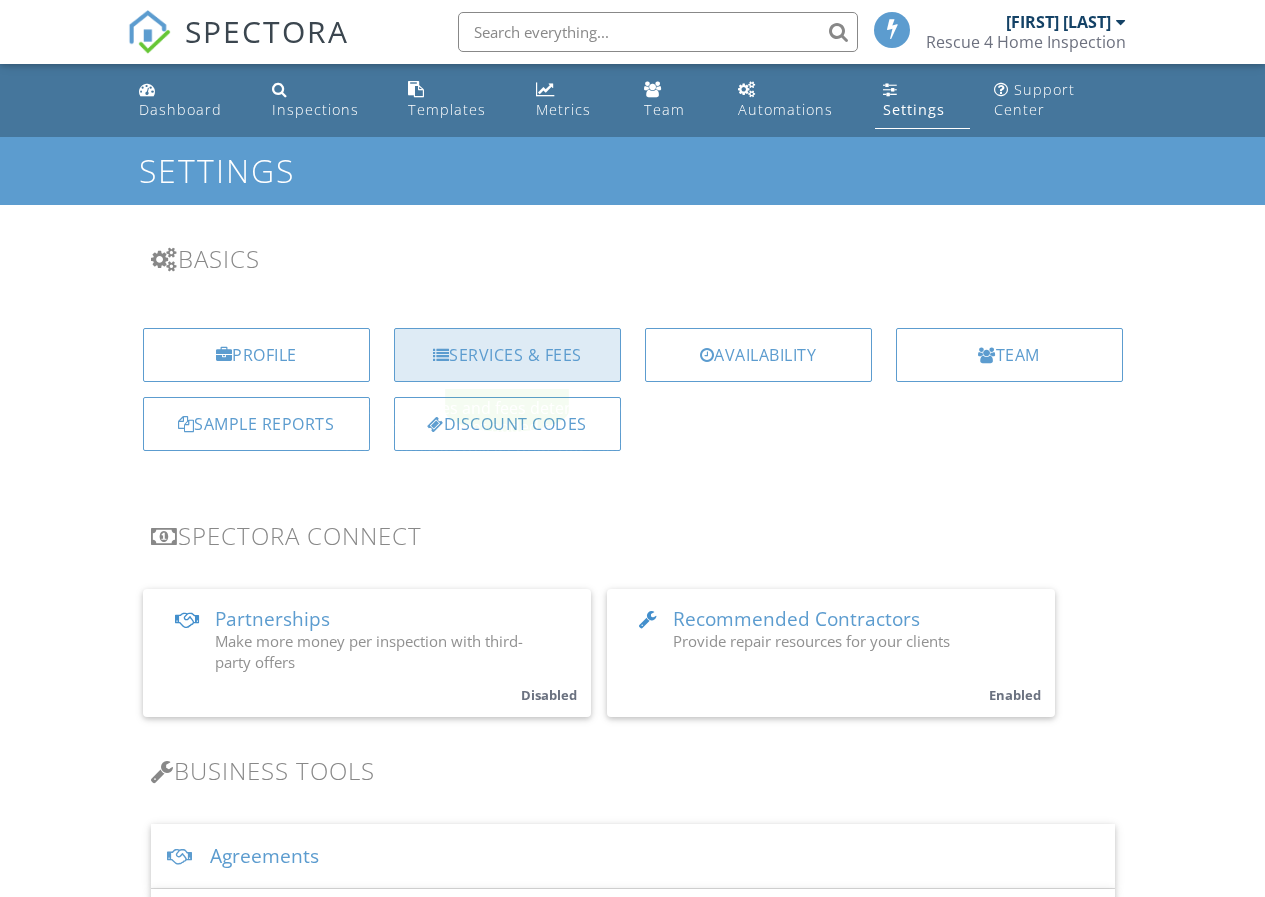 click on "Services & Fees" at bounding box center (507, 355) 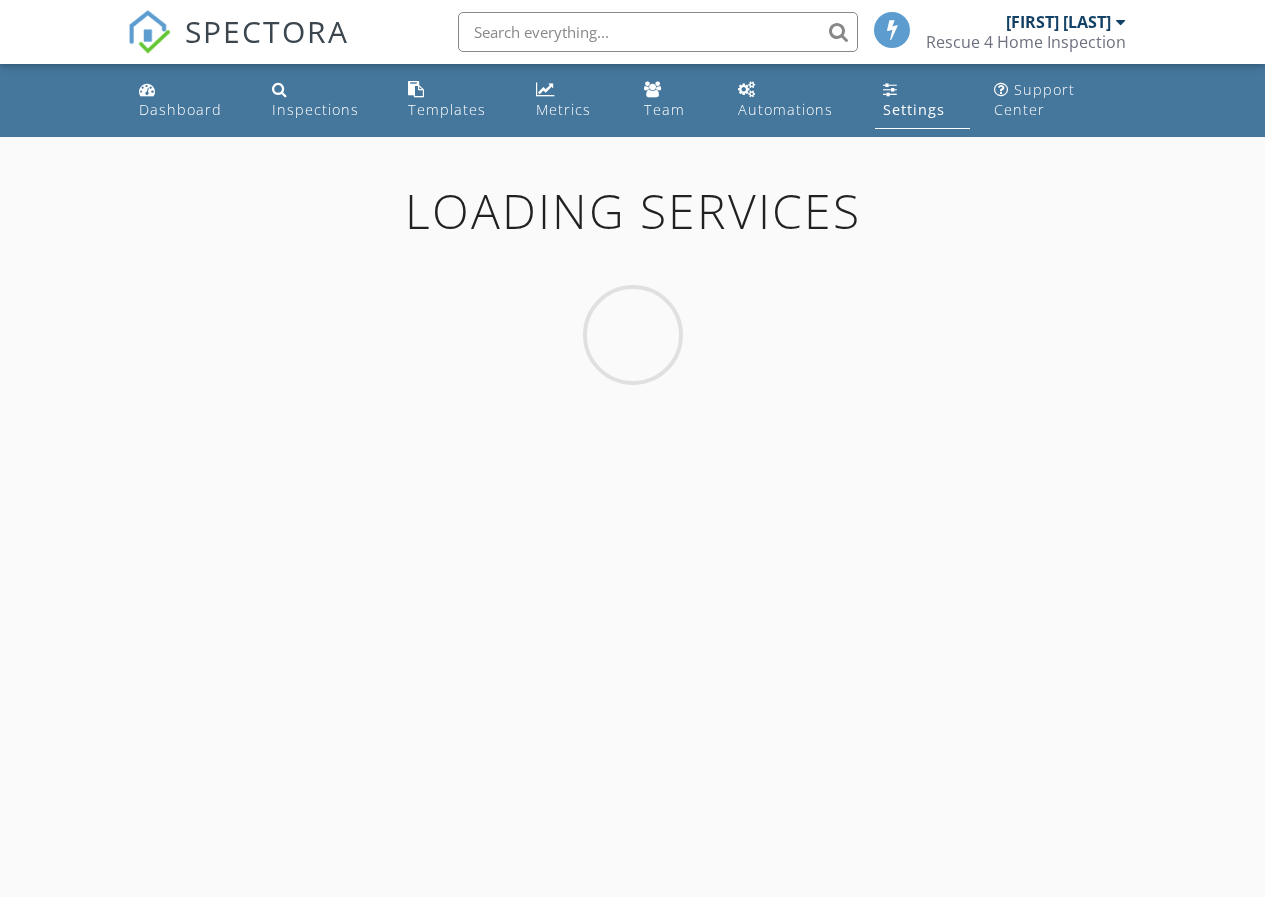 scroll, scrollTop: 0, scrollLeft: 0, axis: both 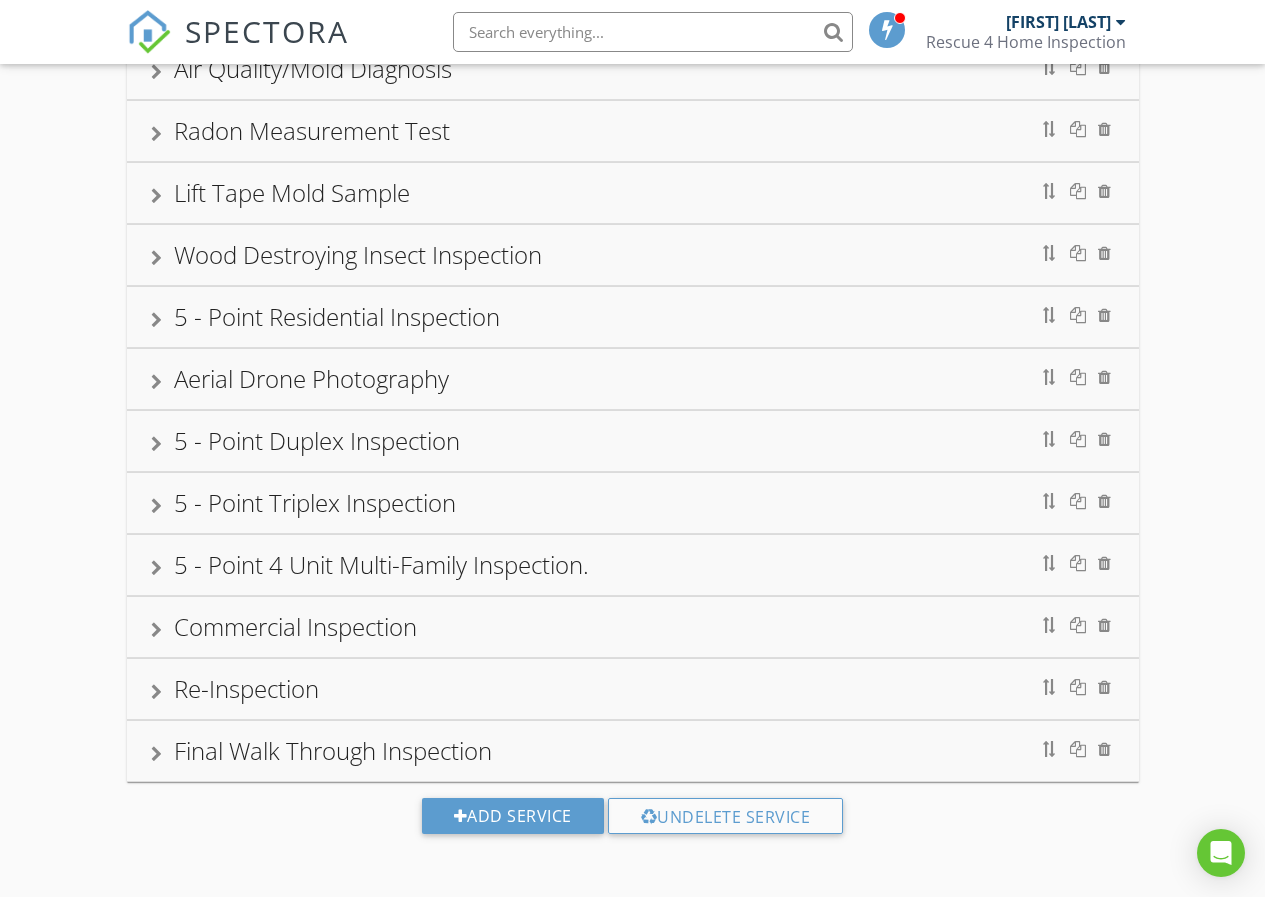 click at bounding box center [156, 754] 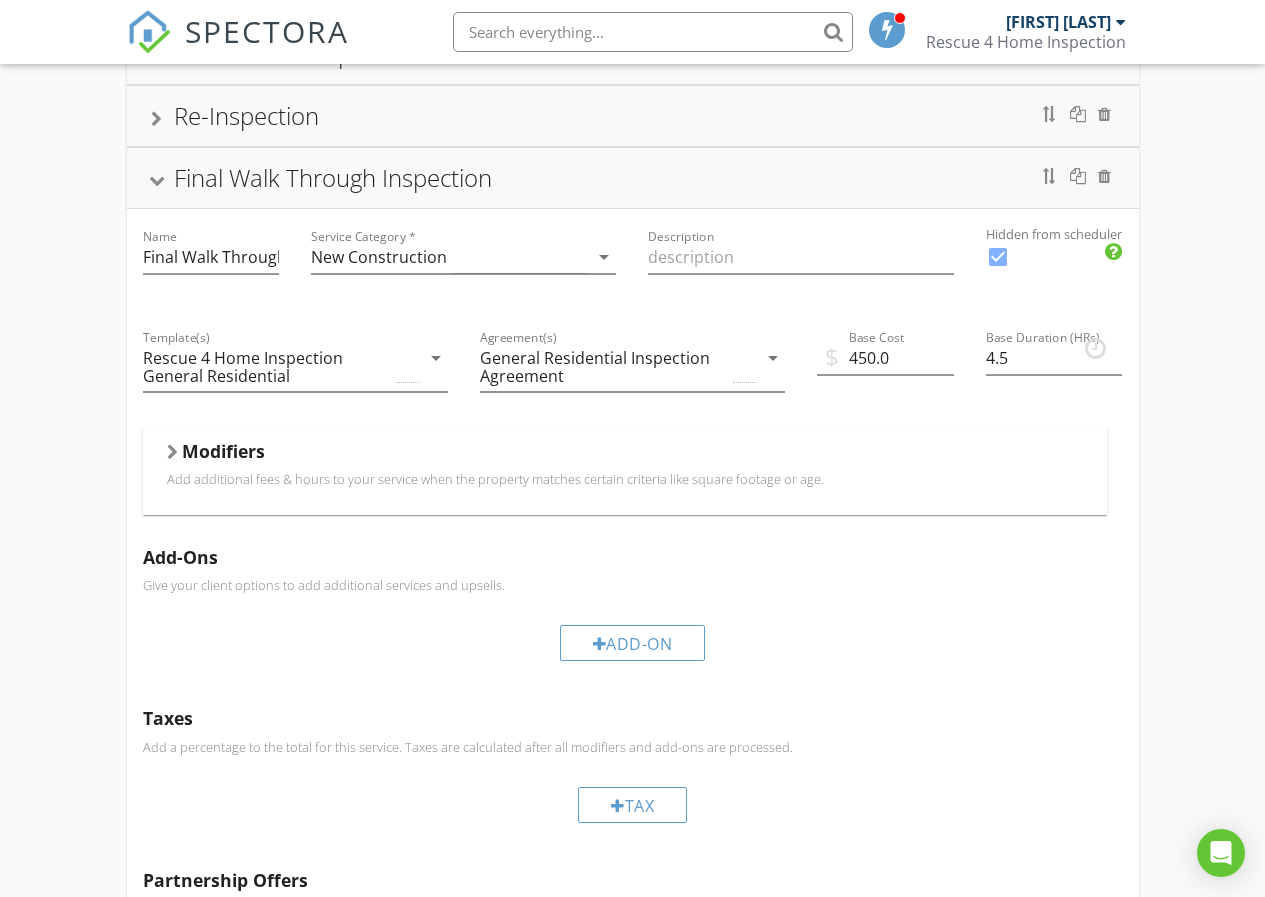 scroll, scrollTop: 1272, scrollLeft: 0, axis: vertical 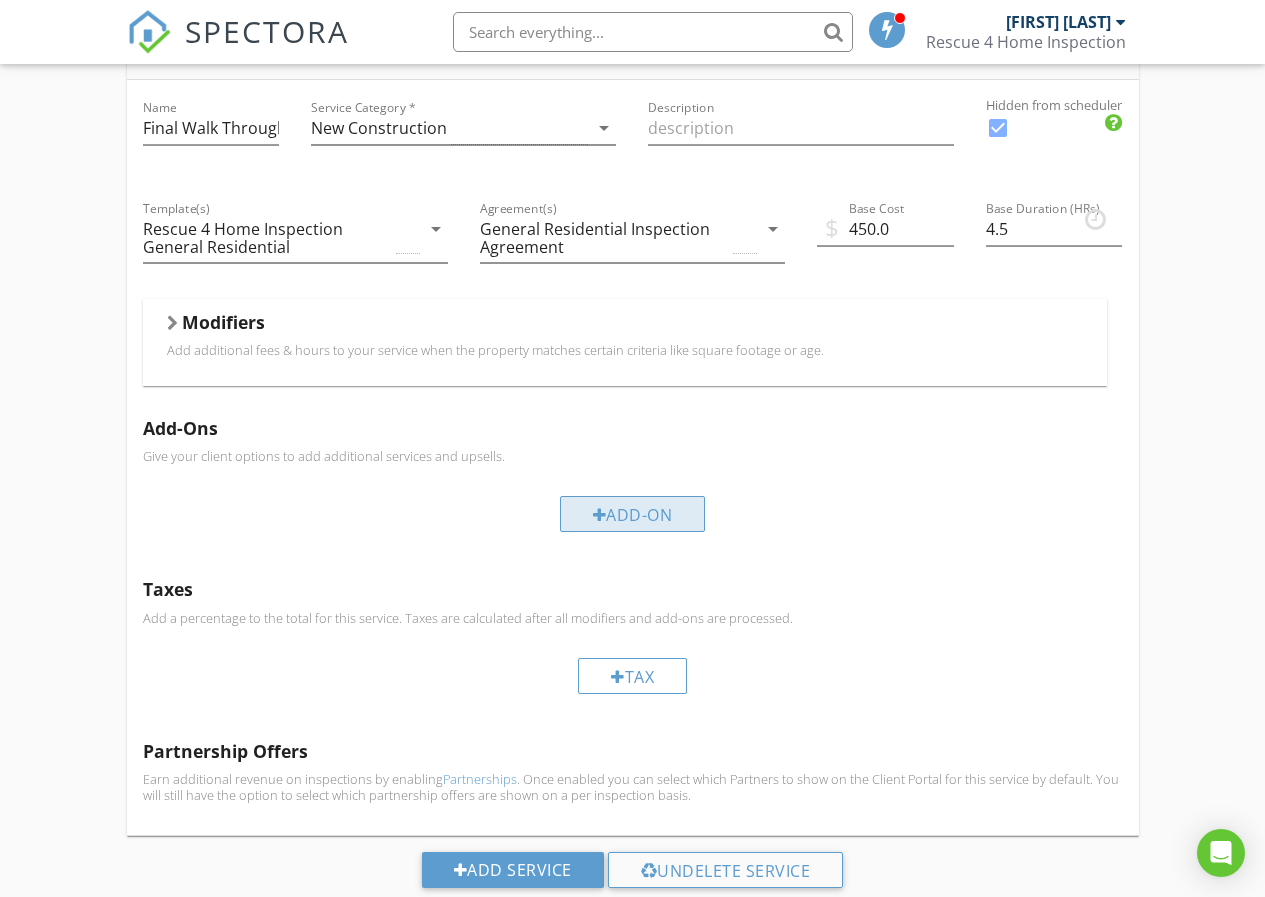 click on "Add-On" at bounding box center (633, 514) 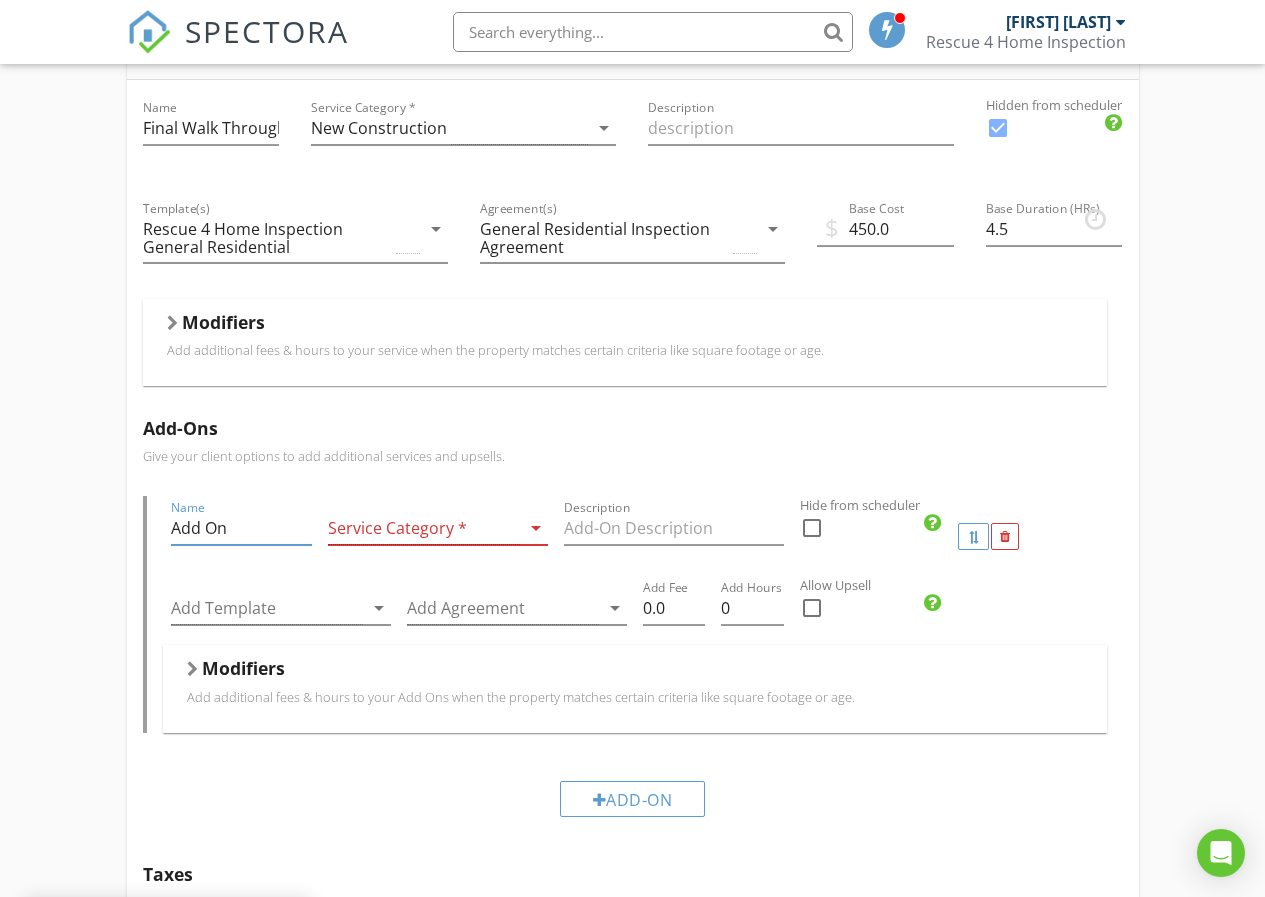 click on "Add On" at bounding box center [241, 528] 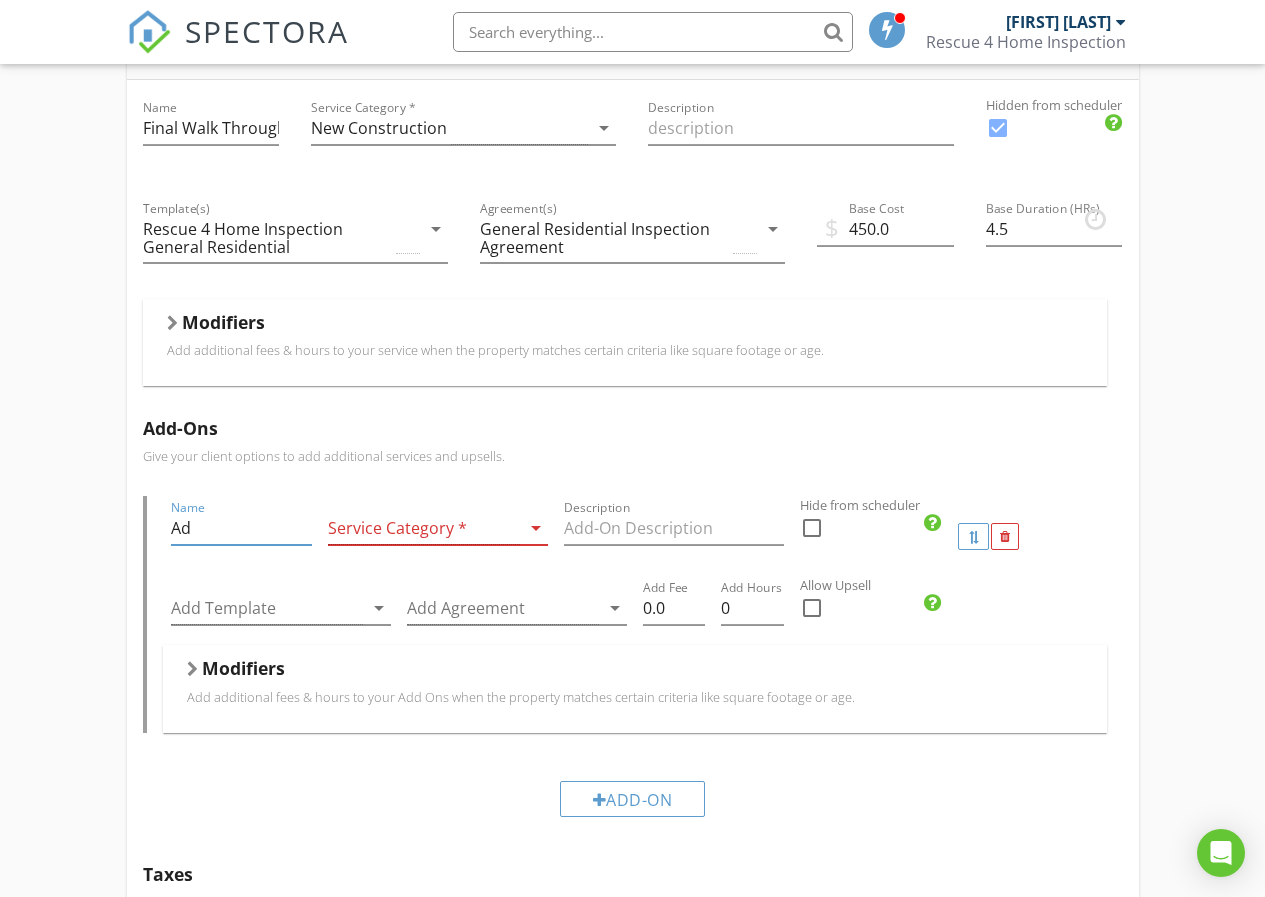 type on "A" 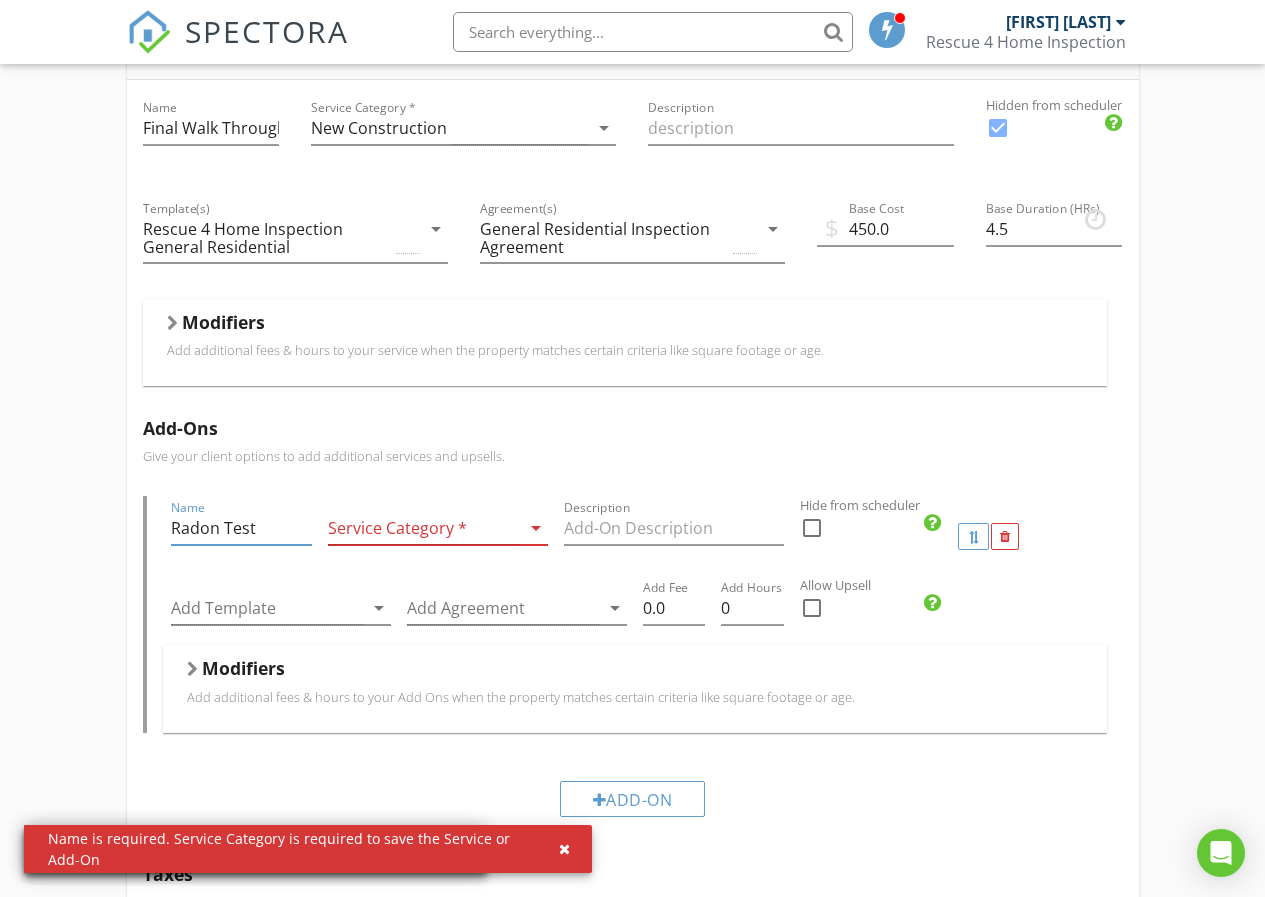 type on "Radon Test" 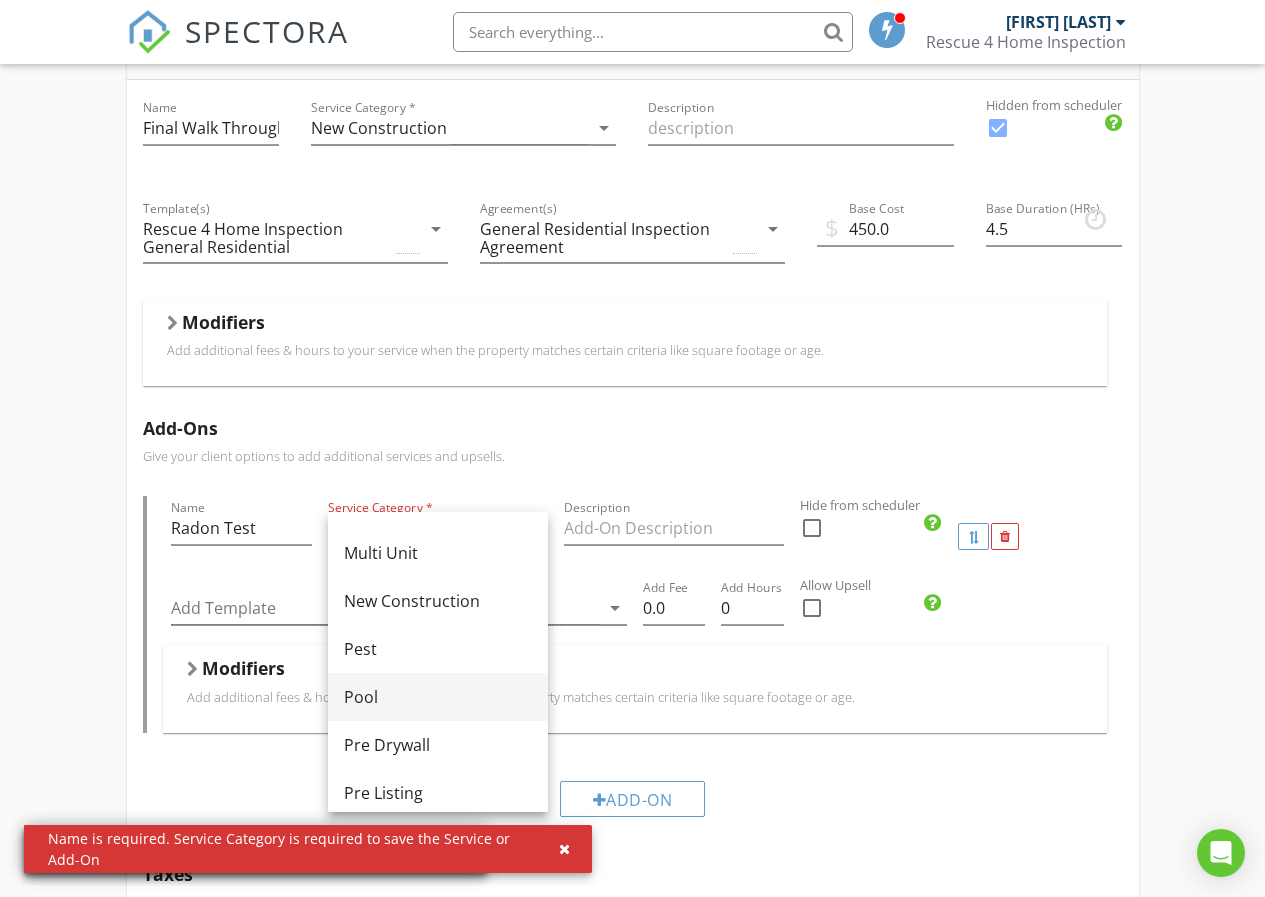 scroll, scrollTop: 600, scrollLeft: 0, axis: vertical 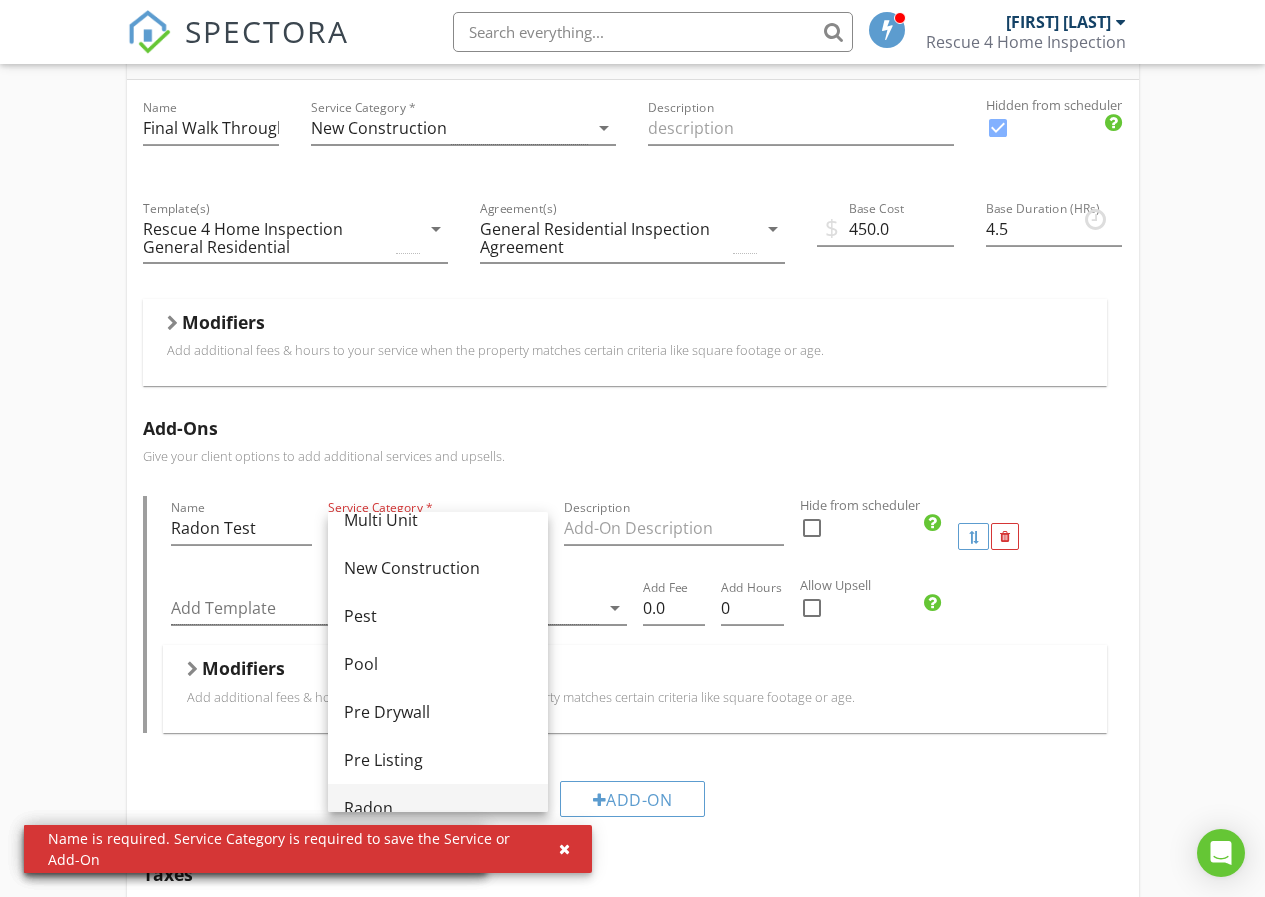 click on "Radon" at bounding box center [438, 808] 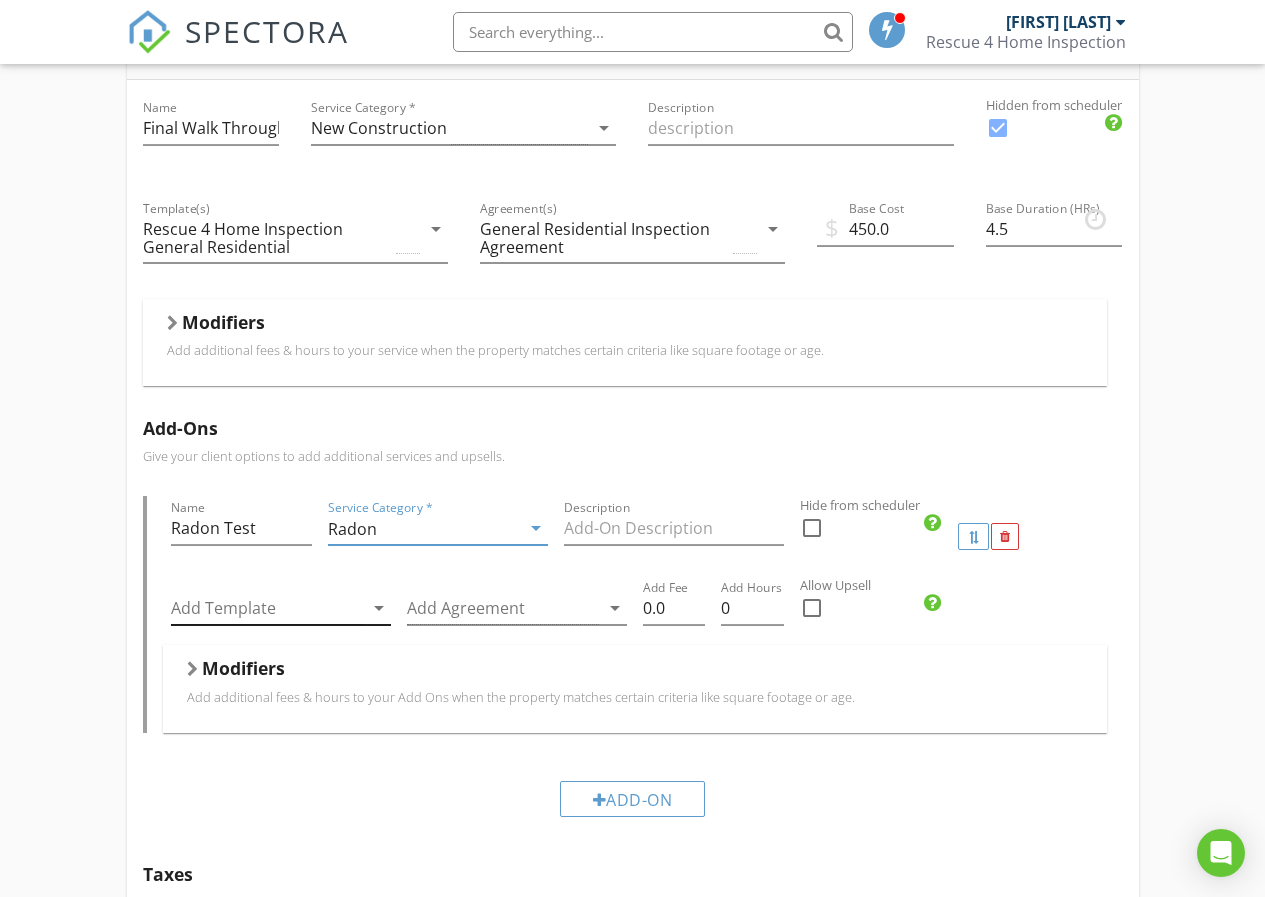 click at bounding box center [267, 608] 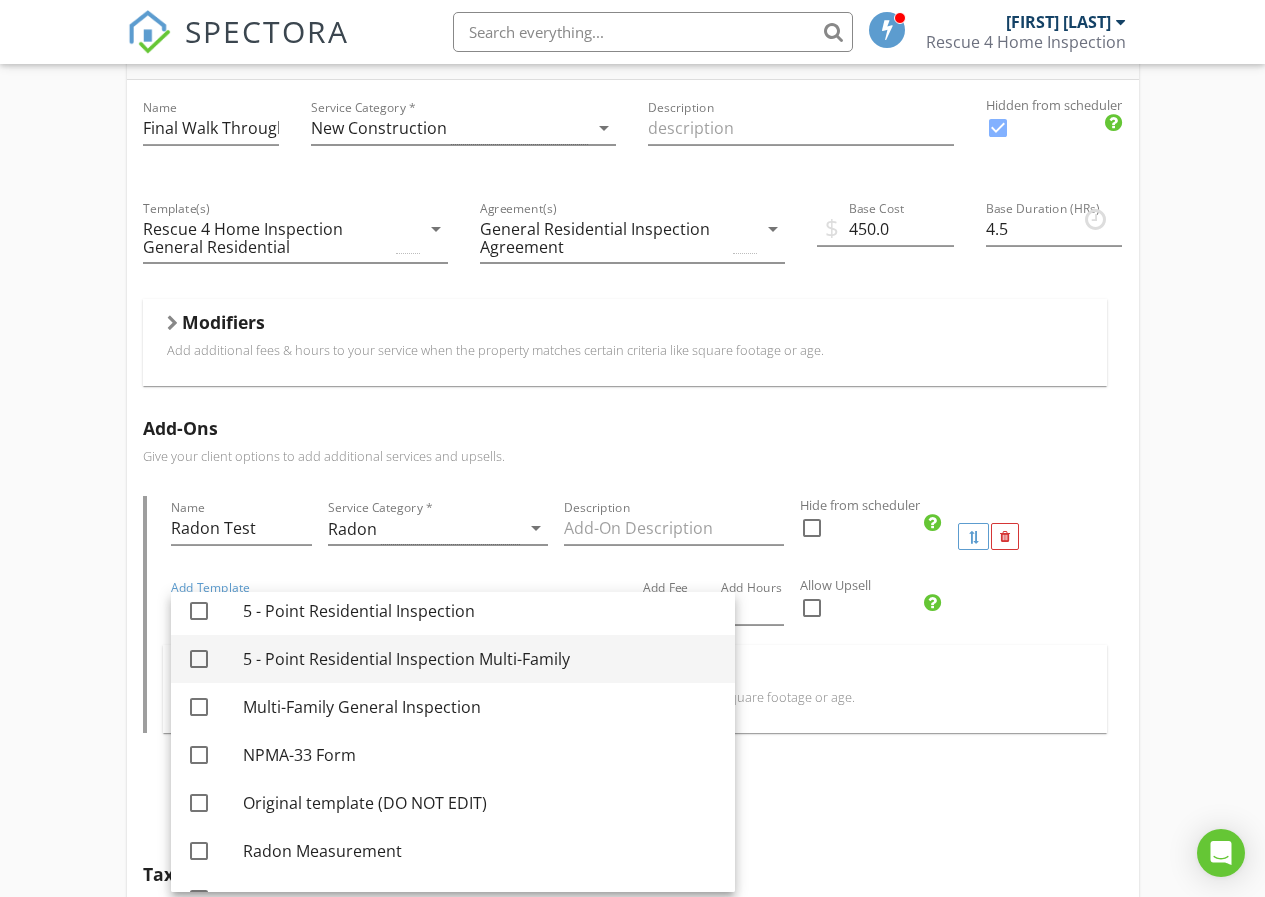 scroll, scrollTop: 292, scrollLeft: 0, axis: vertical 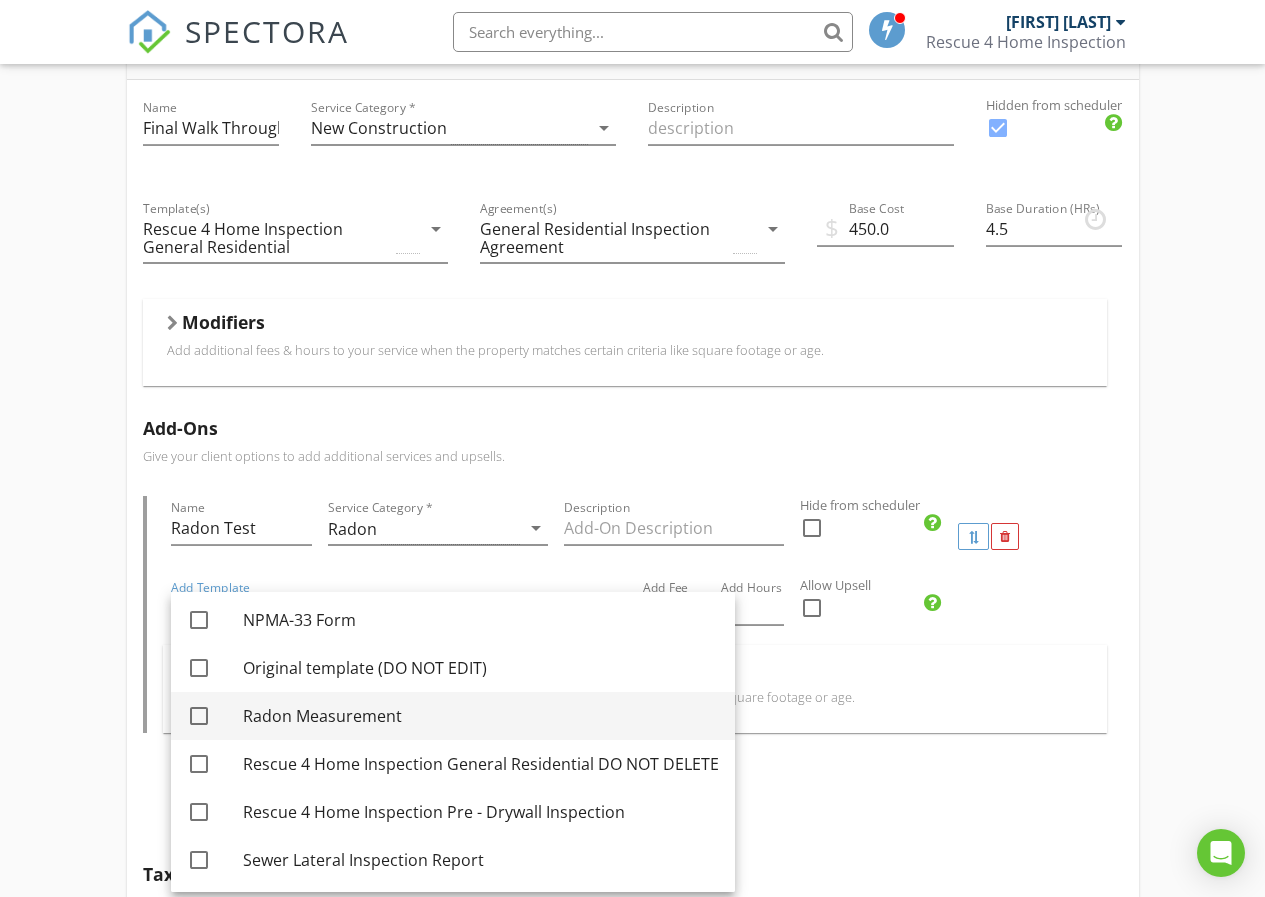 click on "Radon Measurement" at bounding box center [481, 716] 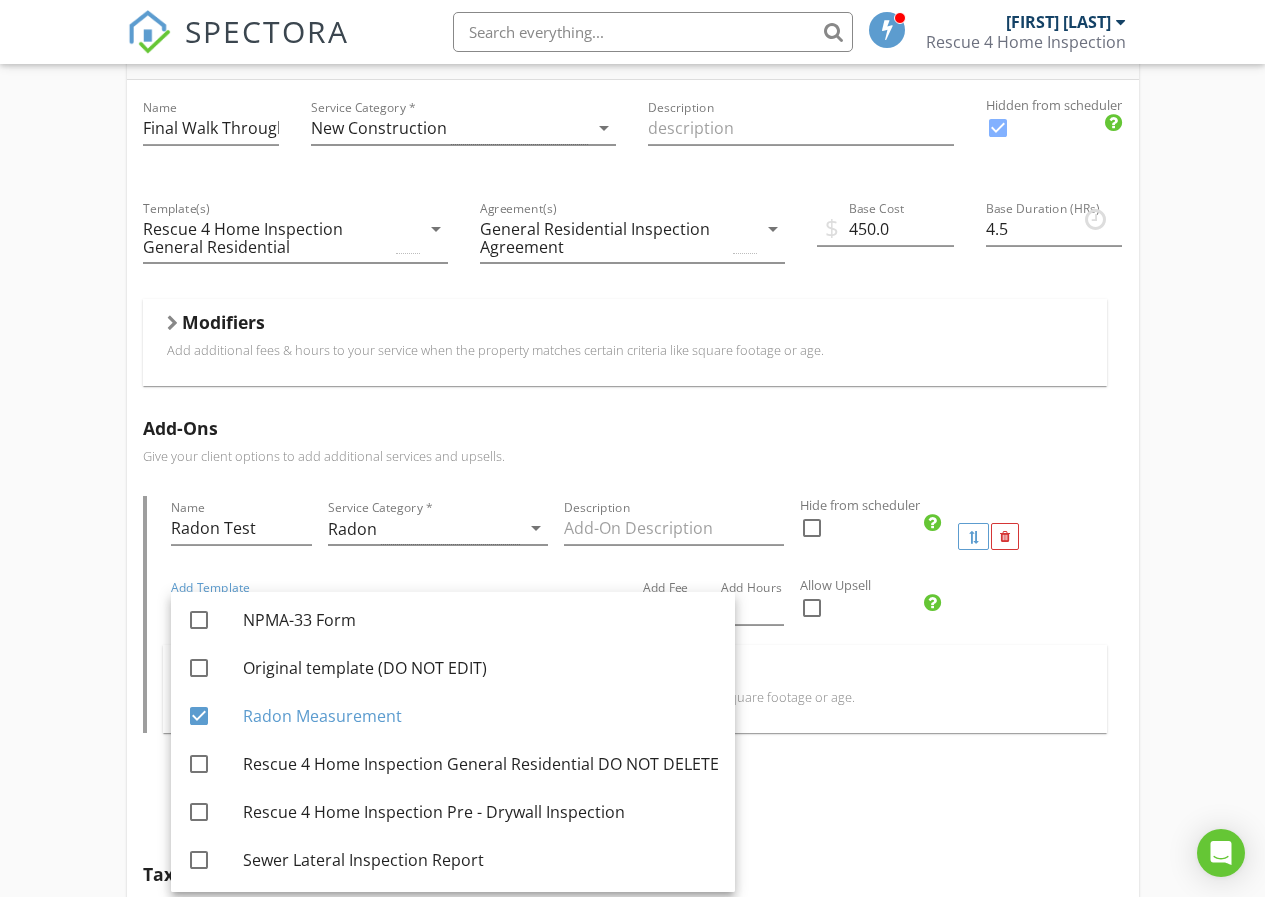 click at bounding box center [438, 559] 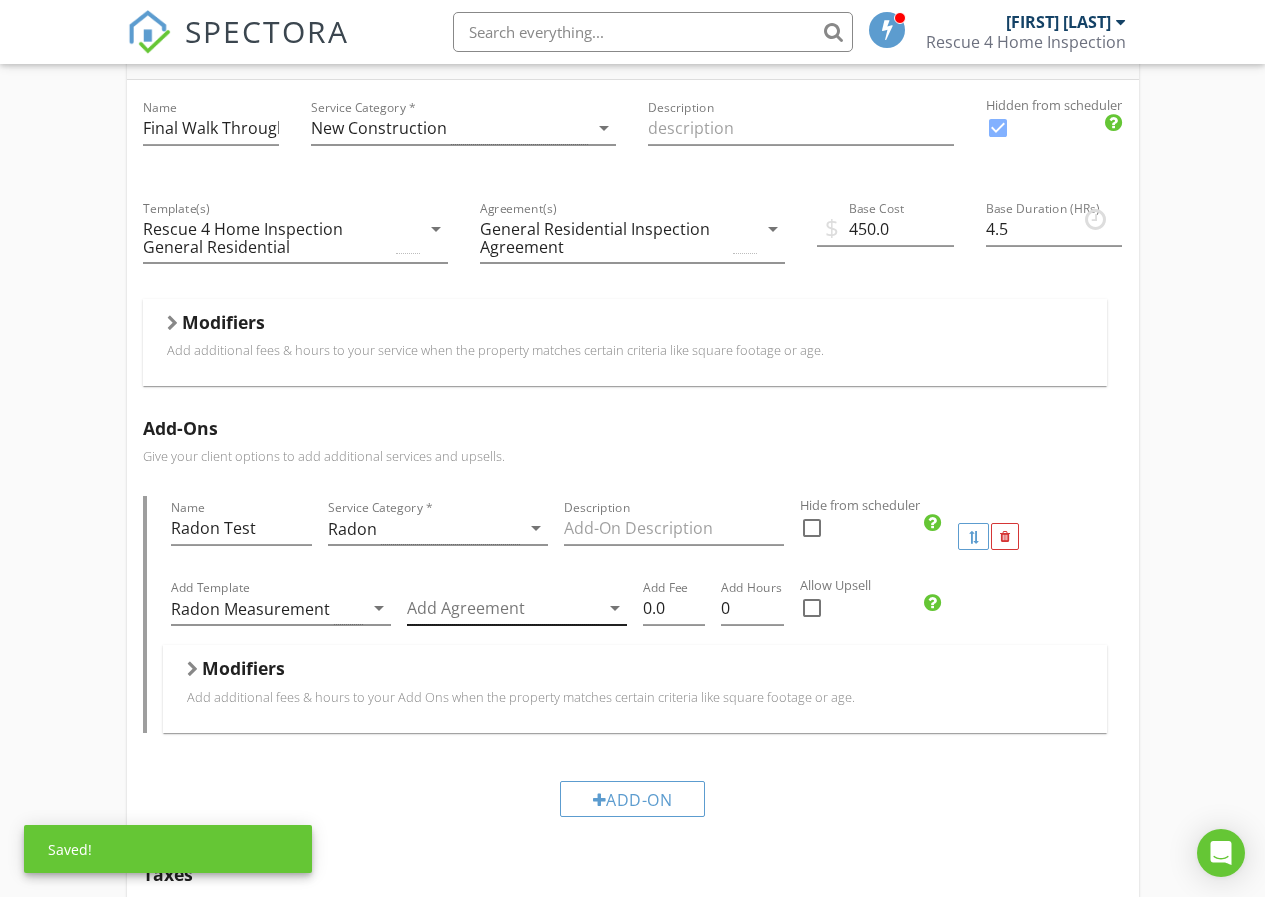 click at bounding box center [503, 608] 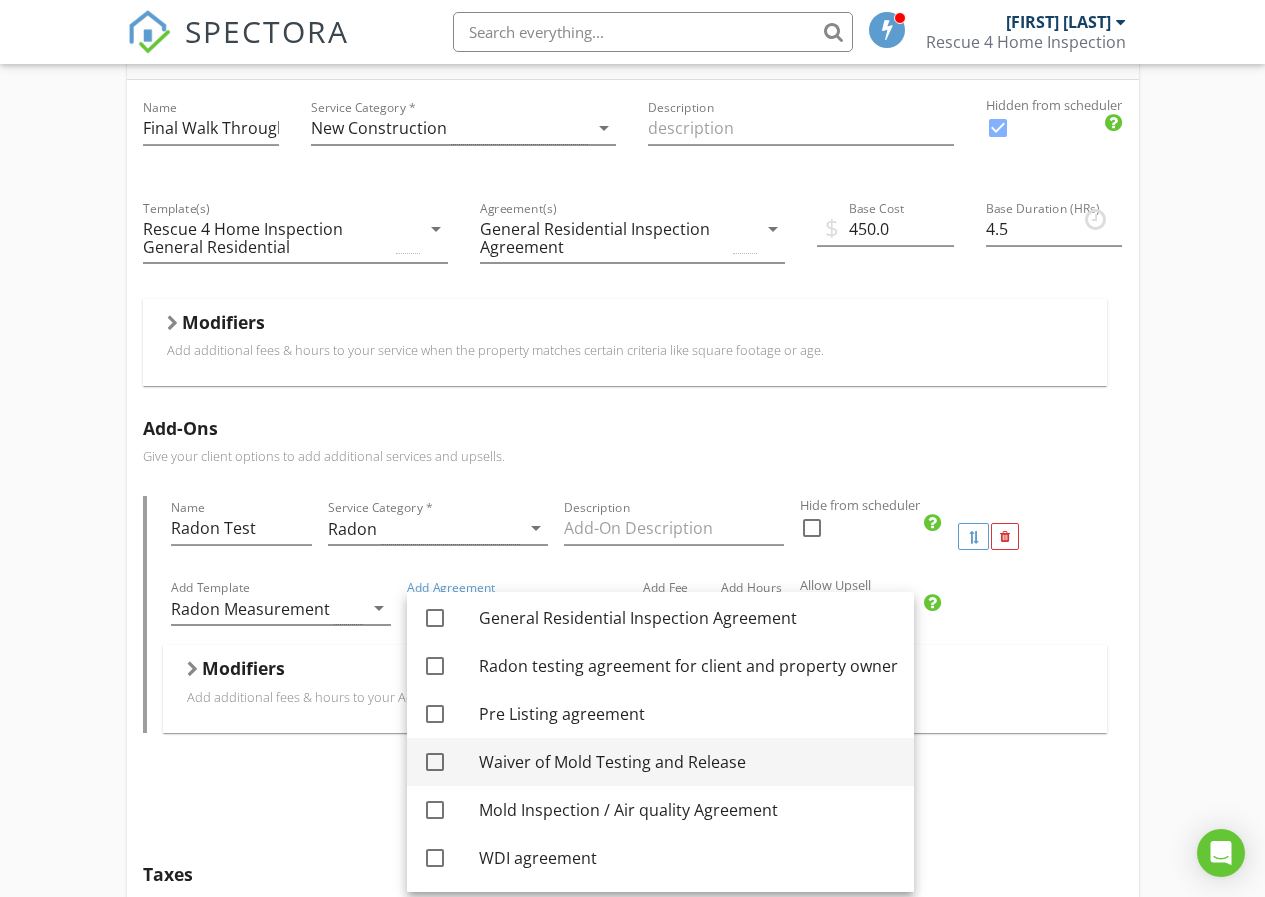 scroll, scrollTop: 0, scrollLeft: 0, axis: both 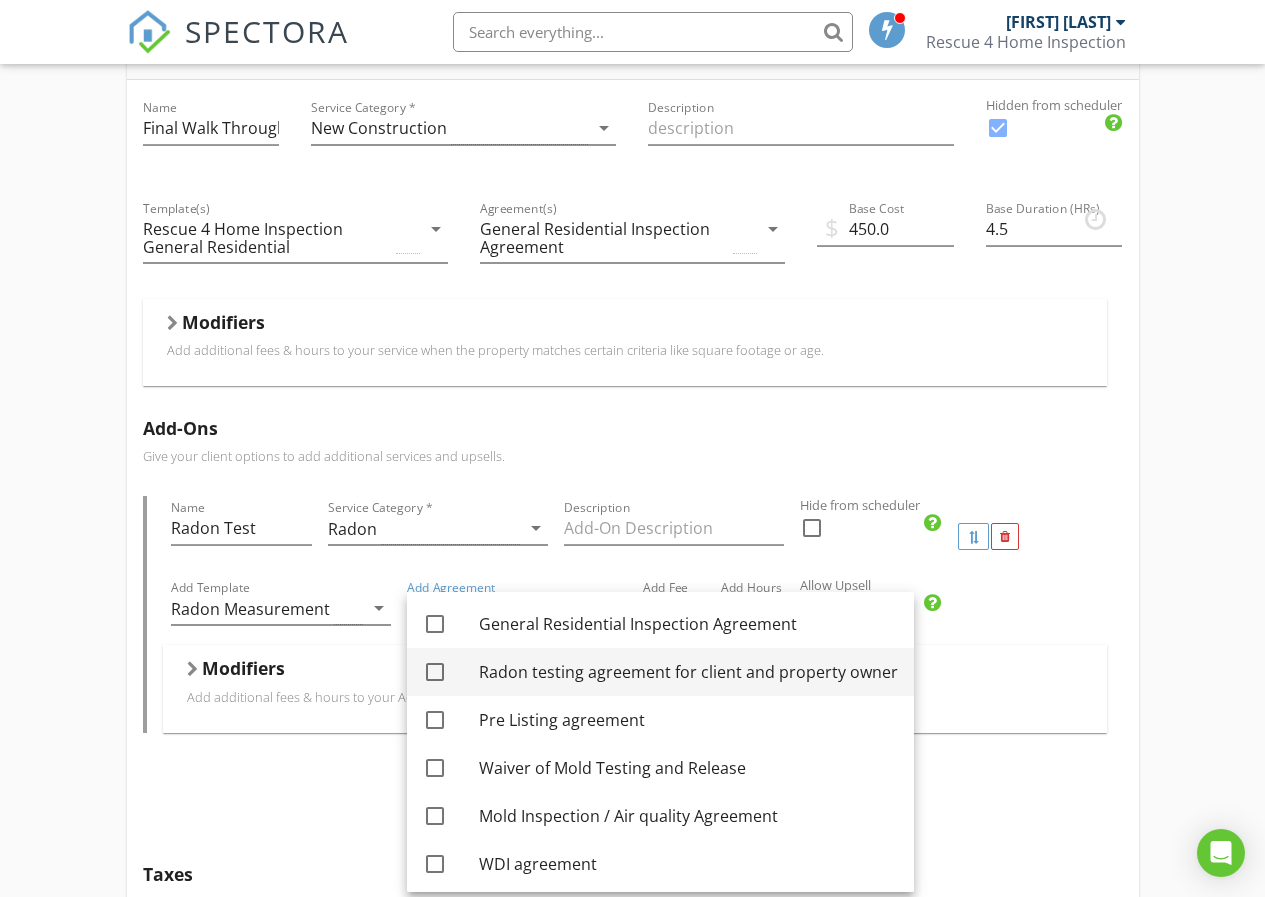 click on "Radon testing agreement for client and property owner" at bounding box center (688, 672) 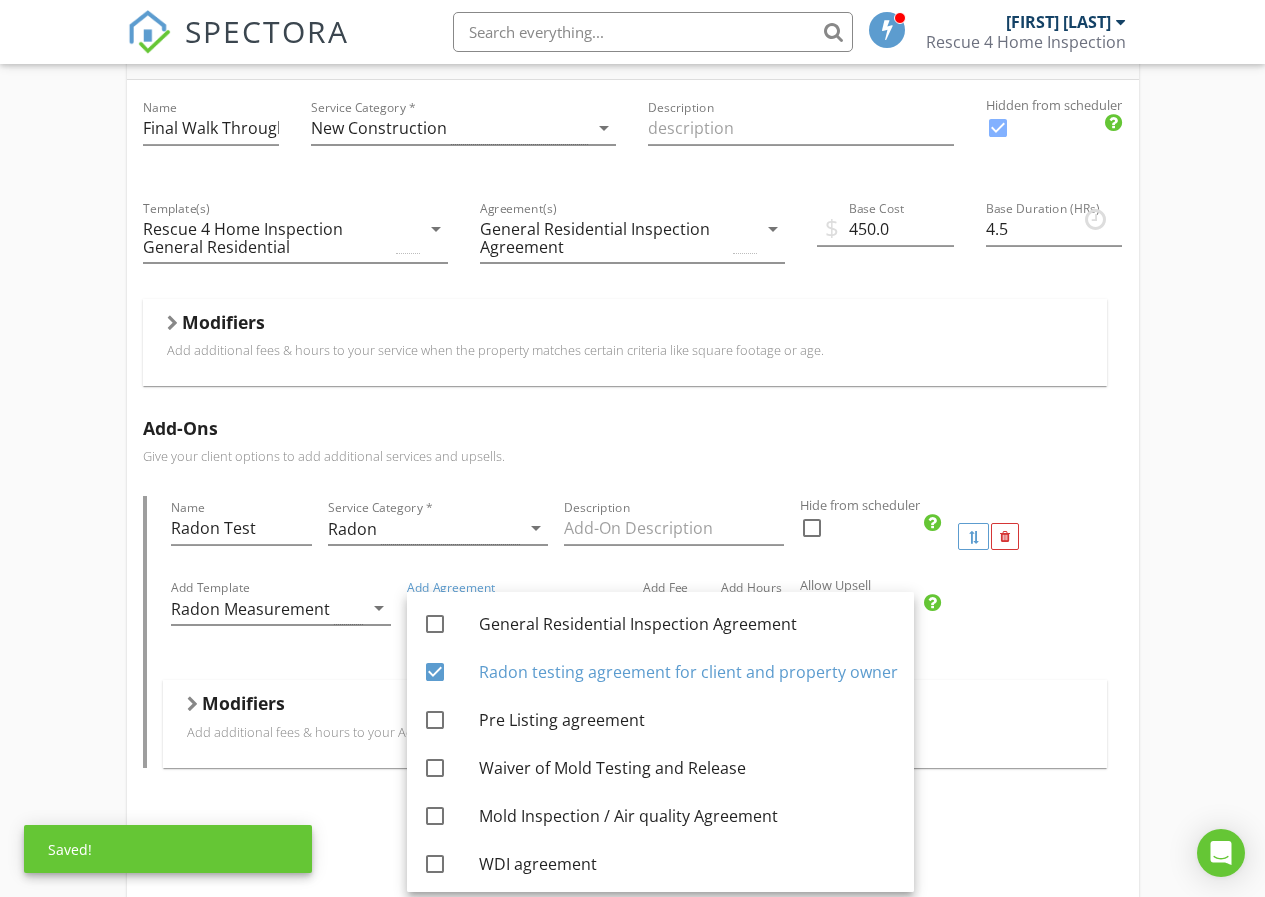 click on "Modifiers
Add additional fees & hours to your Add Ons when the property
matches certain criteria like square footage or age." at bounding box center (635, 723) 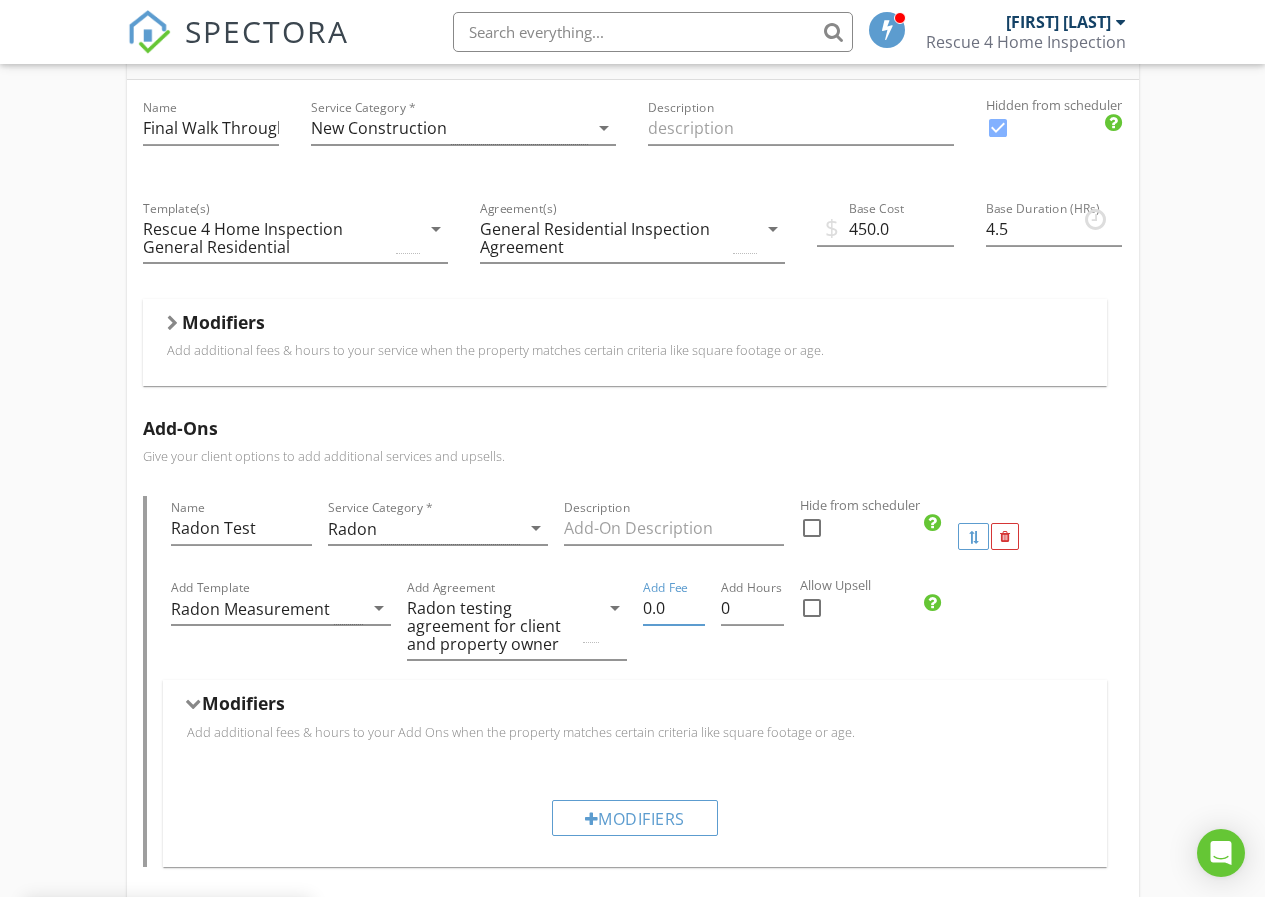 drag, startPoint x: 666, startPoint y: 603, endPoint x: 636, endPoint y: 604, distance: 30.016663 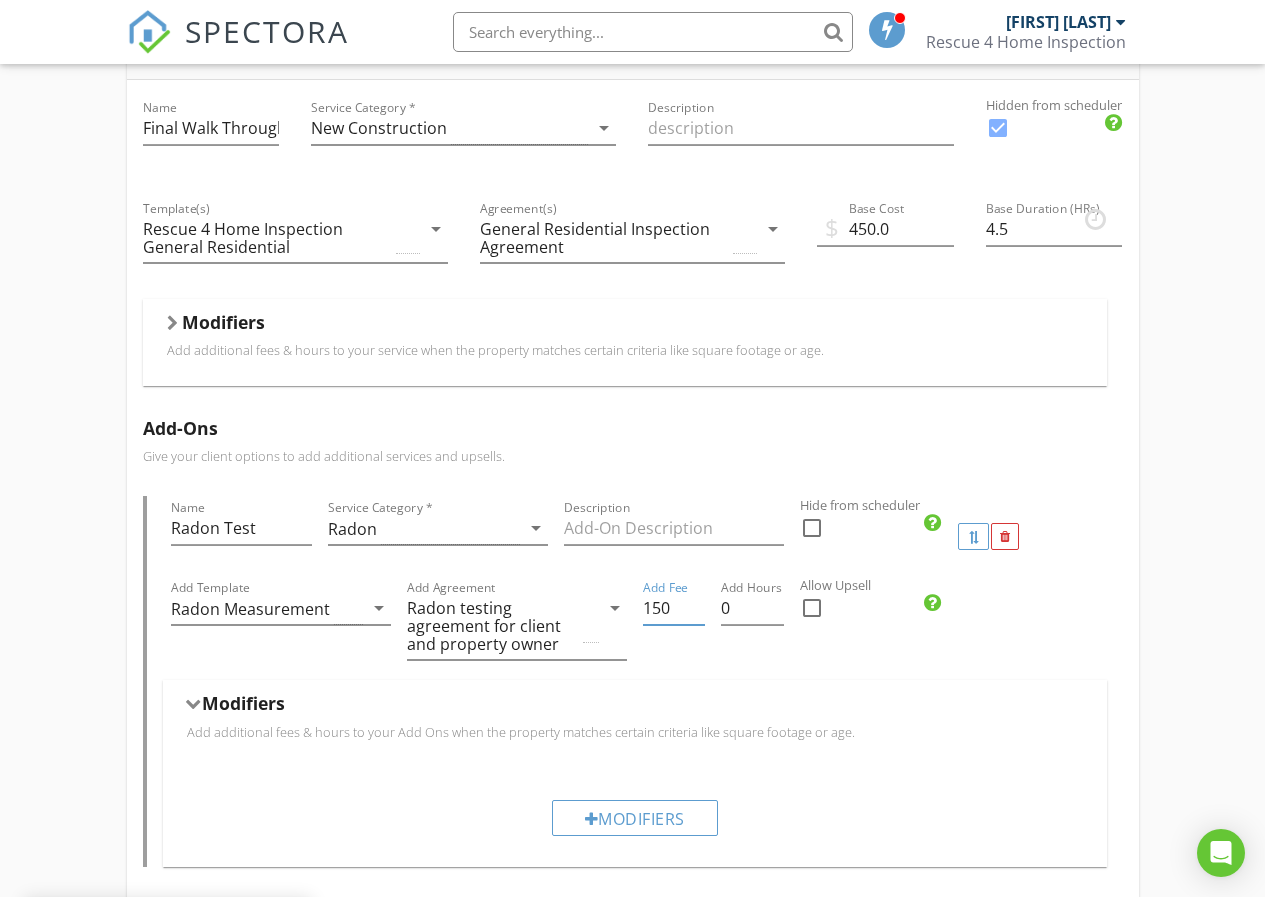type on "150" 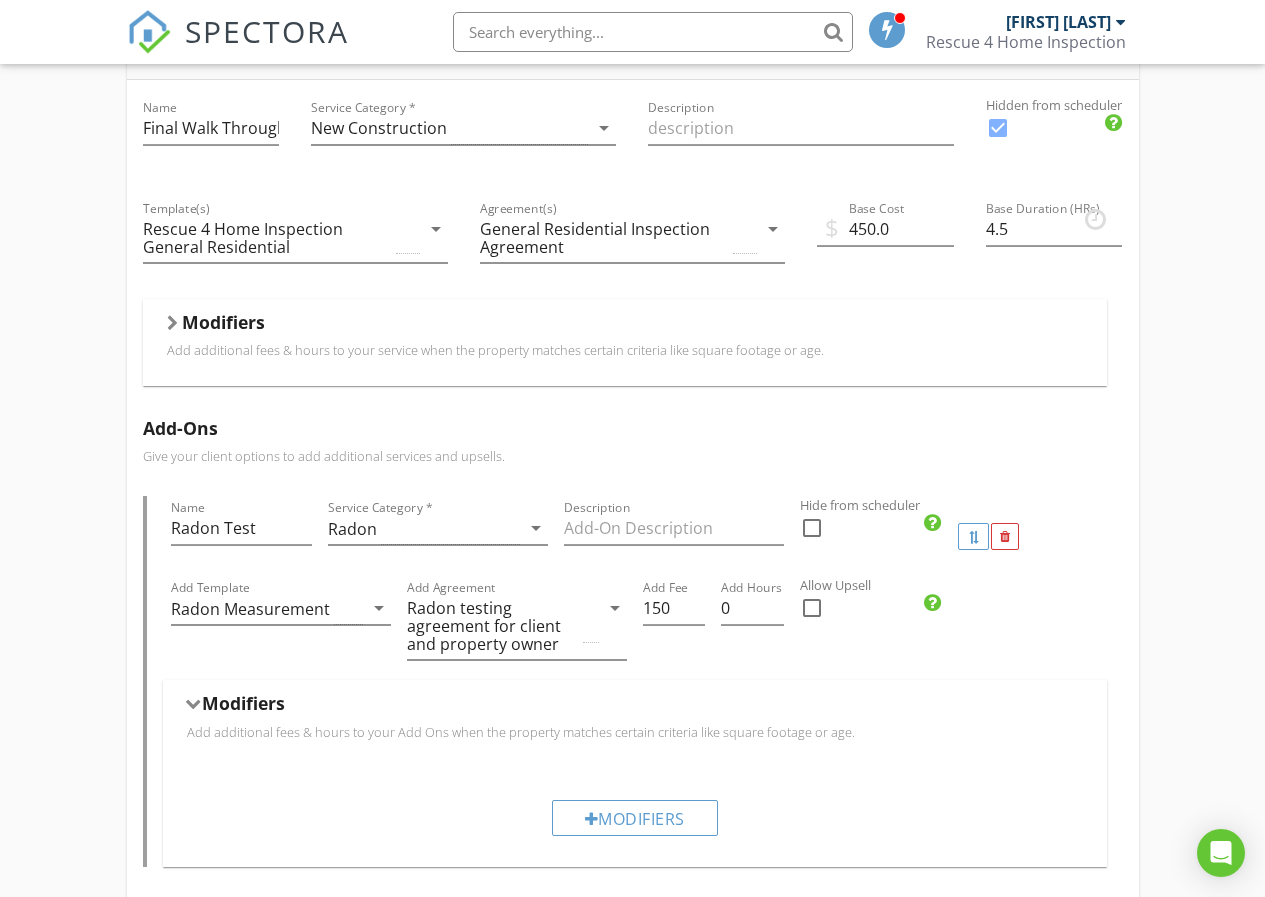 click on "Modifiers" at bounding box center [635, 707] 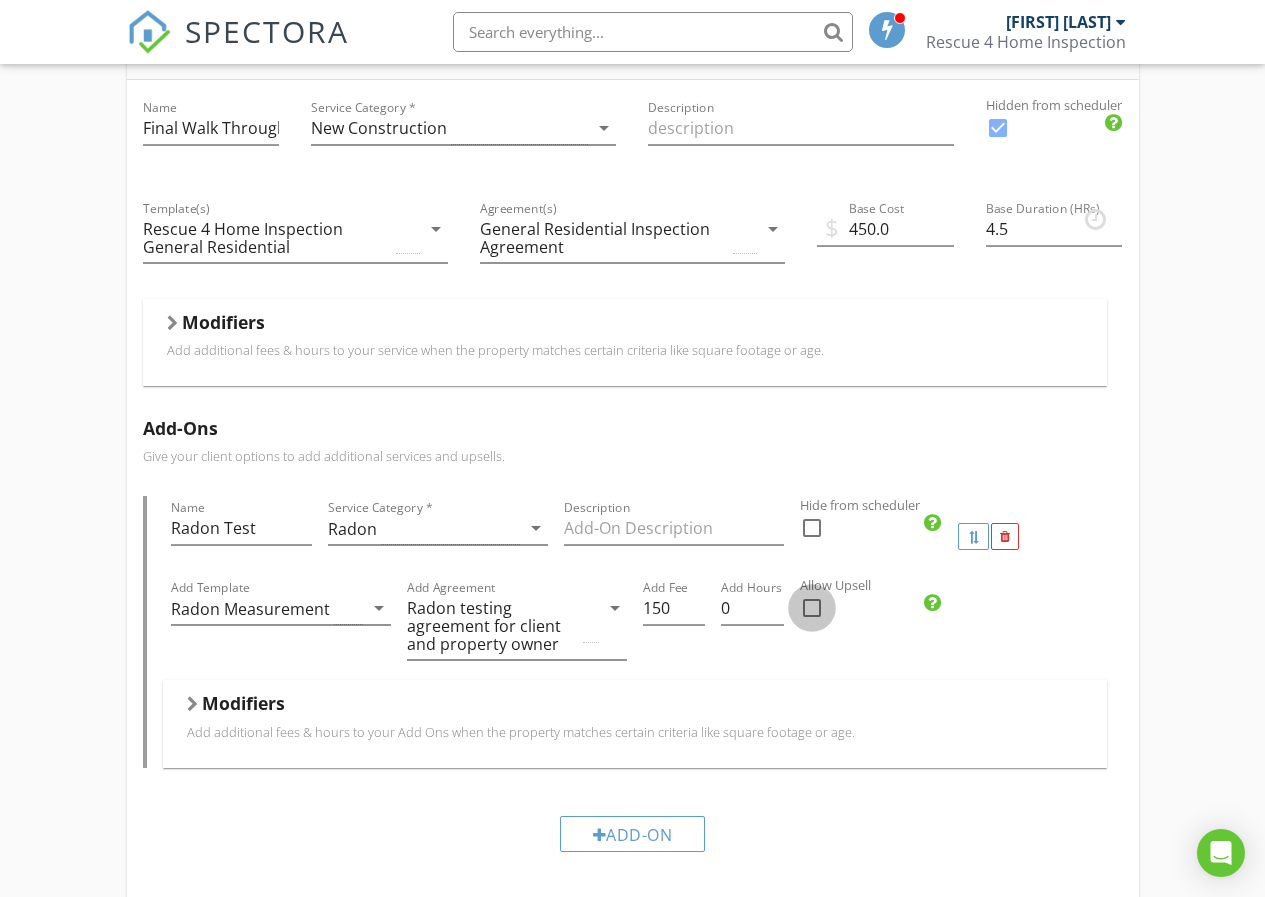 click at bounding box center [812, 608] 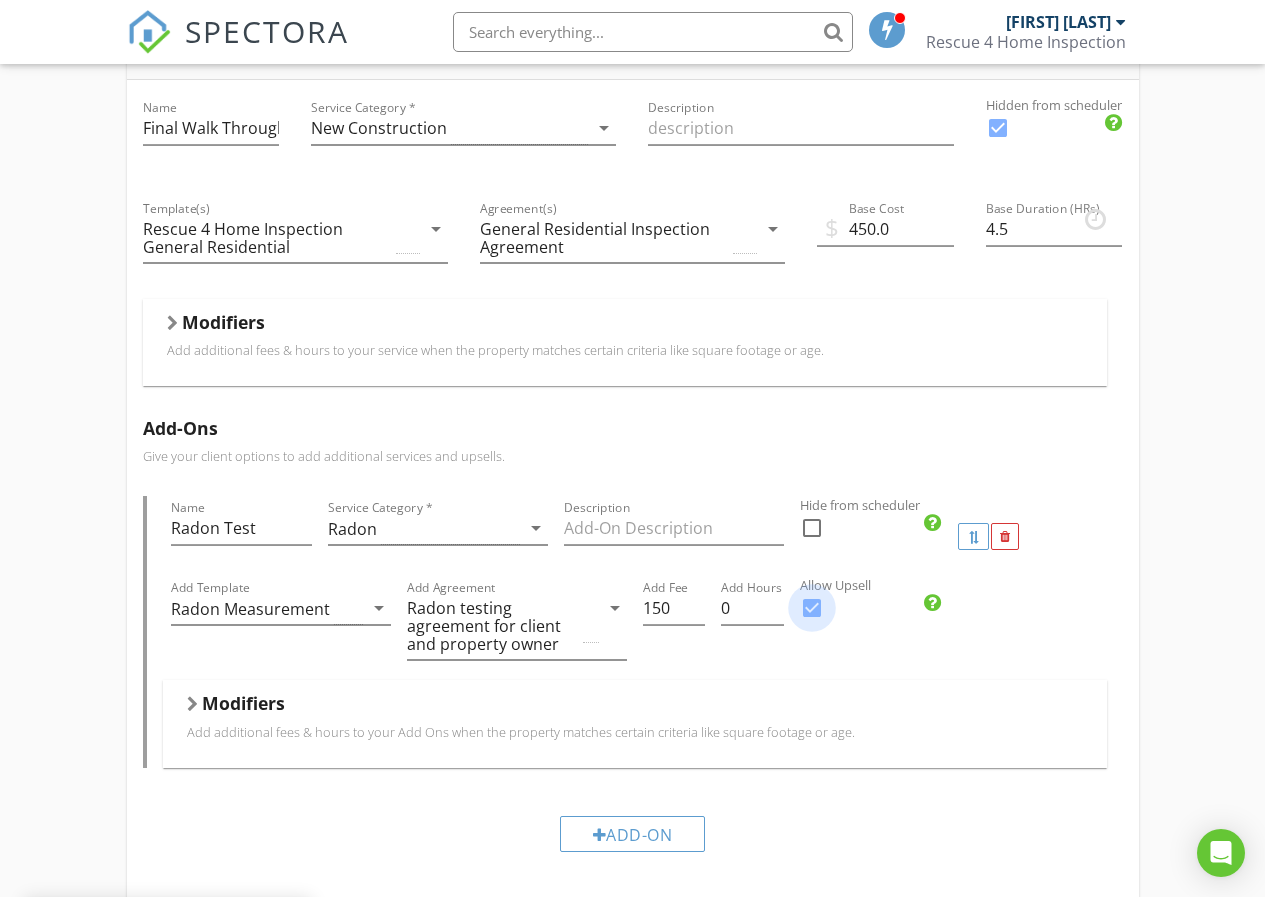 click at bounding box center (812, 608) 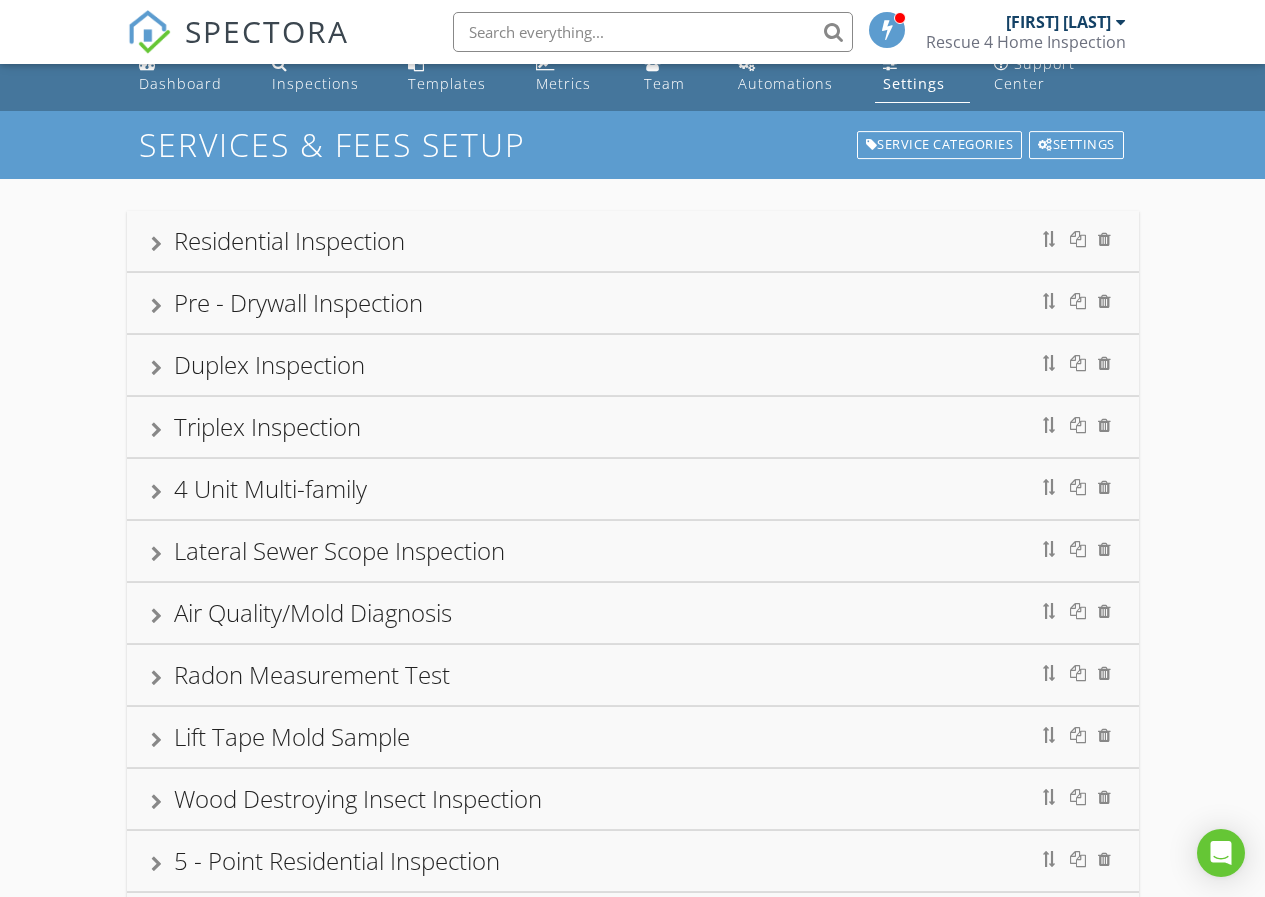 scroll, scrollTop: 0, scrollLeft: 0, axis: both 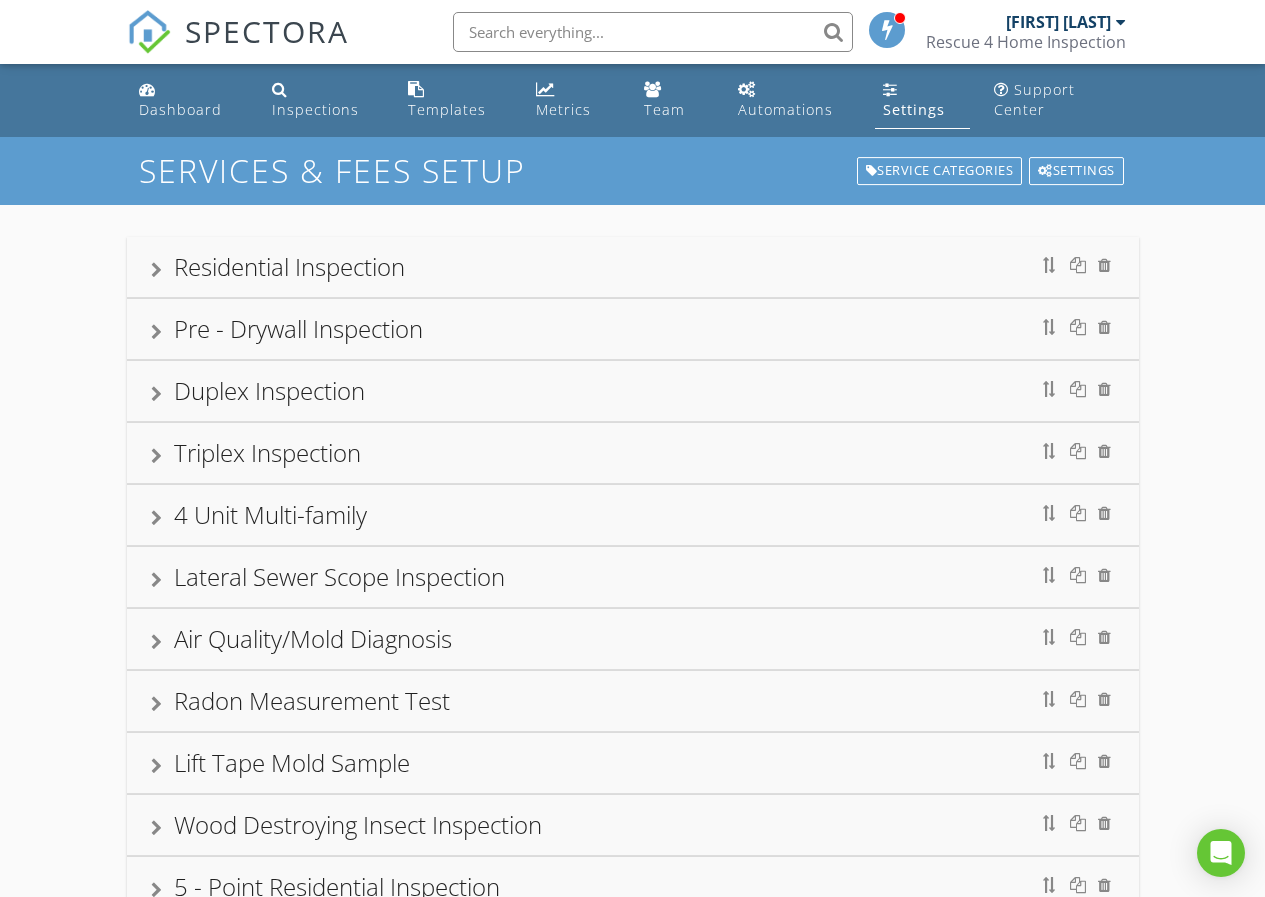 click on "Residential Inspection" at bounding box center (633, 267) 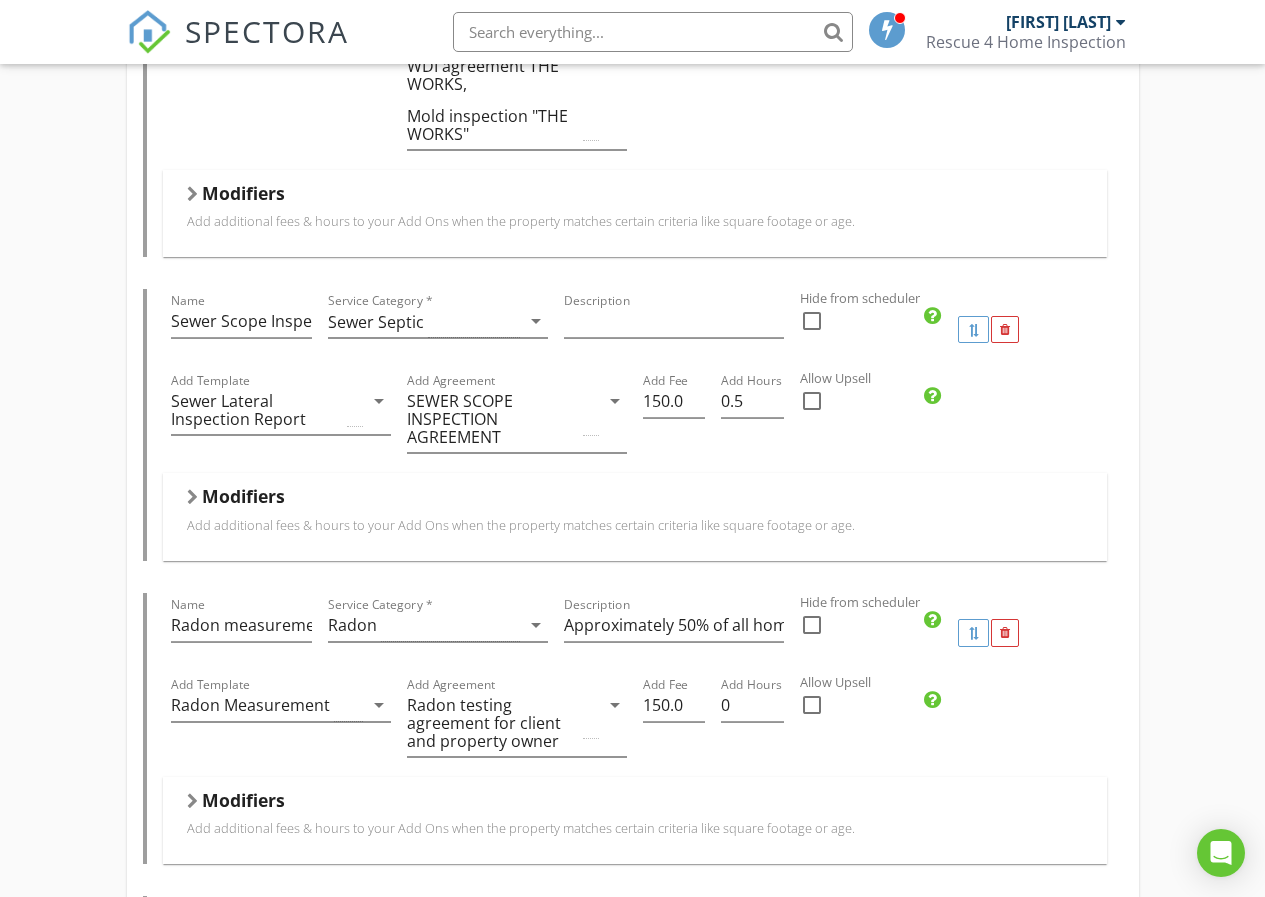 scroll, scrollTop: 1500, scrollLeft: 0, axis: vertical 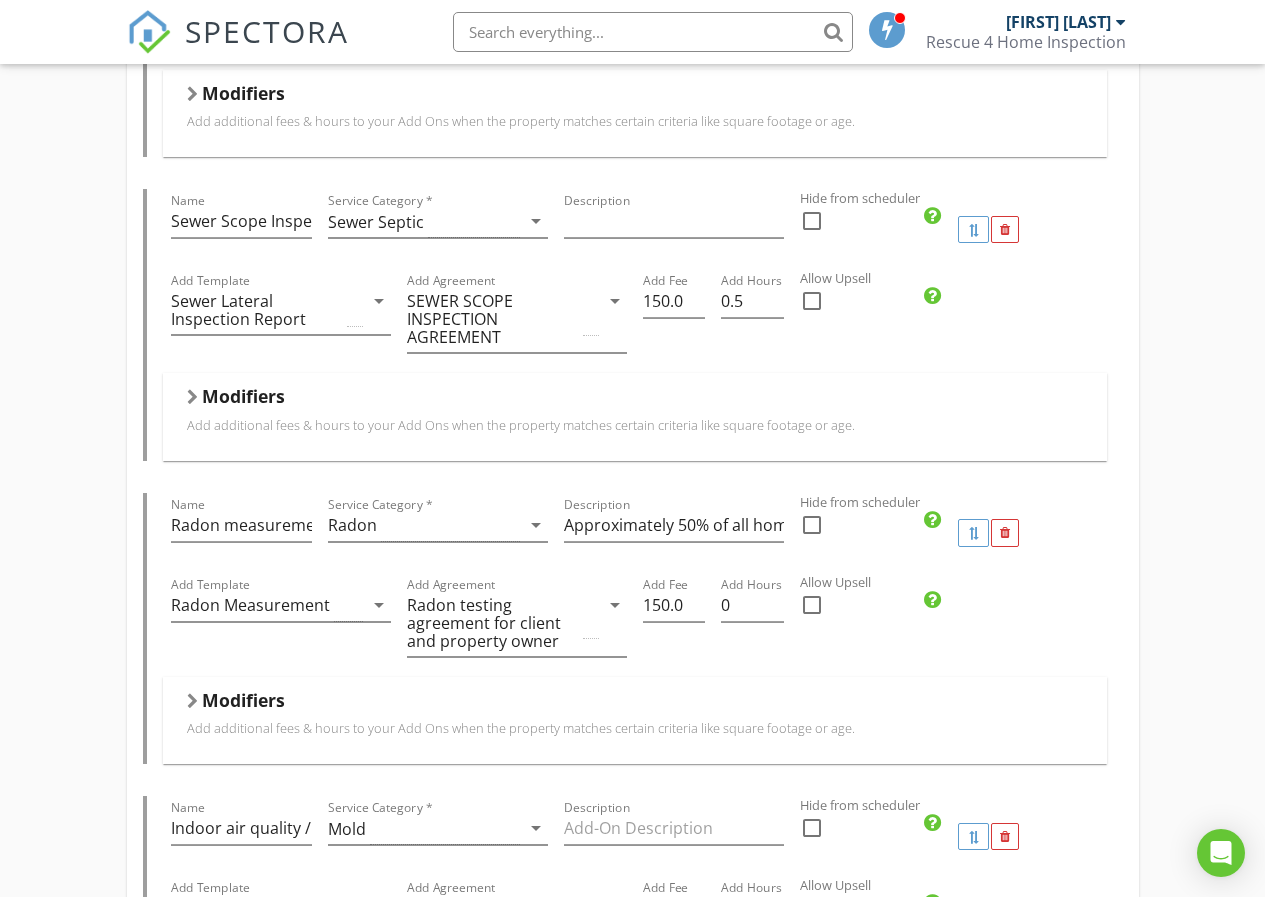 click at bounding box center (812, 605) 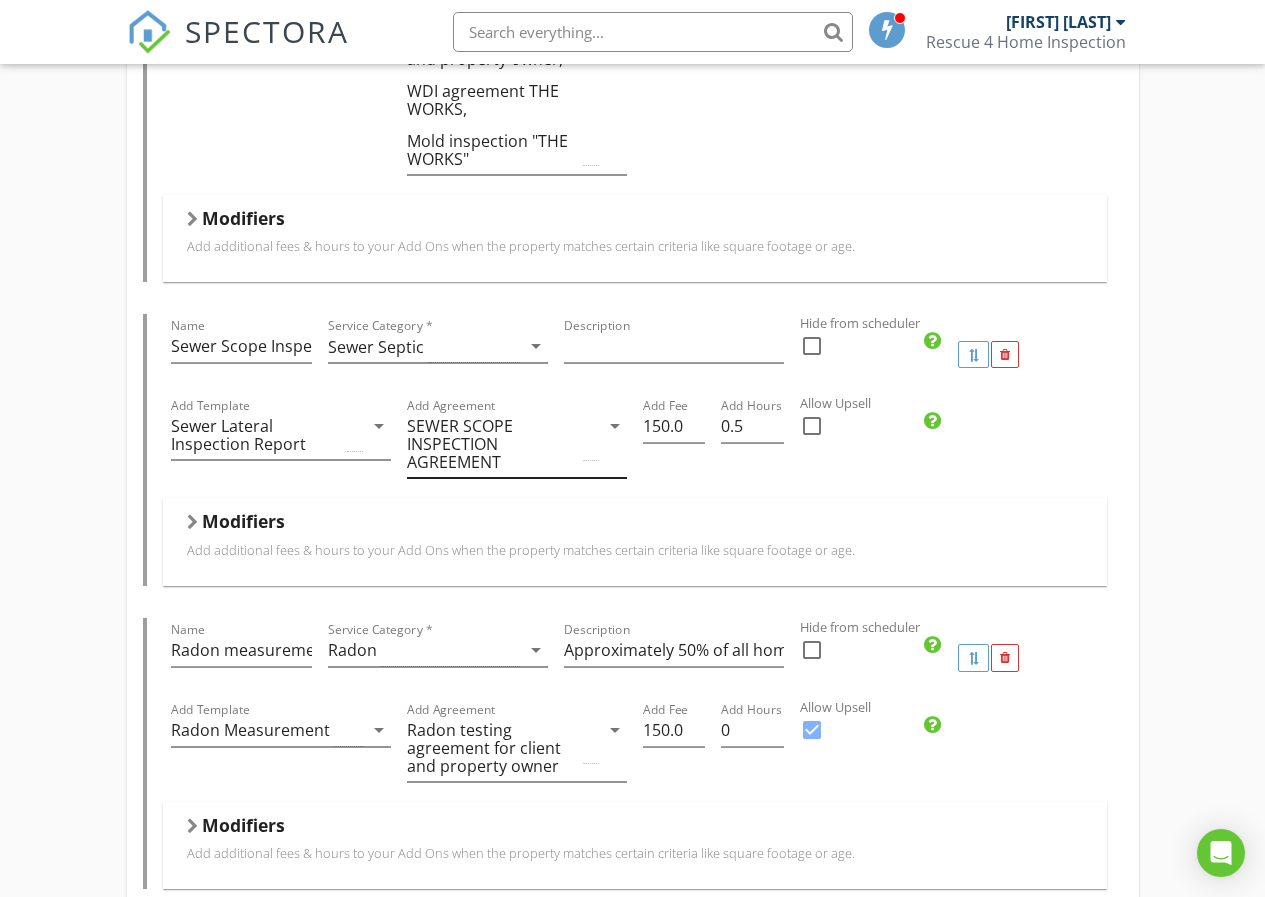 scroll, scrollTop: 1400, scrollLeft: 0, axis: vertical 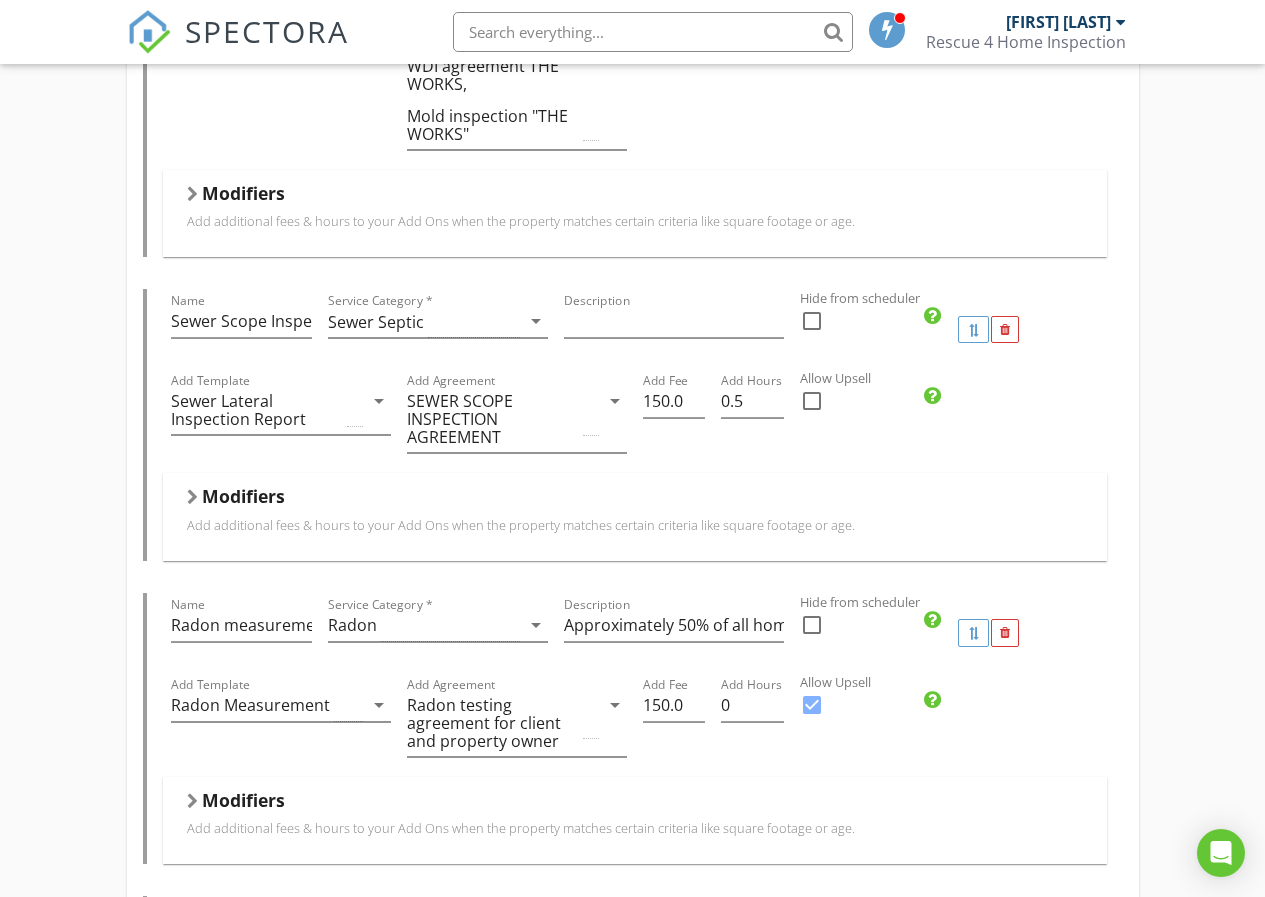 click at bounding box center [812, 401] 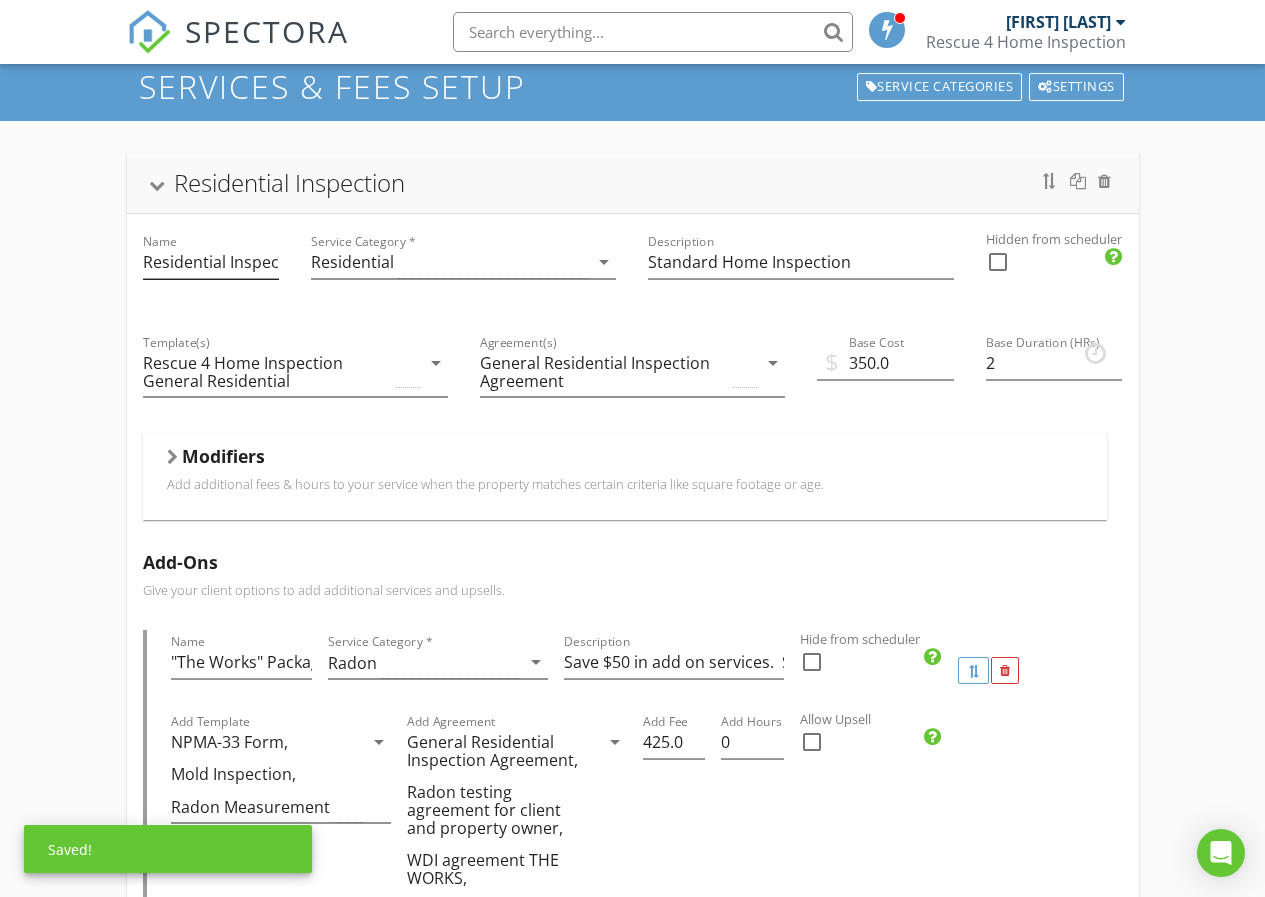 scroll, scrollTop: 0, scrollLeft: 0, axis: both 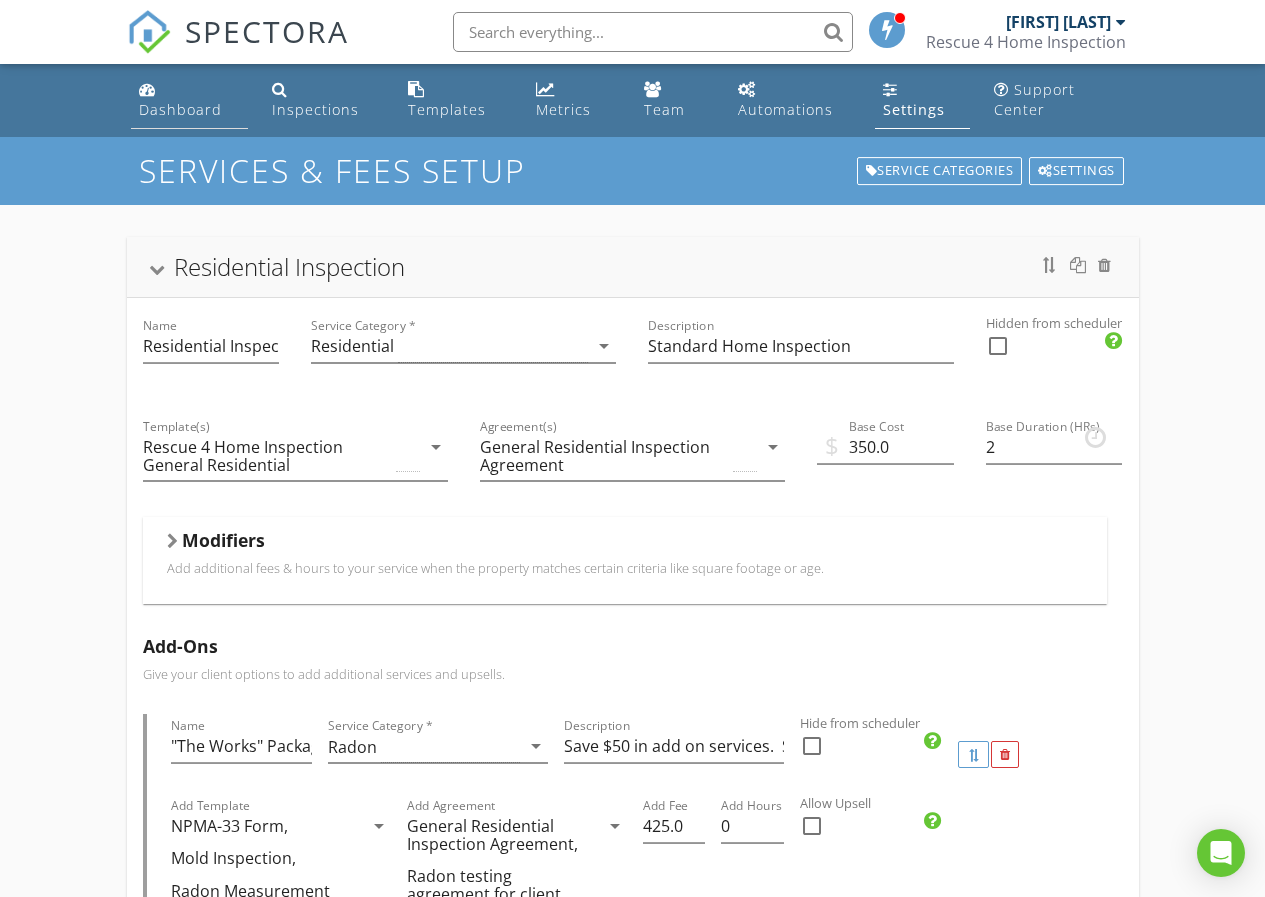 click on "Dashboard" at bounding box center [180, 109] 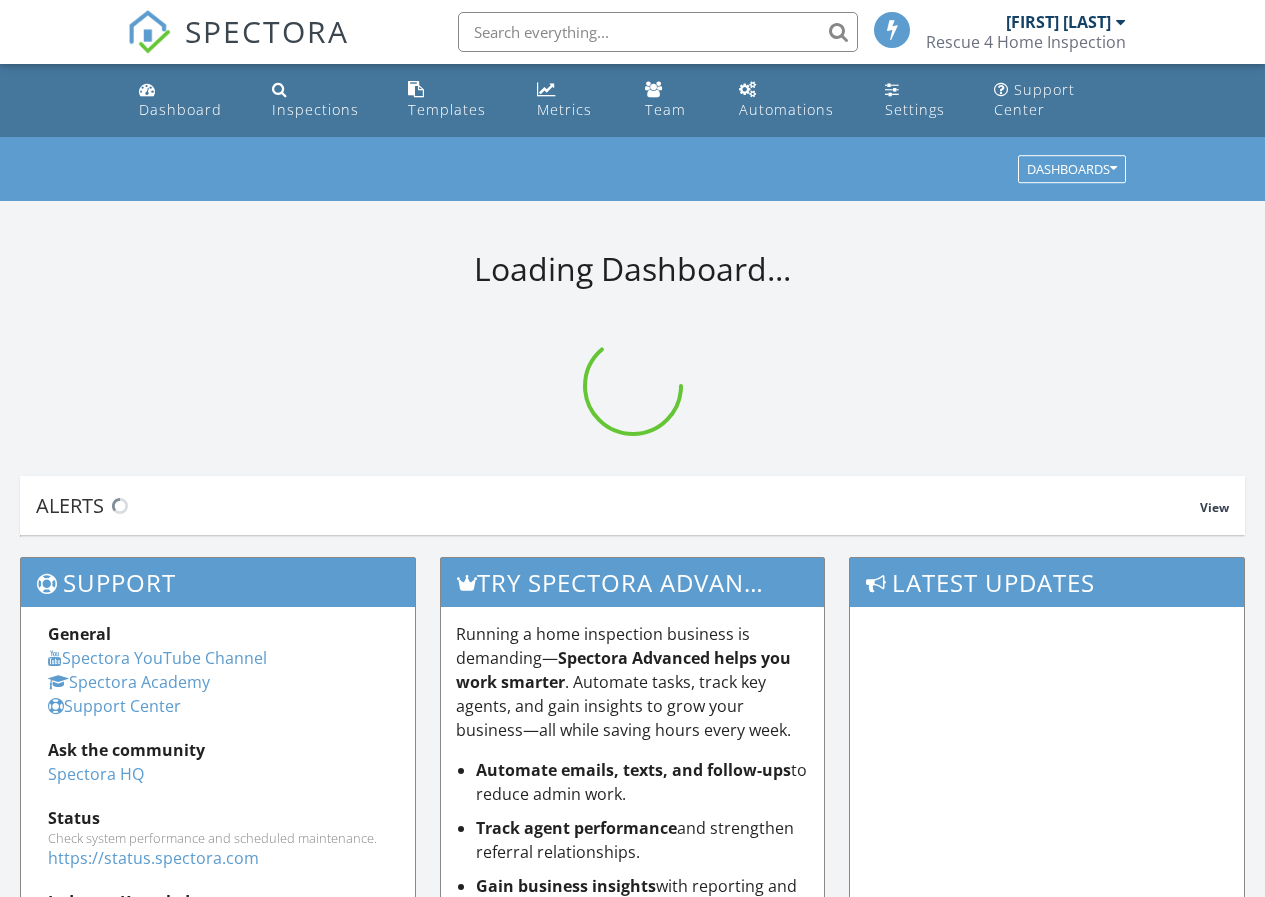 scroll, scrollTop: 0, scrollLeft: 0, axis: both 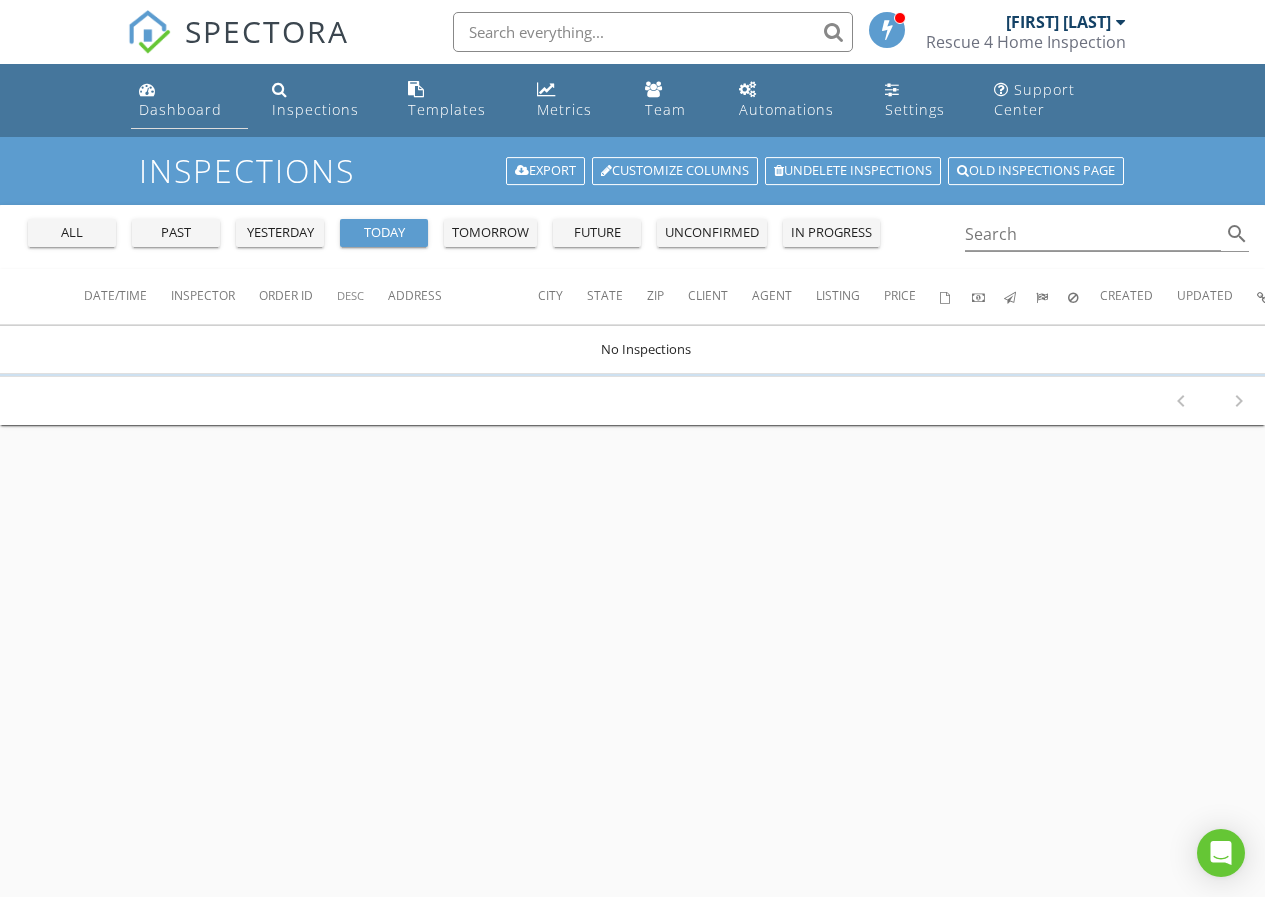 click on "Dashboard" at bounding box center [189, 100] 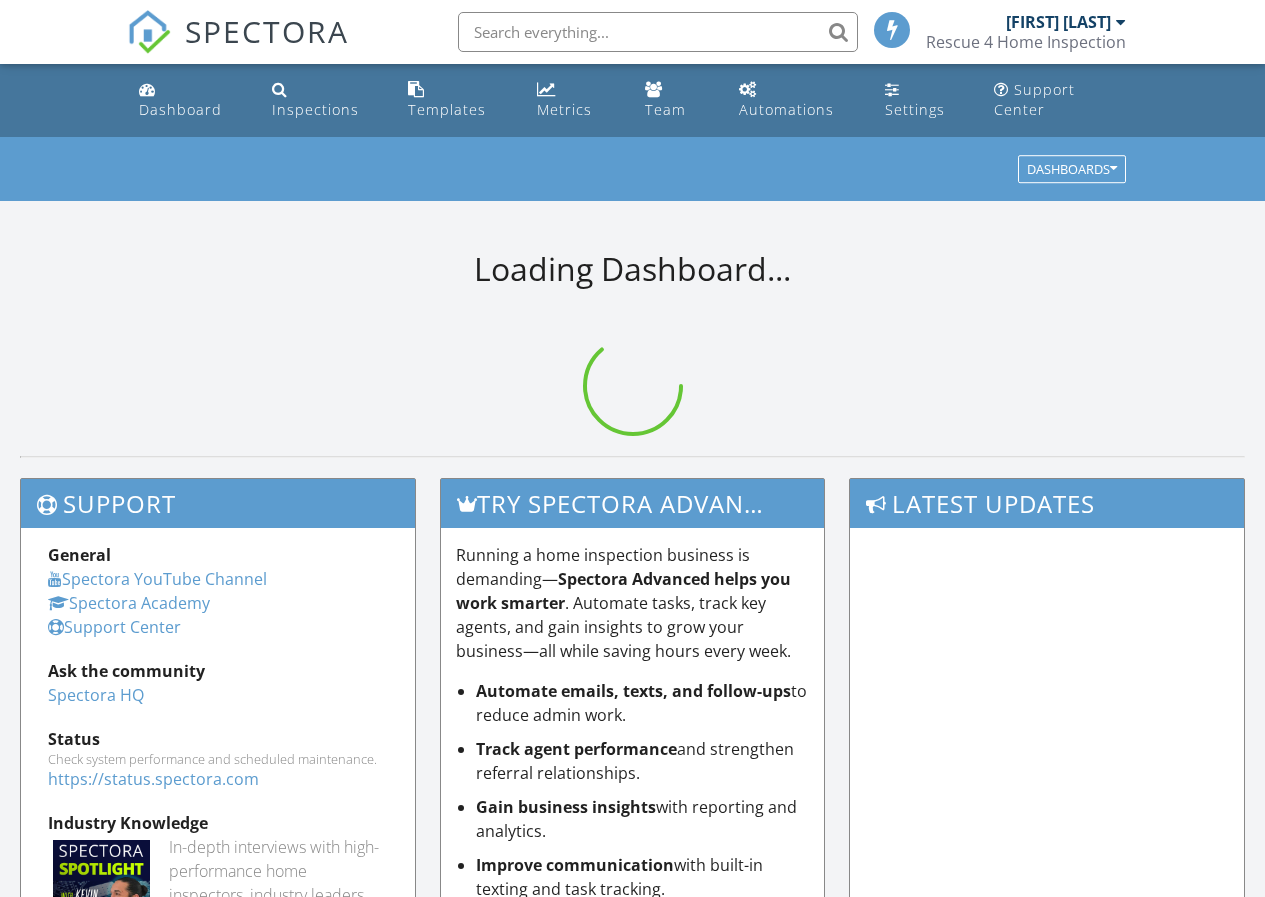 scroll, scrollTop: 0, scrollLeft: 0, axis: both 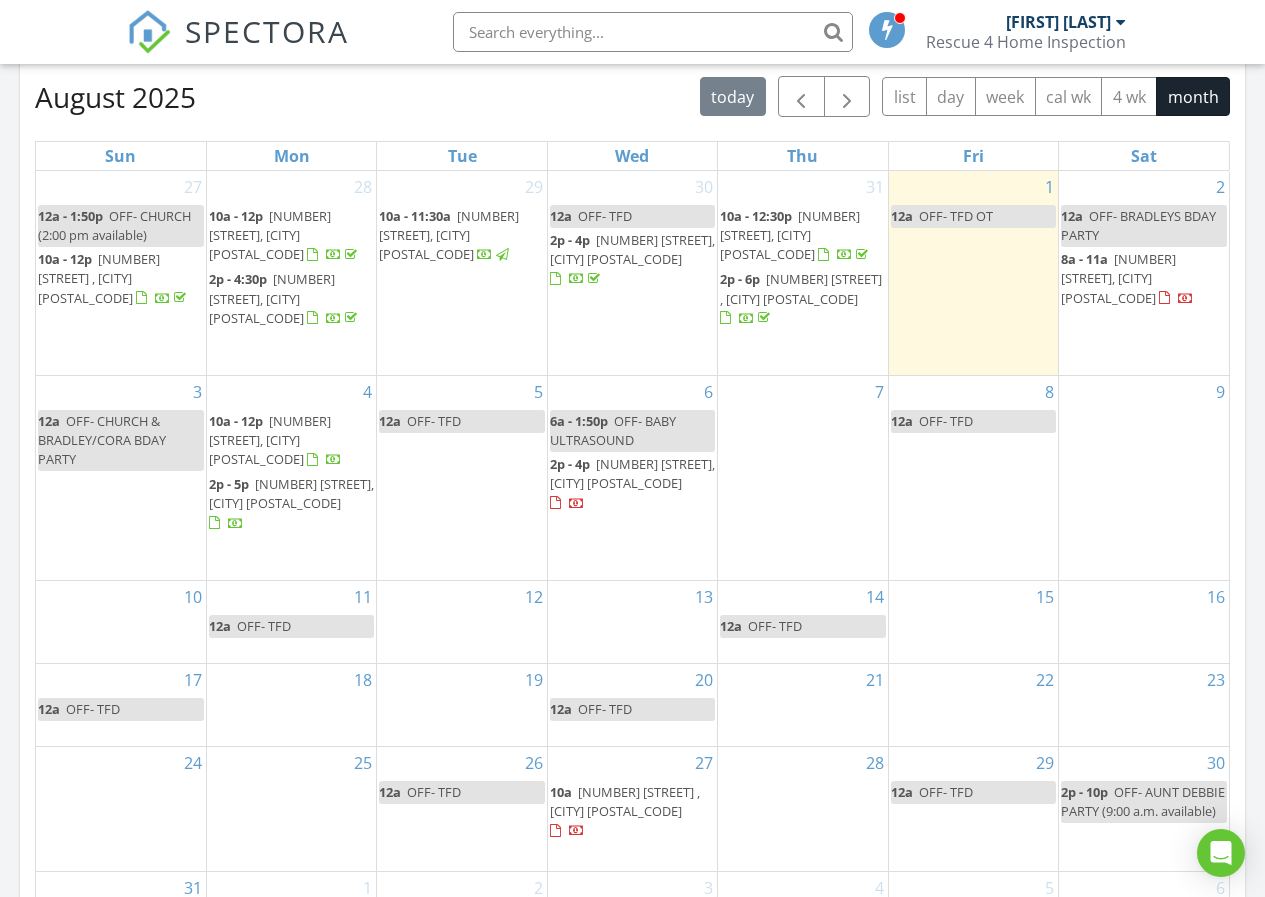 click on "7" at bounding box center (802, 478) 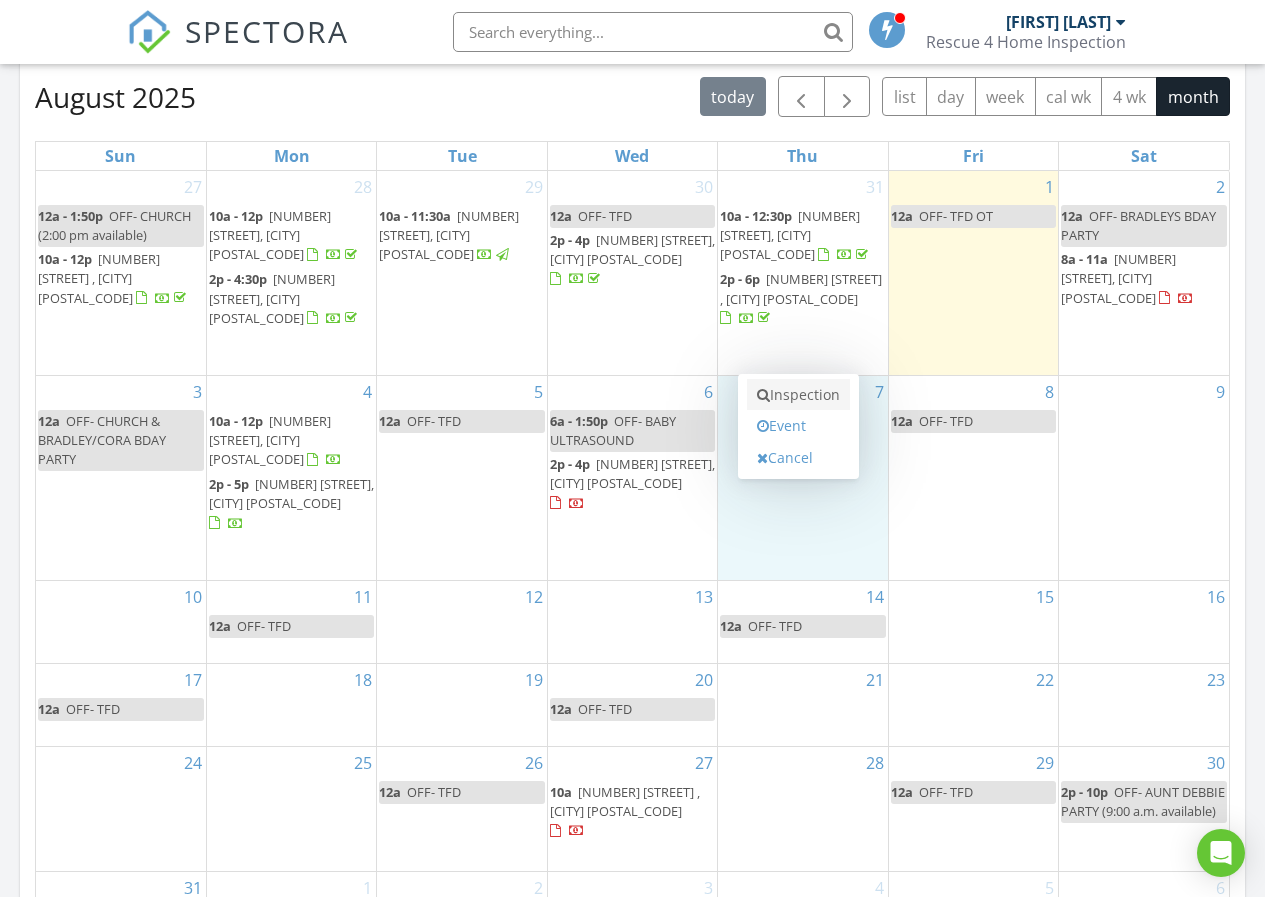 click on "Inspection" at bounding box center [798, 395] 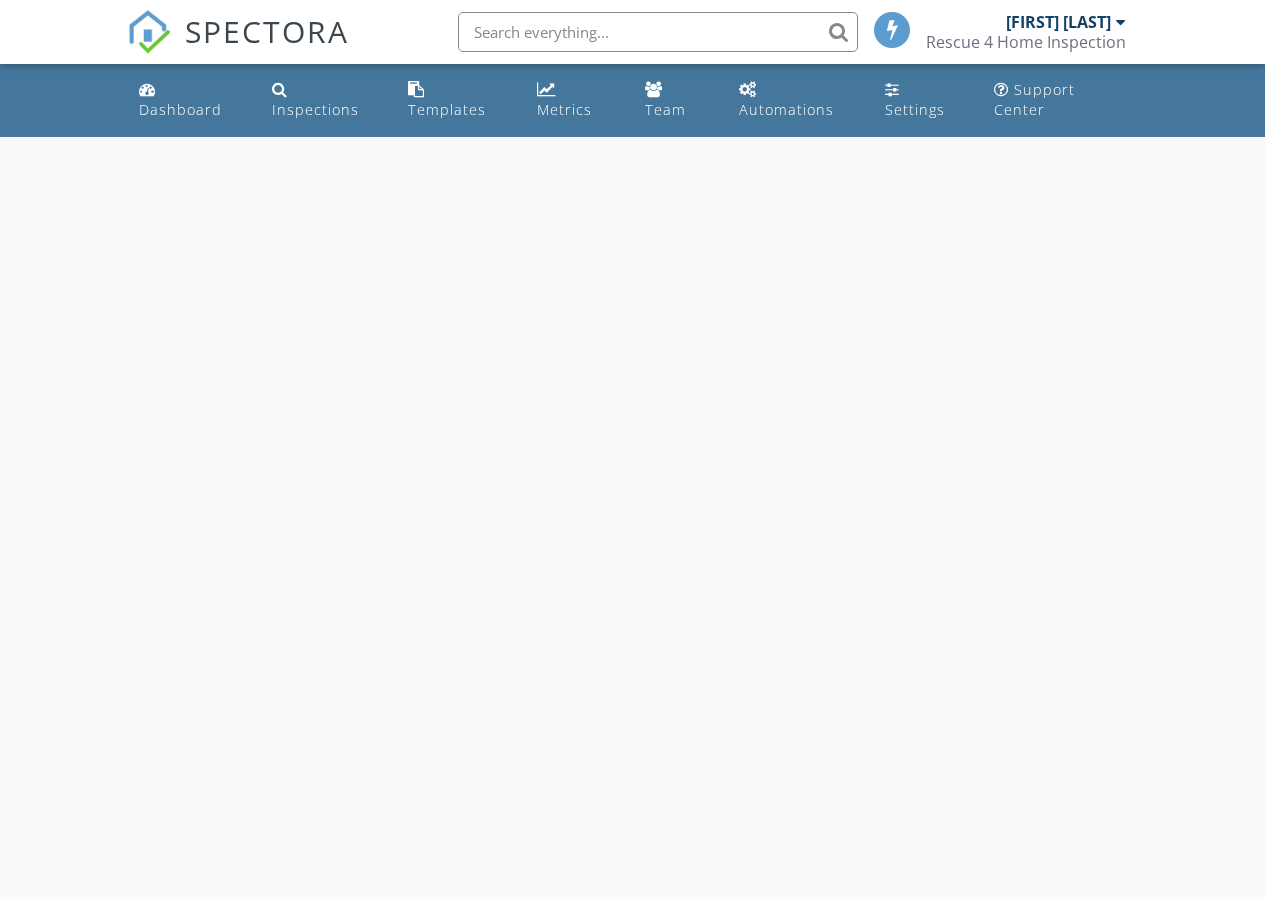 scroll, scrollTop: 0, scrollLeft: 0, axis: both 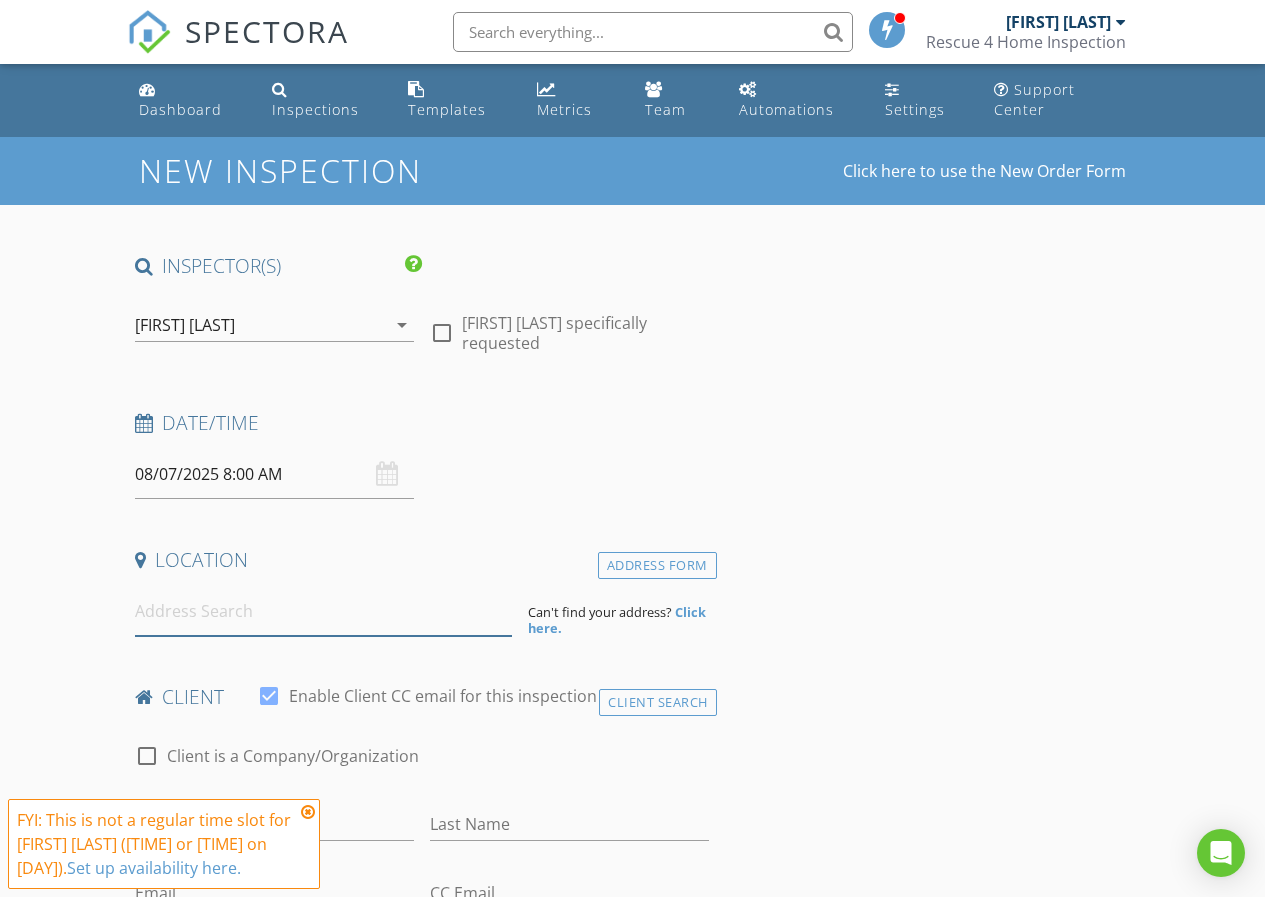 click at bounding box center [324, 611] 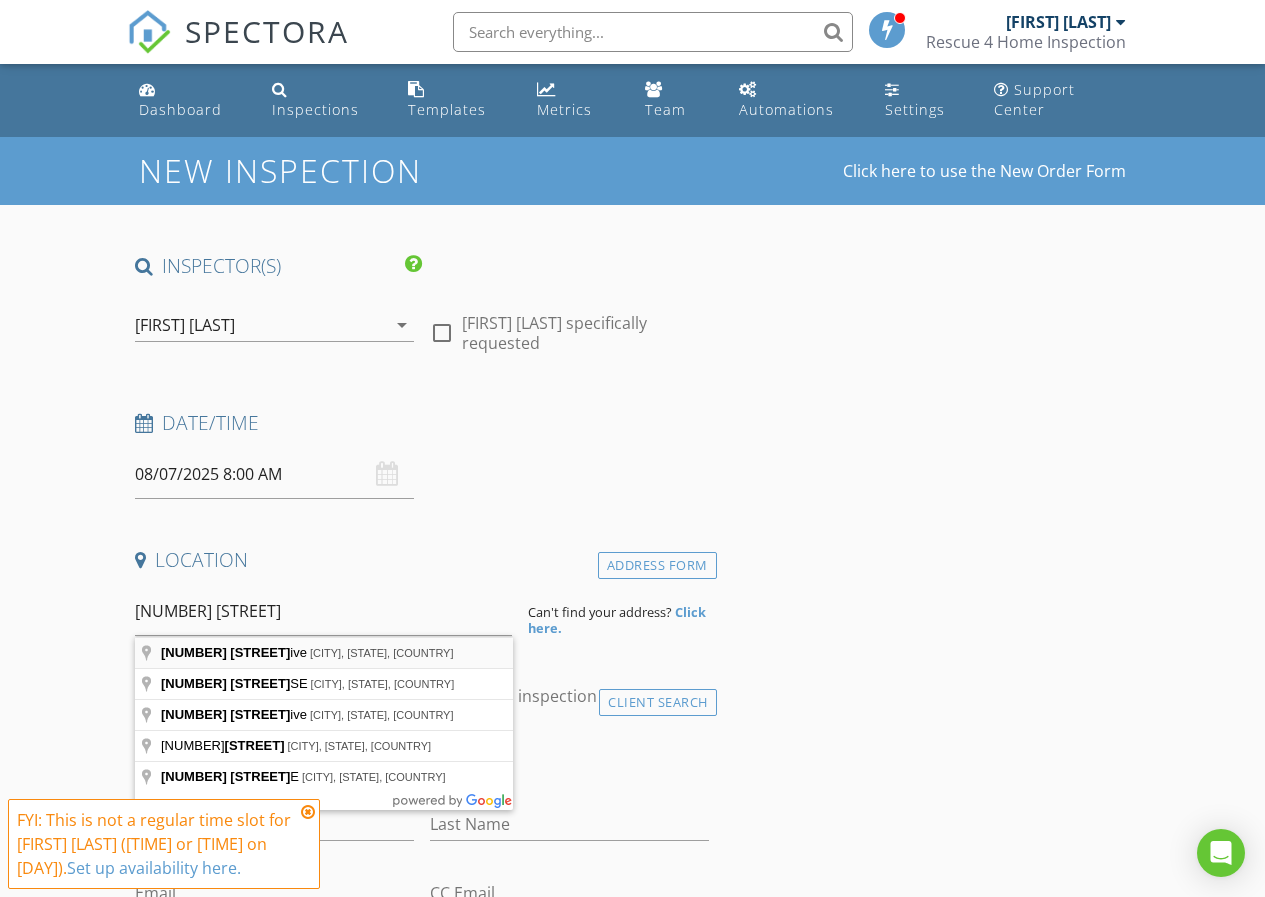 type on "[NUMBER] [STREET], [CITY], [STATE], [COUNTRY]" 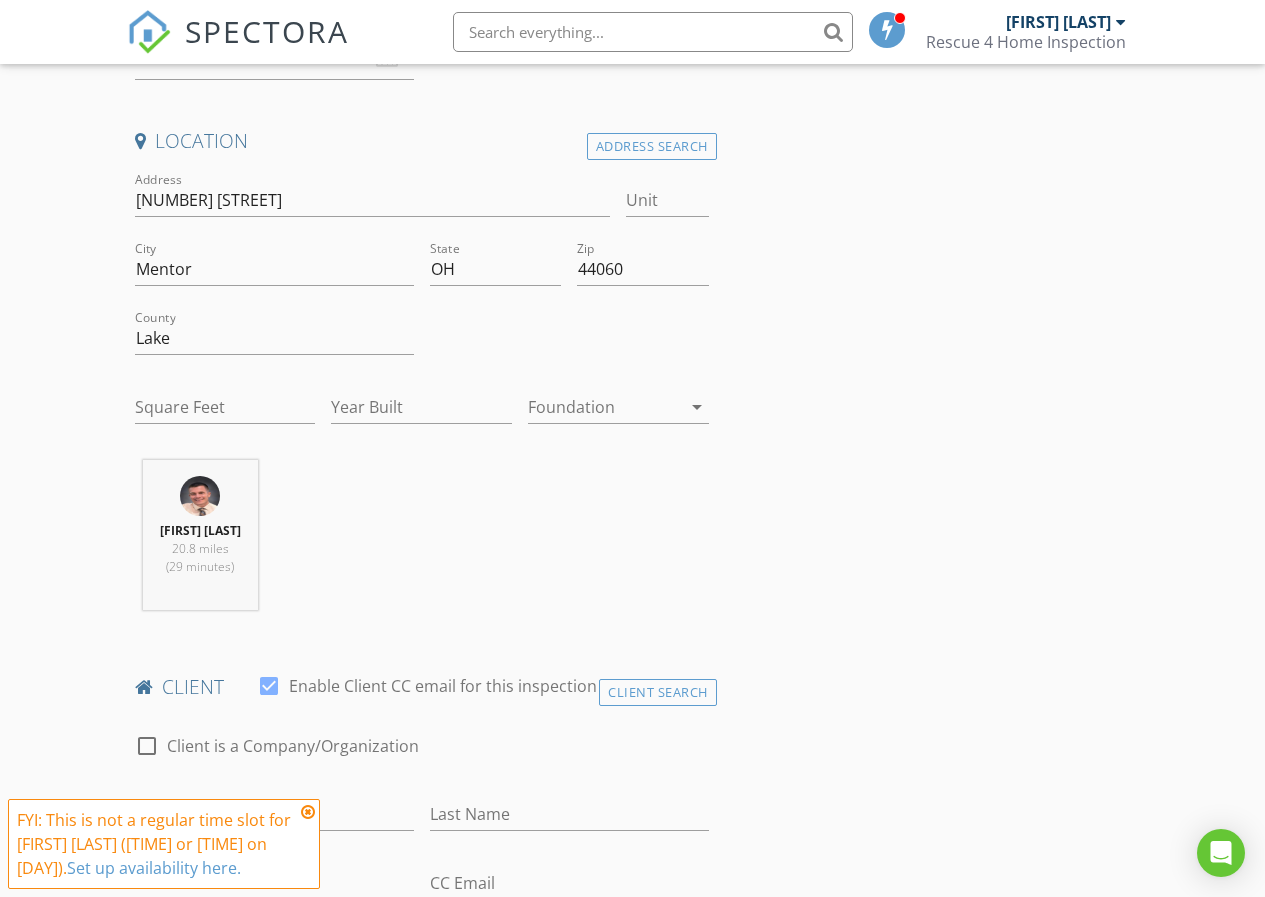 scroll, scrollTop: 500, scrollLeft: 0, axis: vertical 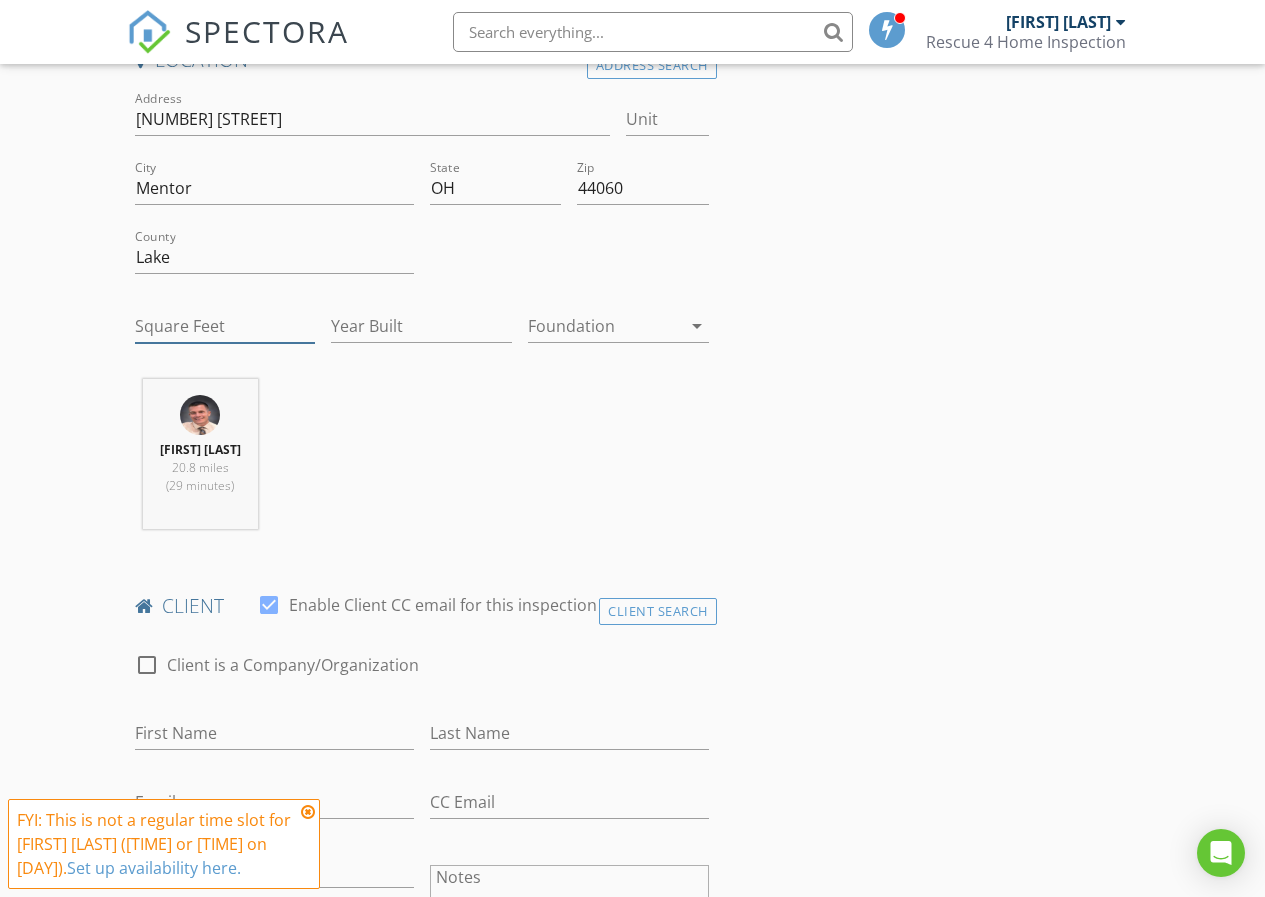 click on "Square Feet" at bounding box center (225, 326) 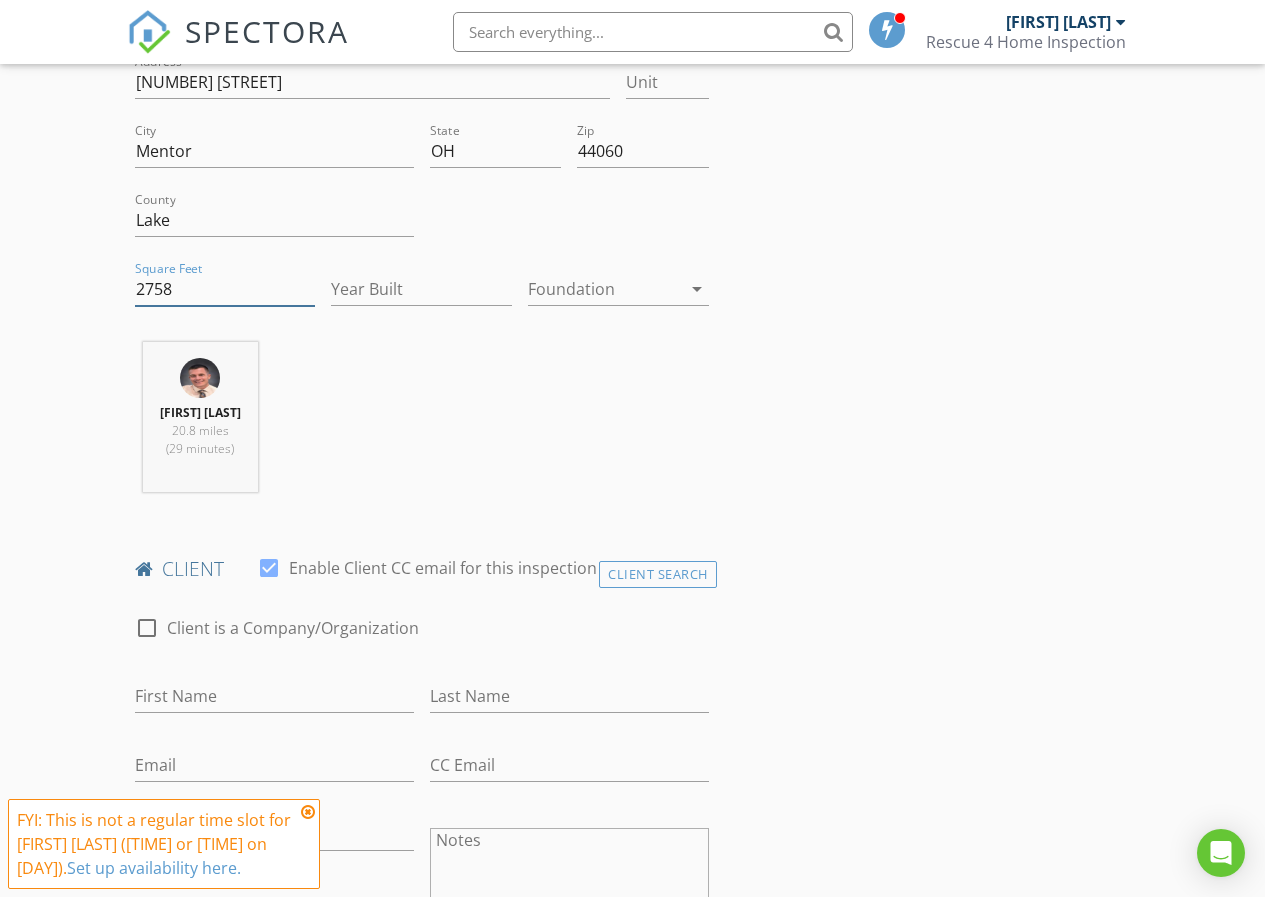 scroll, scrollTop: 600, scrollLeft: 0, axis: vertical 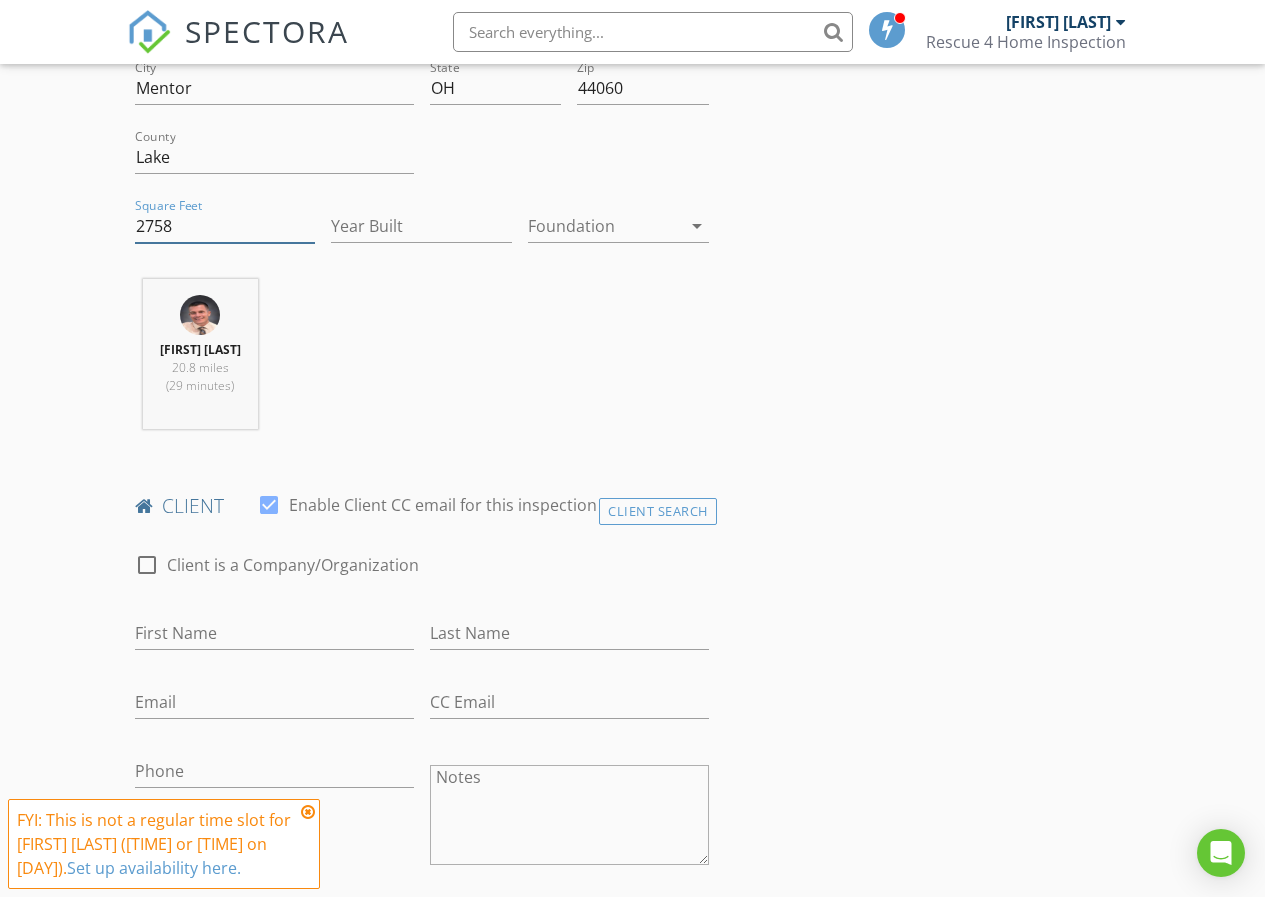 type on "2758" 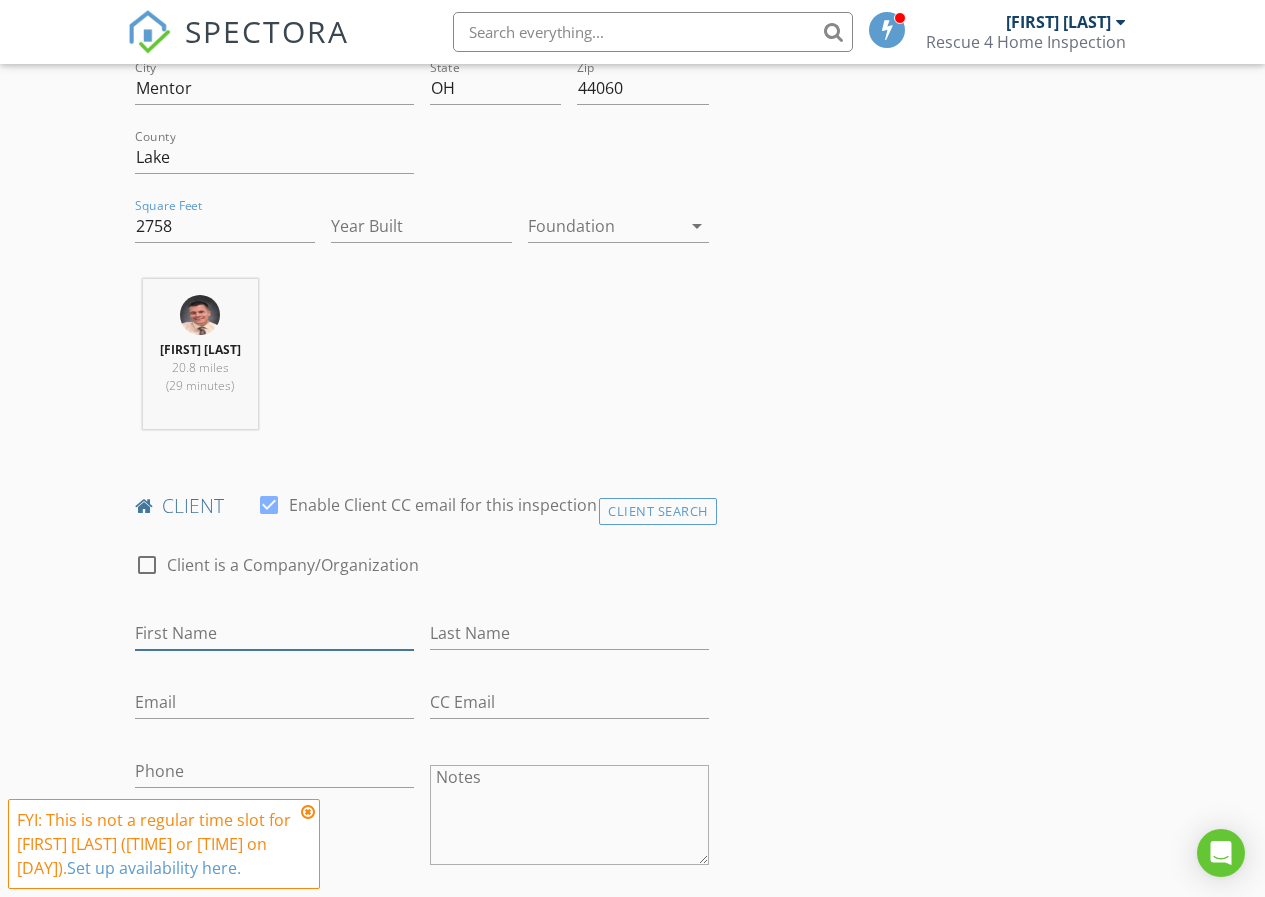click on "First Name" at bounding box center [274, 633] 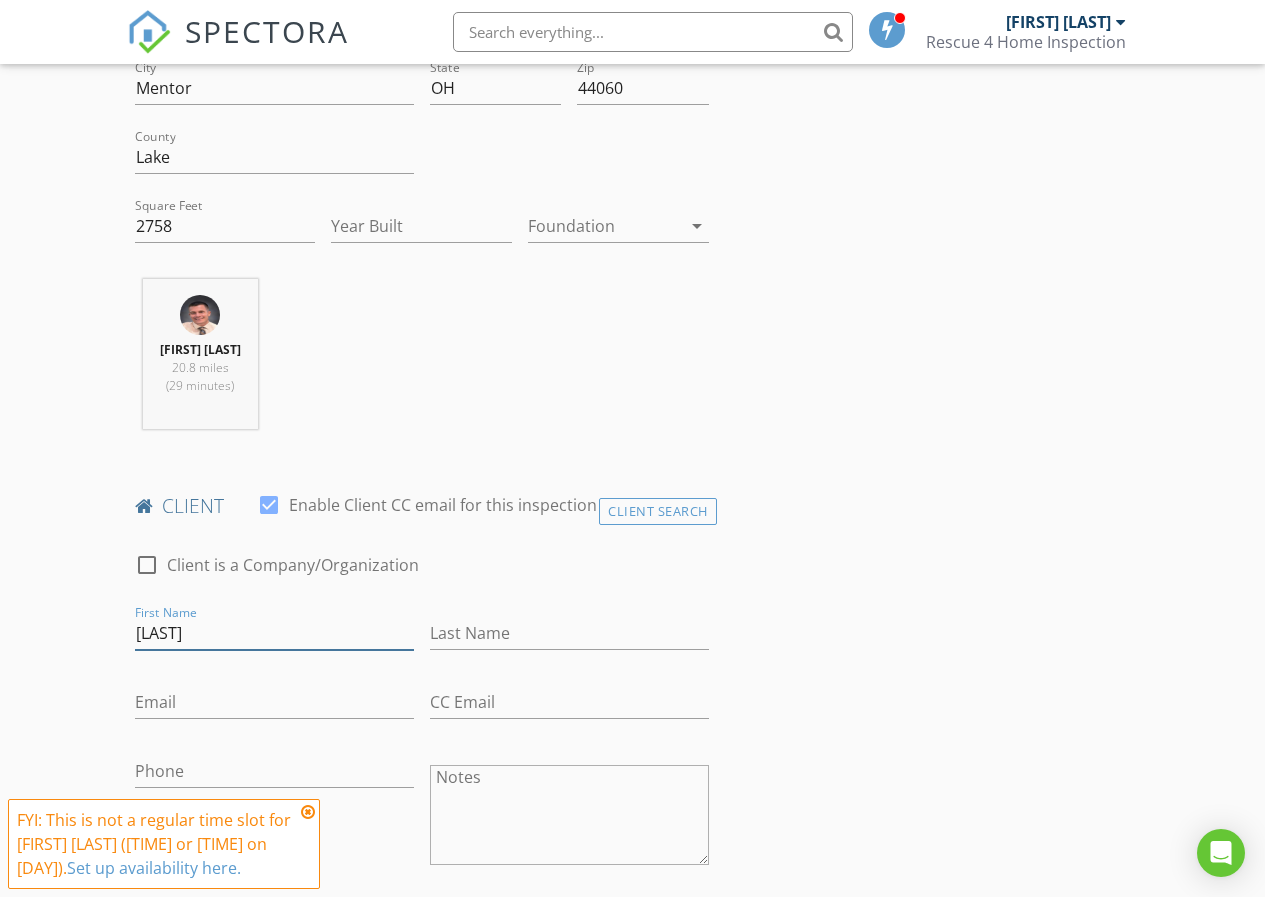 type on "[LAST]" 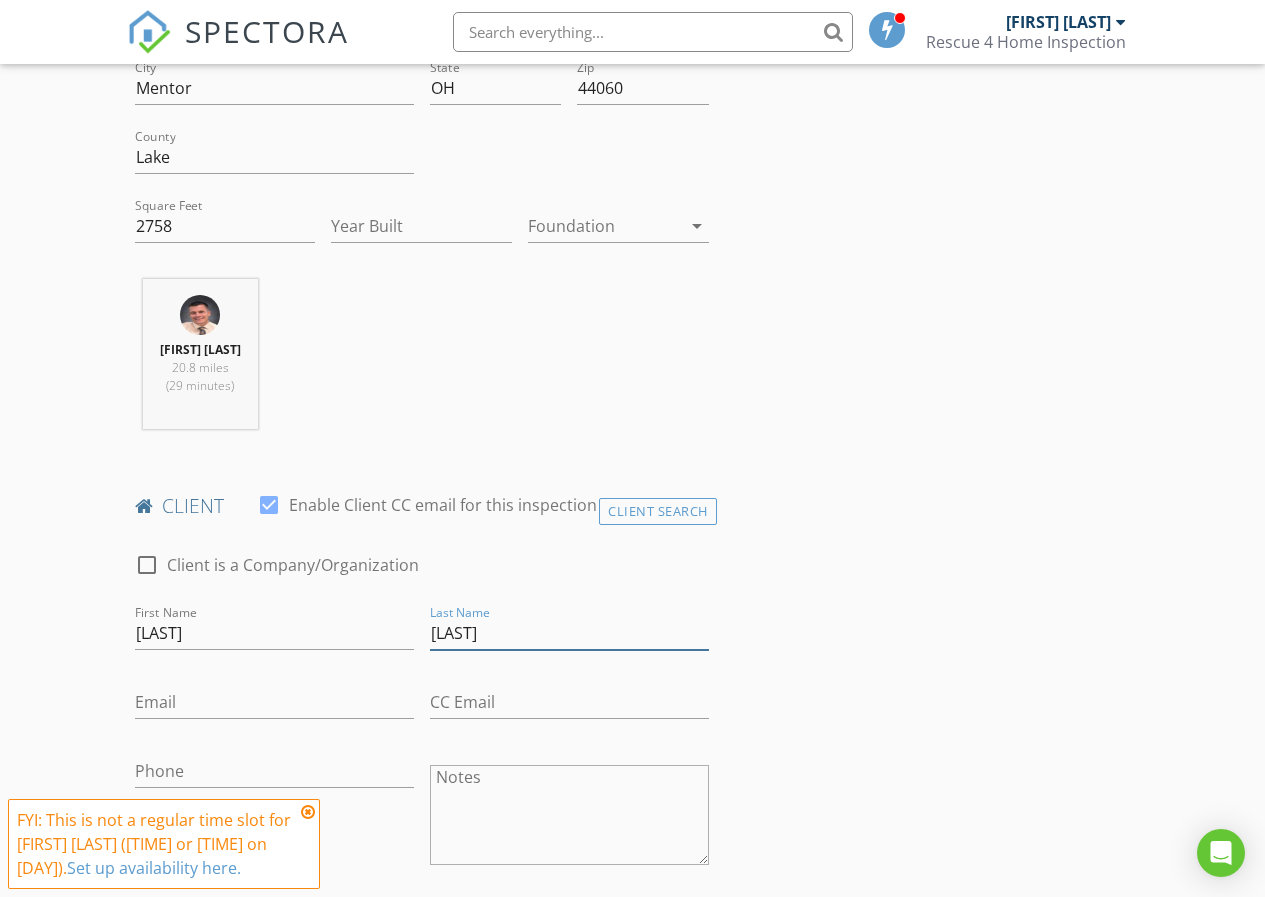 scroll, scrollTop: 700, scrollLeft: 0, axis: vertical 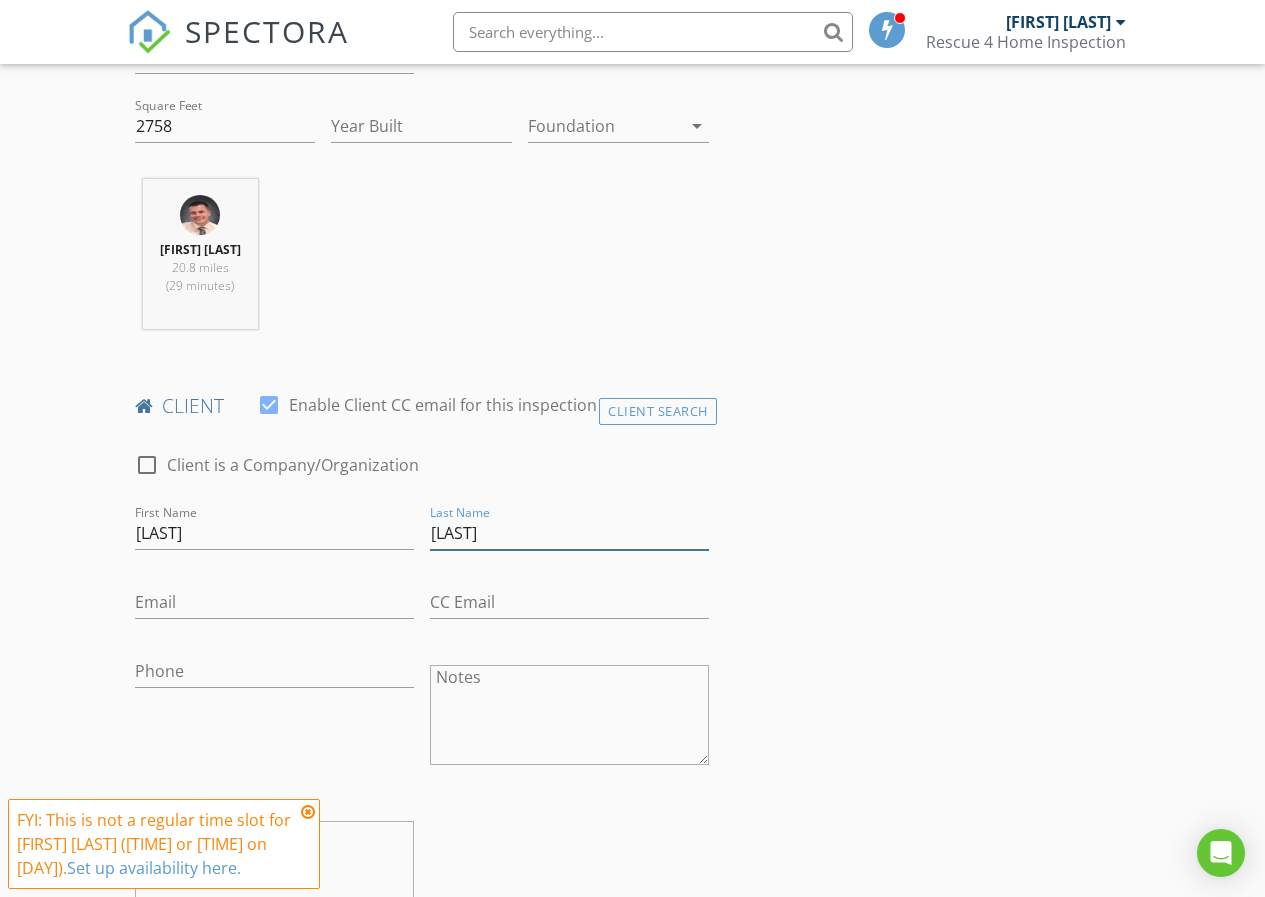 type on "[LAST]" 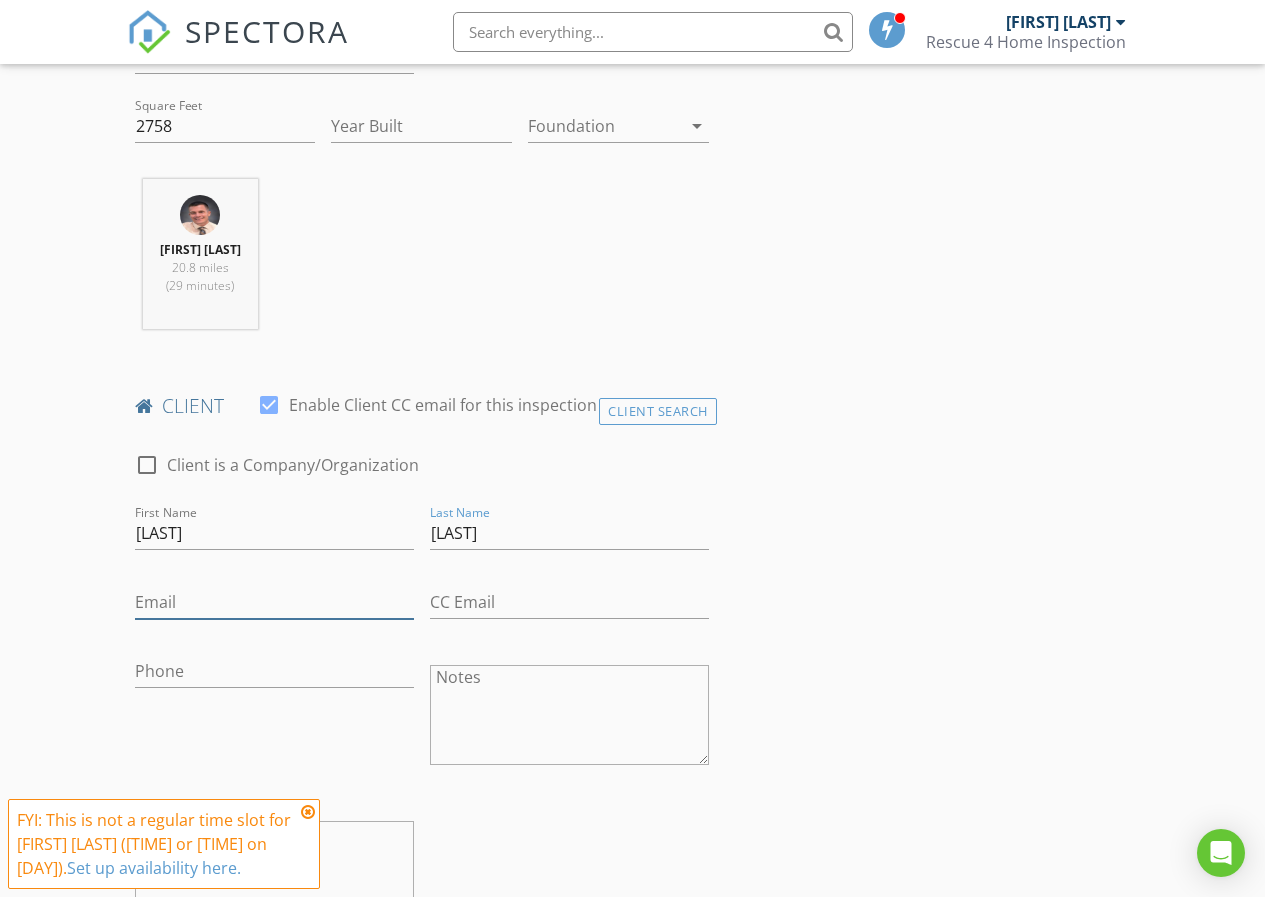 click on "Email" at bounding box center (274, 602) 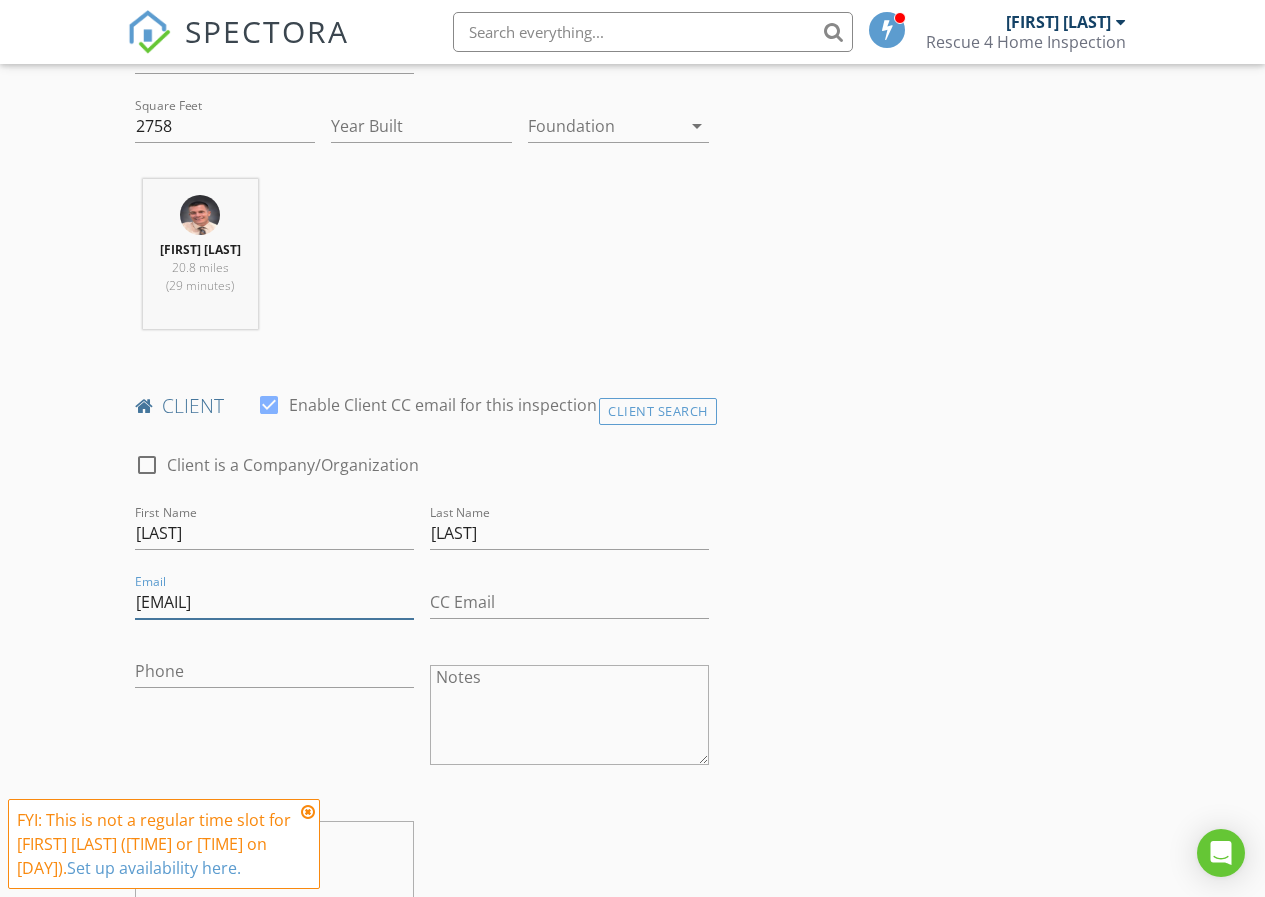 type on "[EMAIL]" 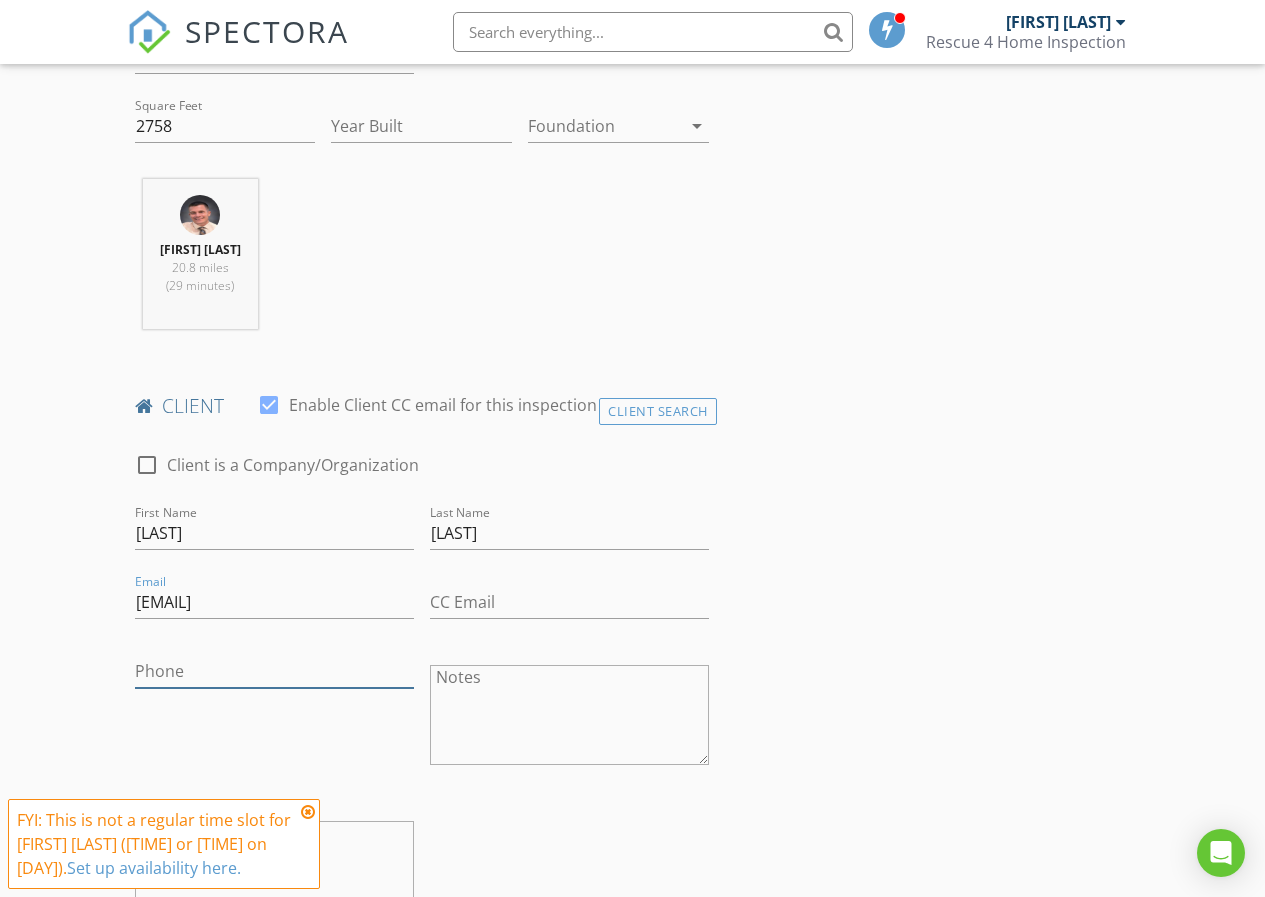 click on "Phone" at bounding box center [274, 671] 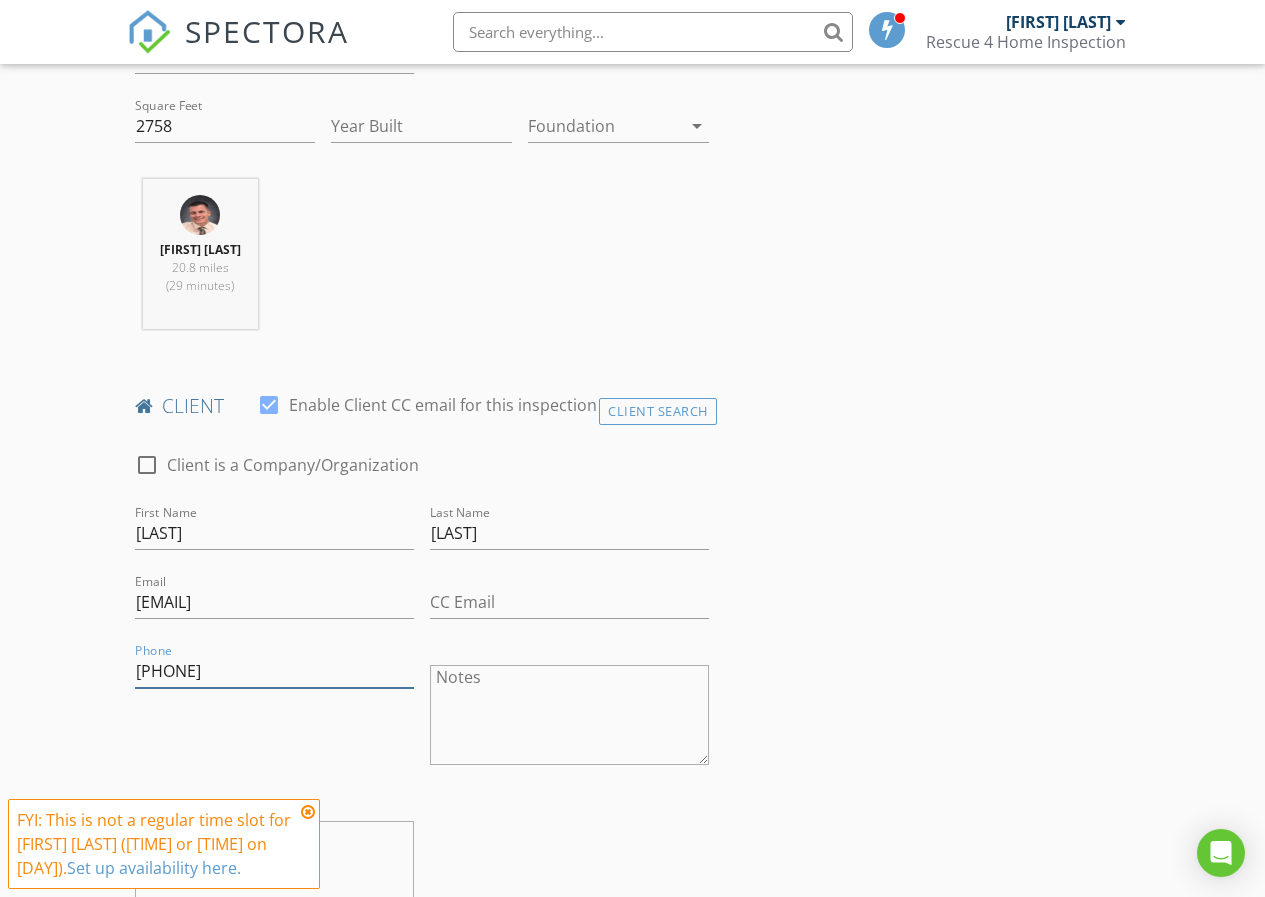 type on "[PHONE]" 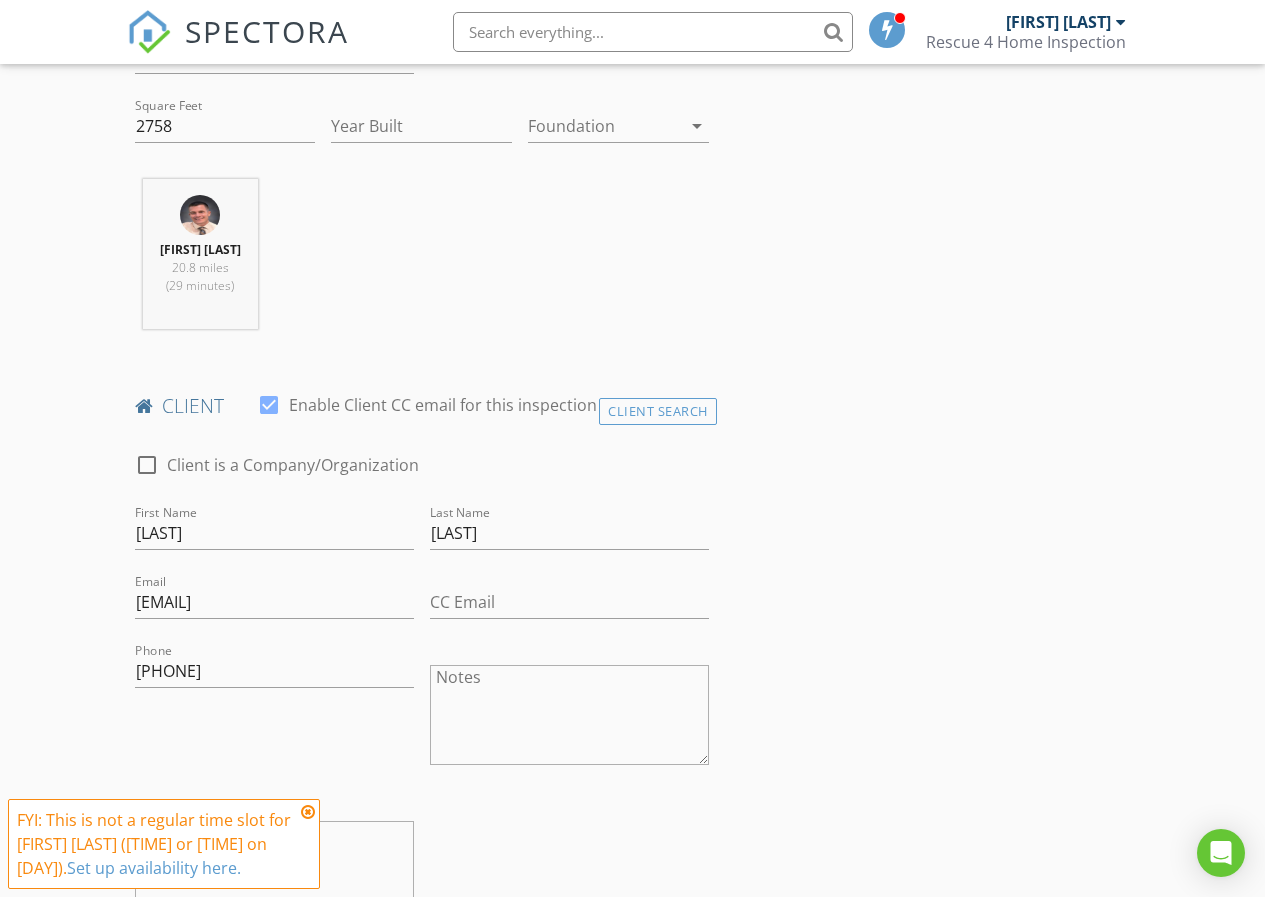 click on "Phone [PHONE]" at bounding box center [274, 717] 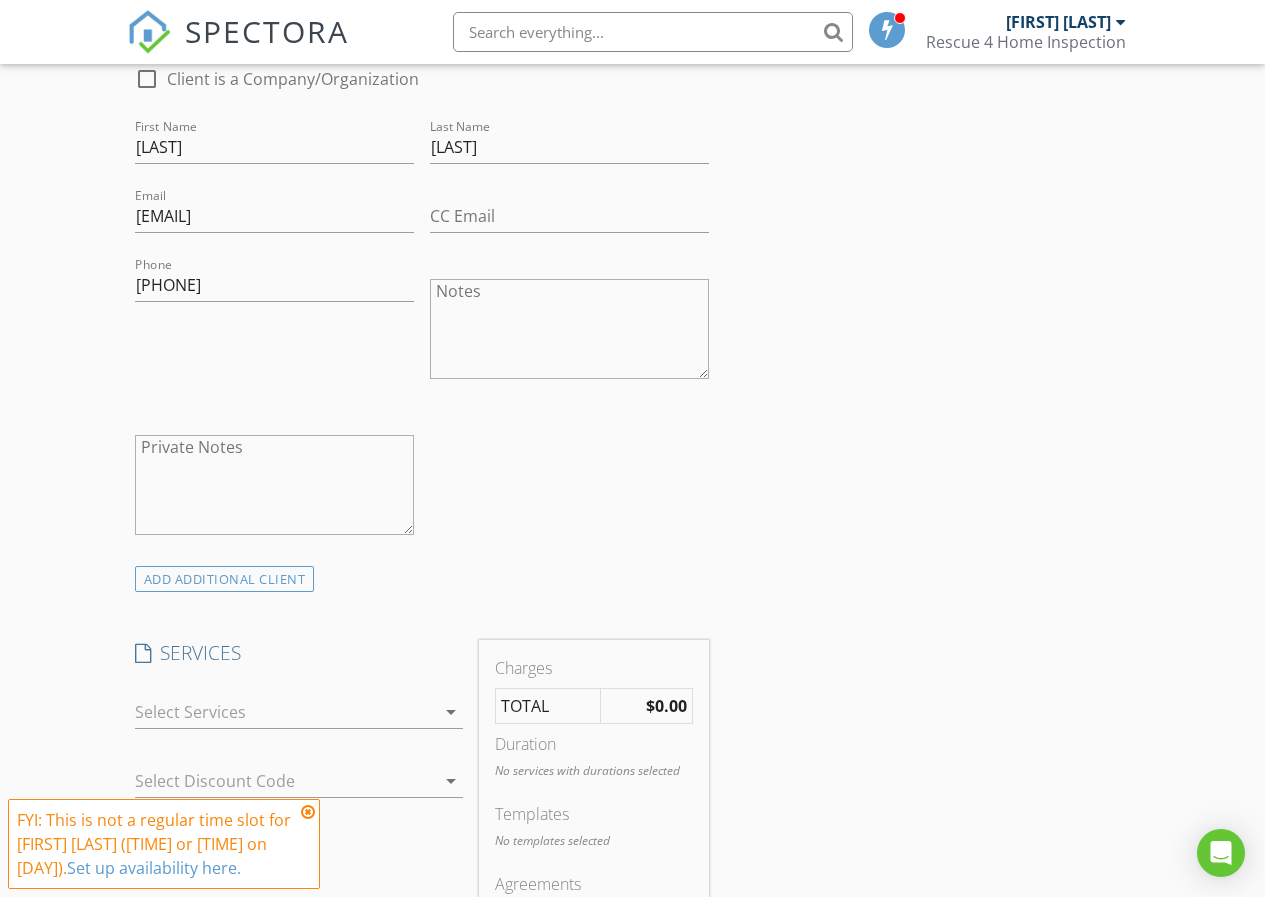 scroll, scrollTop: 1200, scrollLeft: 0, axis: vertical 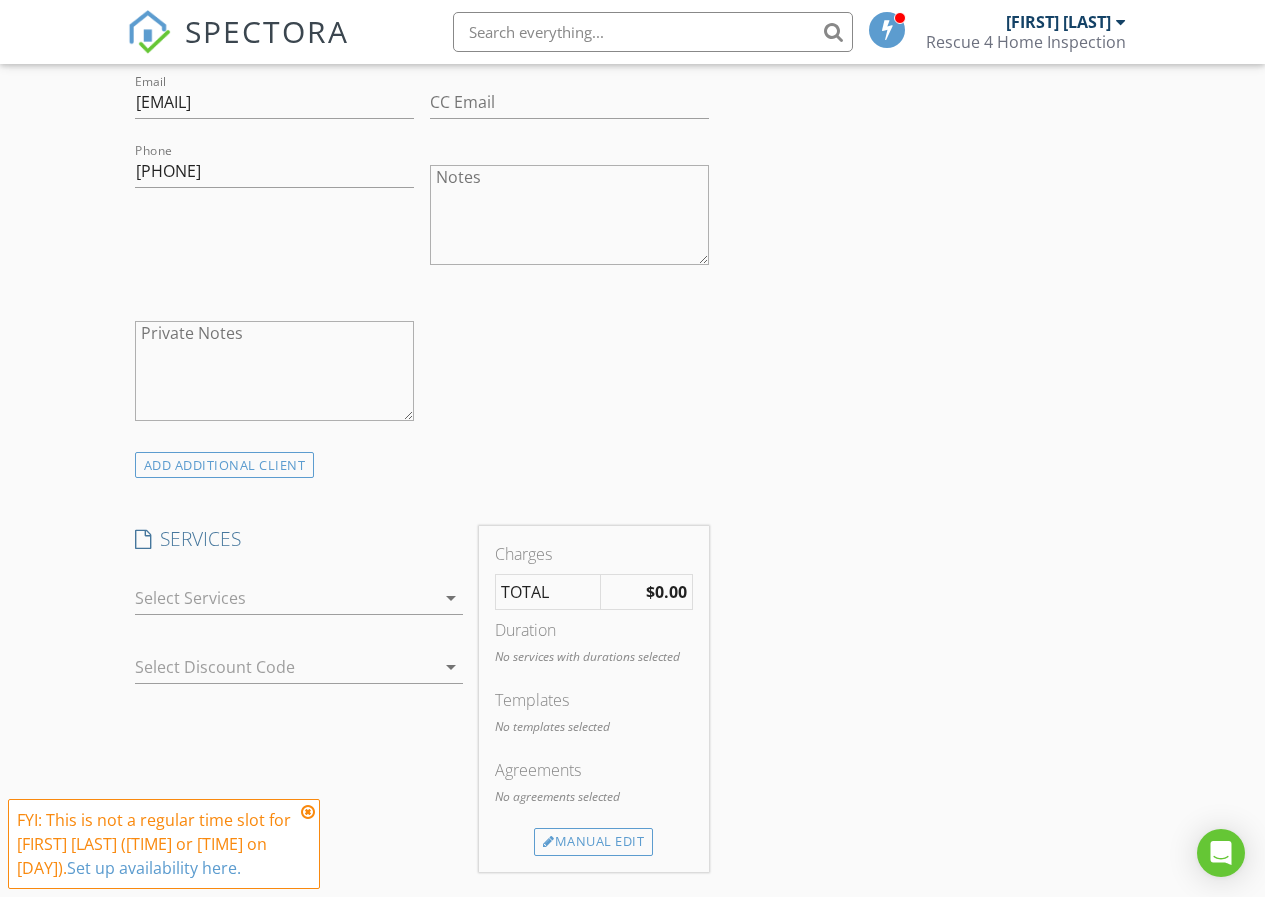 click on "arrow_drop_down" at bounding box center (451, 598) 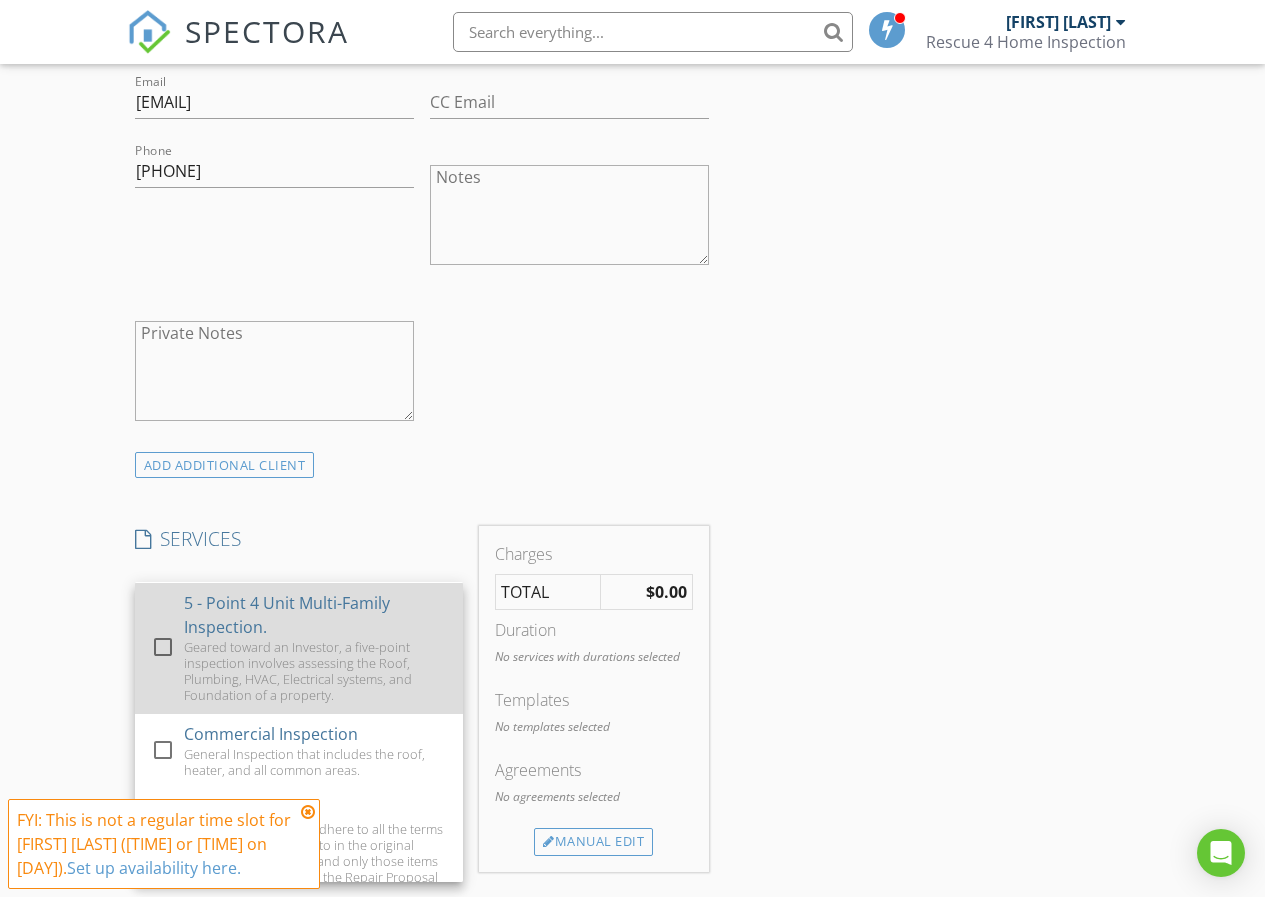 scroll, scrollTop: 1239, scrollLeft: 0, axis: vertical 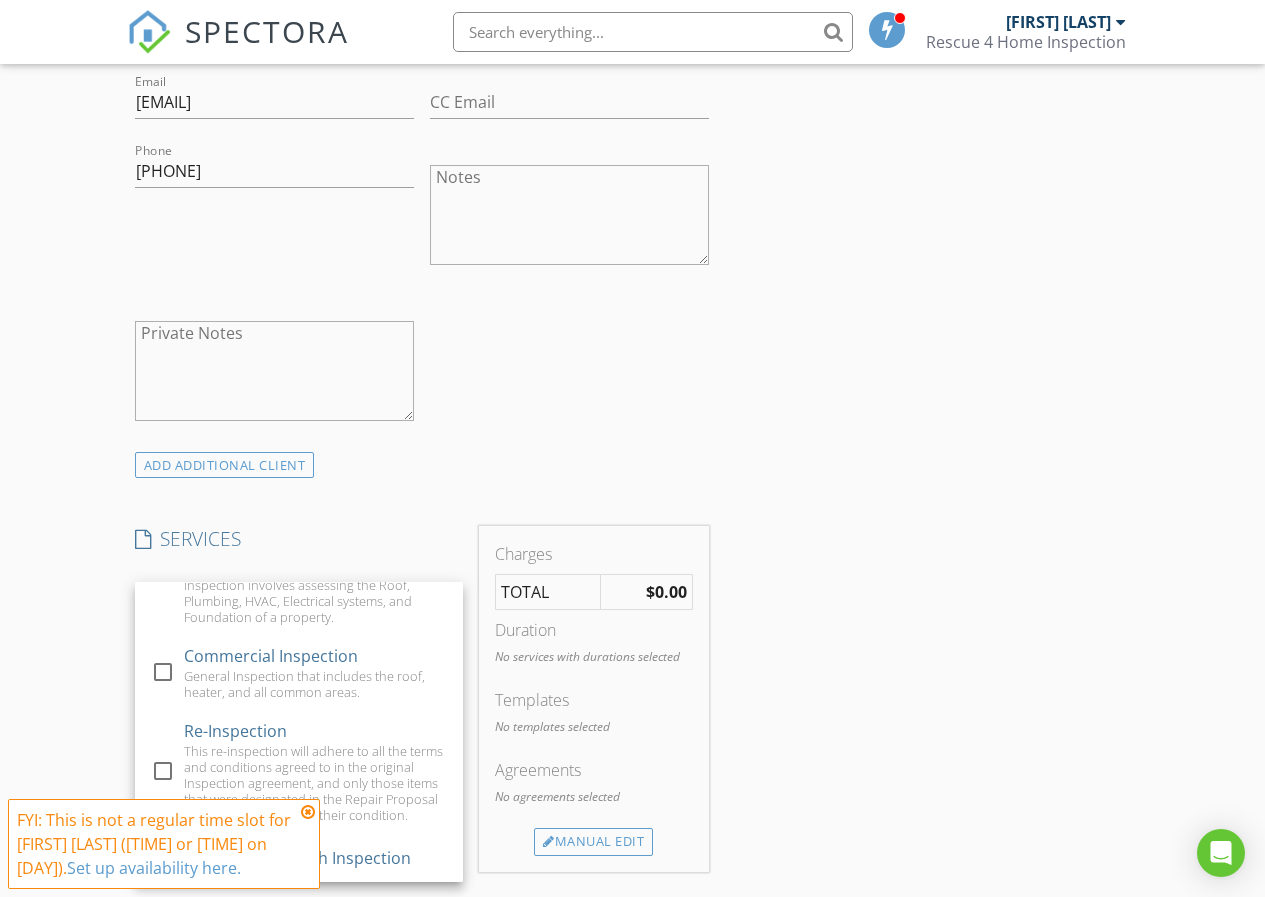 click at bounding box center [308, 812] 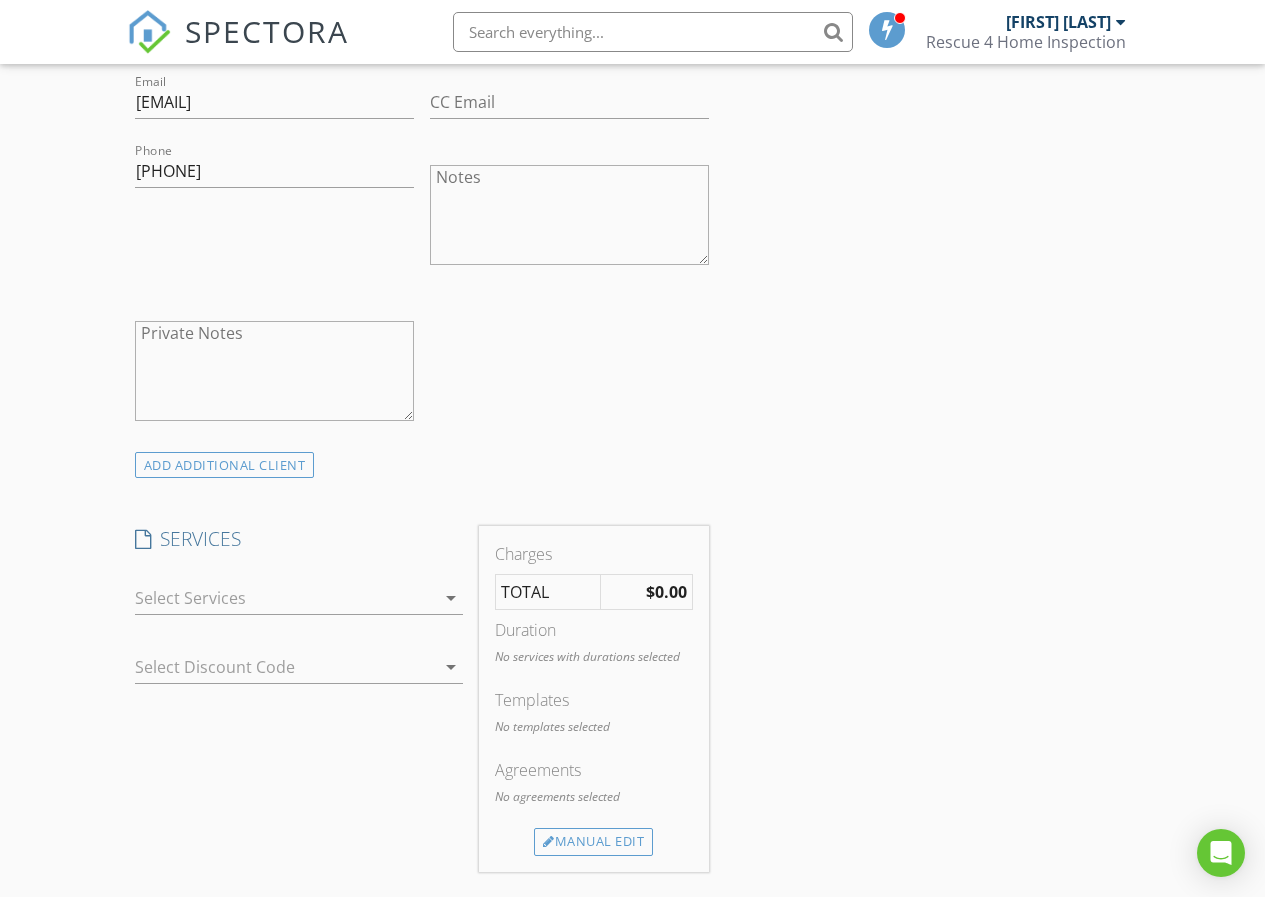 click at bounding box center [285, 598] 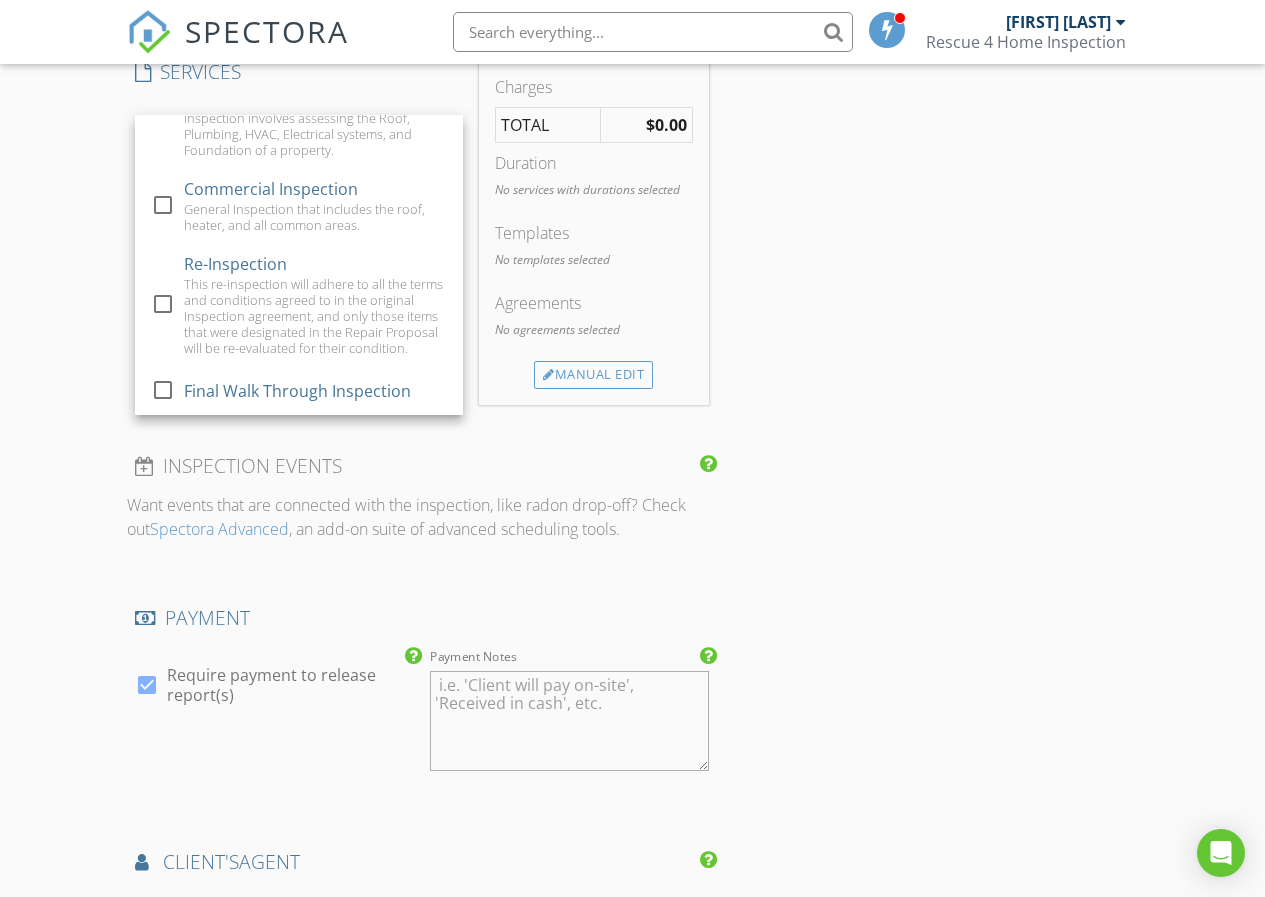 scroll, scrollTop: 1900, scrollLeft: 0, axis: vertical 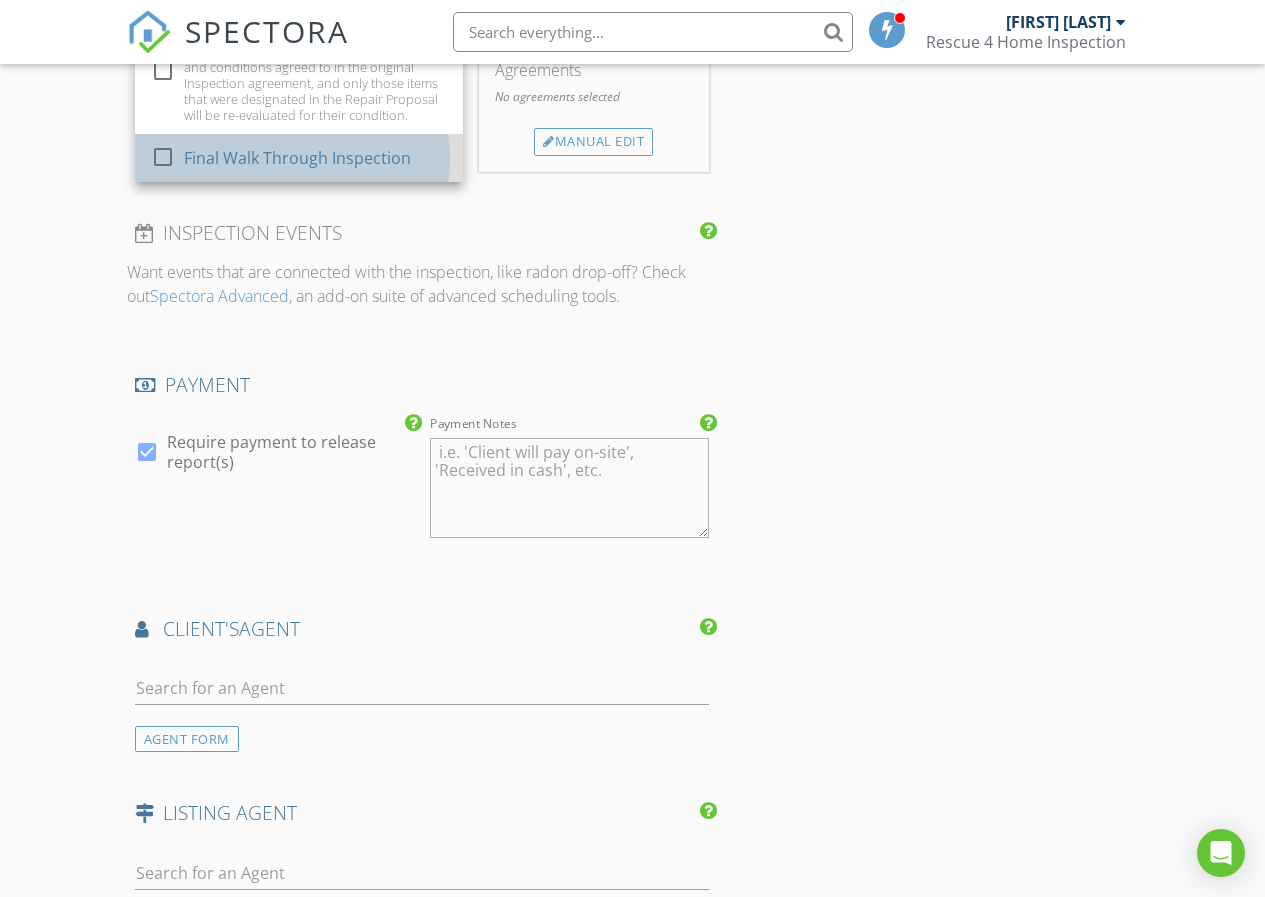 click on "Final Walk Through Inspection" at bounding box center (296, 158) 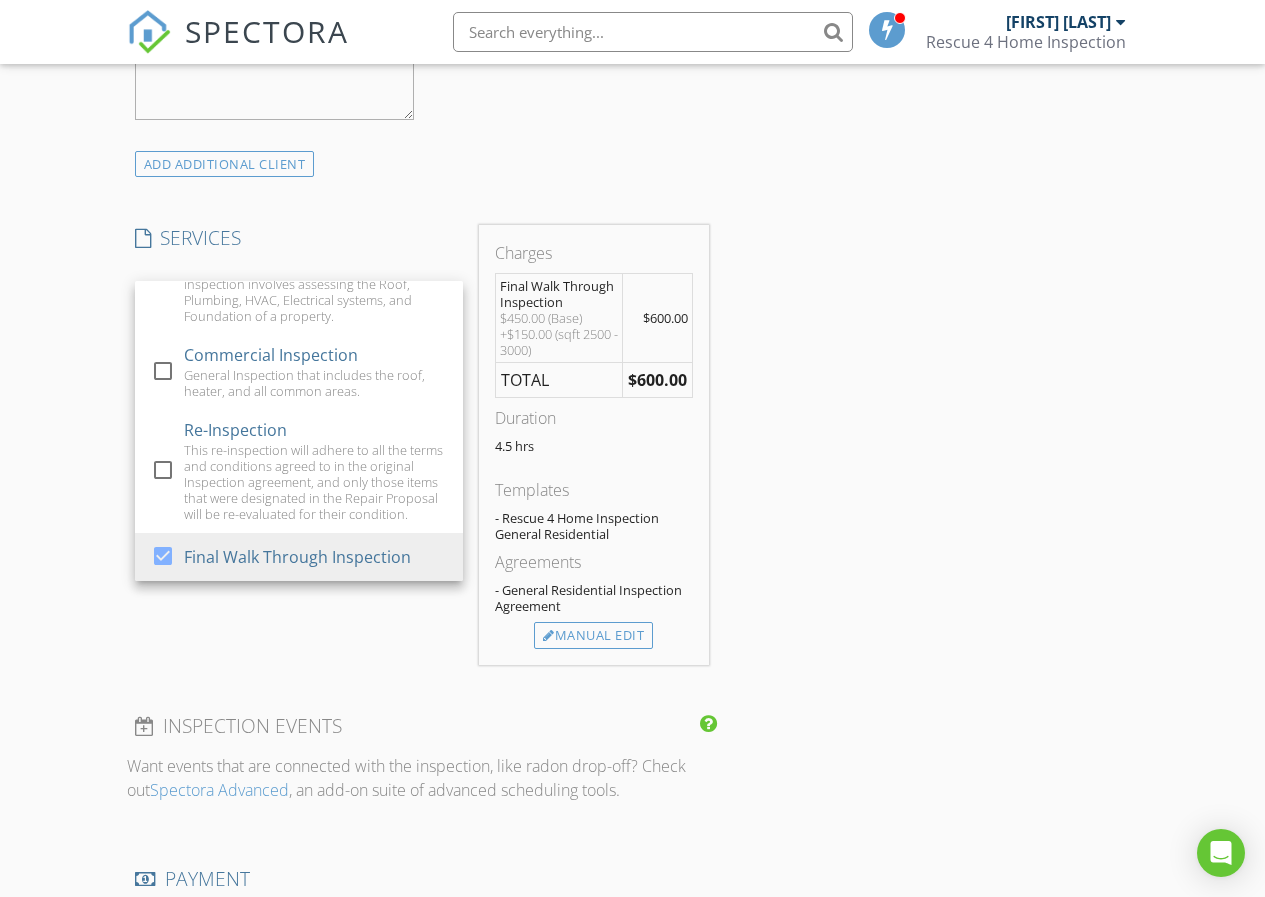 scroll, scrollTop: 1500, scrollLeft: 0, axis: vertical 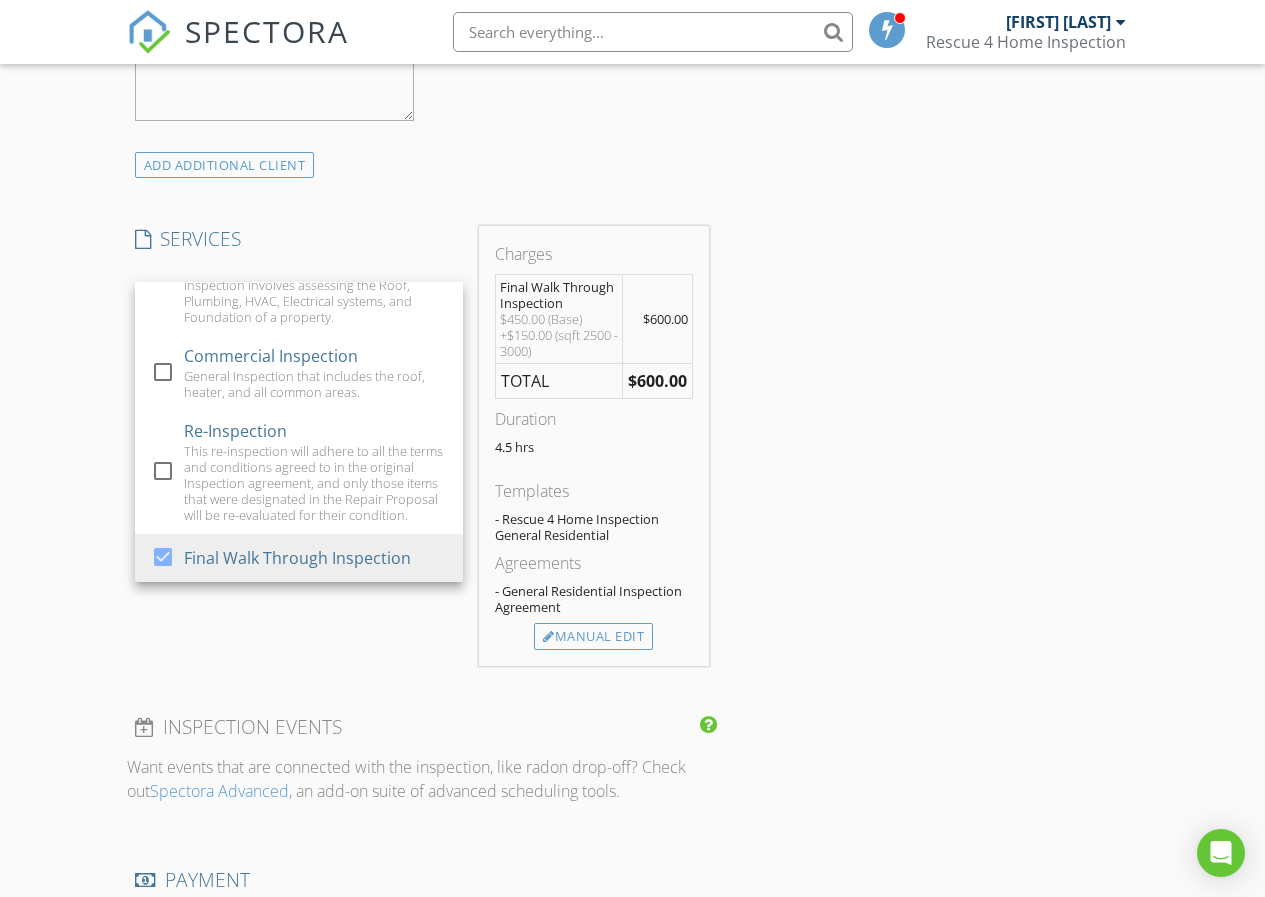 click on "INSPECTOR(S)
check_box   [FIRST] [LAST]   PRIMARY   [FIRST] [LAST] arrow_drop_down   check_box_outline_blank [FIRST] [LAST] specifically requested
Date/Time
[DATE] [TIME]
Location
Address Search       Address [NUMBER] [STREET]   Unit   City [CITY]   State [STATE]   Zip [ZIP]   County [COUNTY]     Square Feet [NUMBER]   Year Built   Foundation arrow_drop_down     [FIRST] [LAST]     [NUMBER] miles     ([TIME])
client
check_box Enable Client CC email for this inspection   Client Search     check_box_outline_blank Client is a Company/Organization     First Name [FIRST]   Last Name [LAST]   Email [EMAIL]   CC Email   Phone [PHONE]           Notes   Private Notes
ADDITIONAL client
SERVICES
check_box_outline_blank   Residential Inspection" at bounding box center (633, 439) 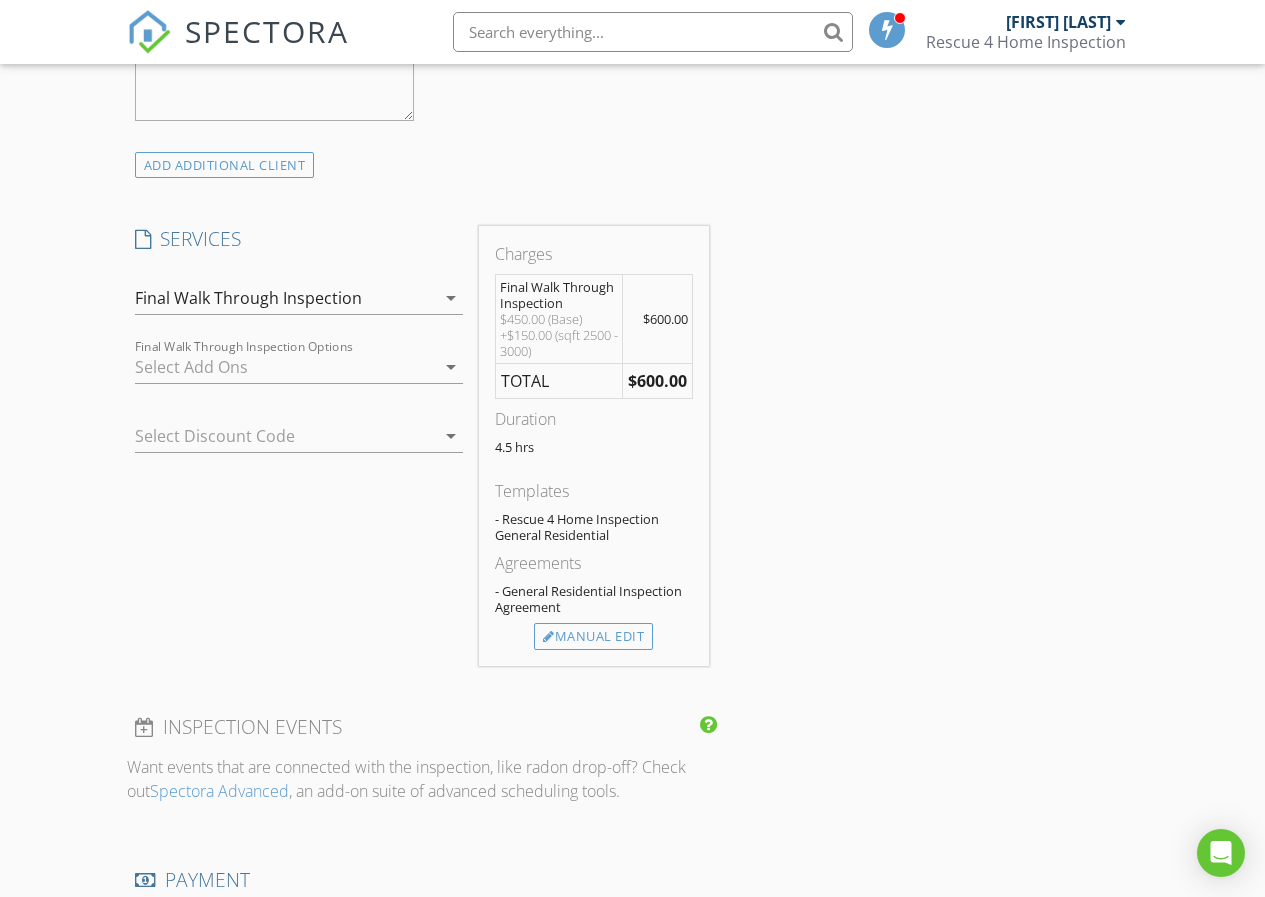 click at bounding box center [285, 367] 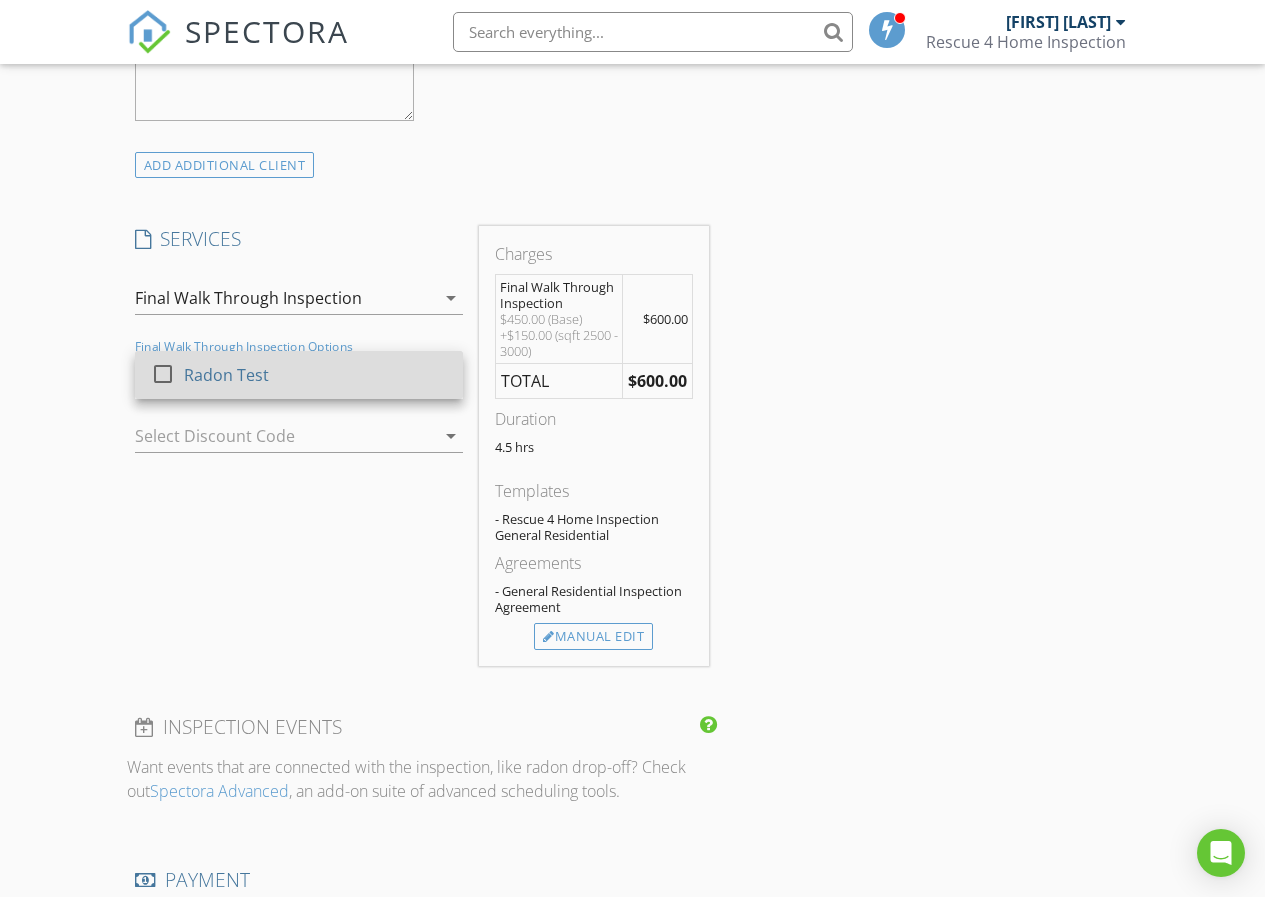 click on "Radon Test" at bounding box center [314, 375] 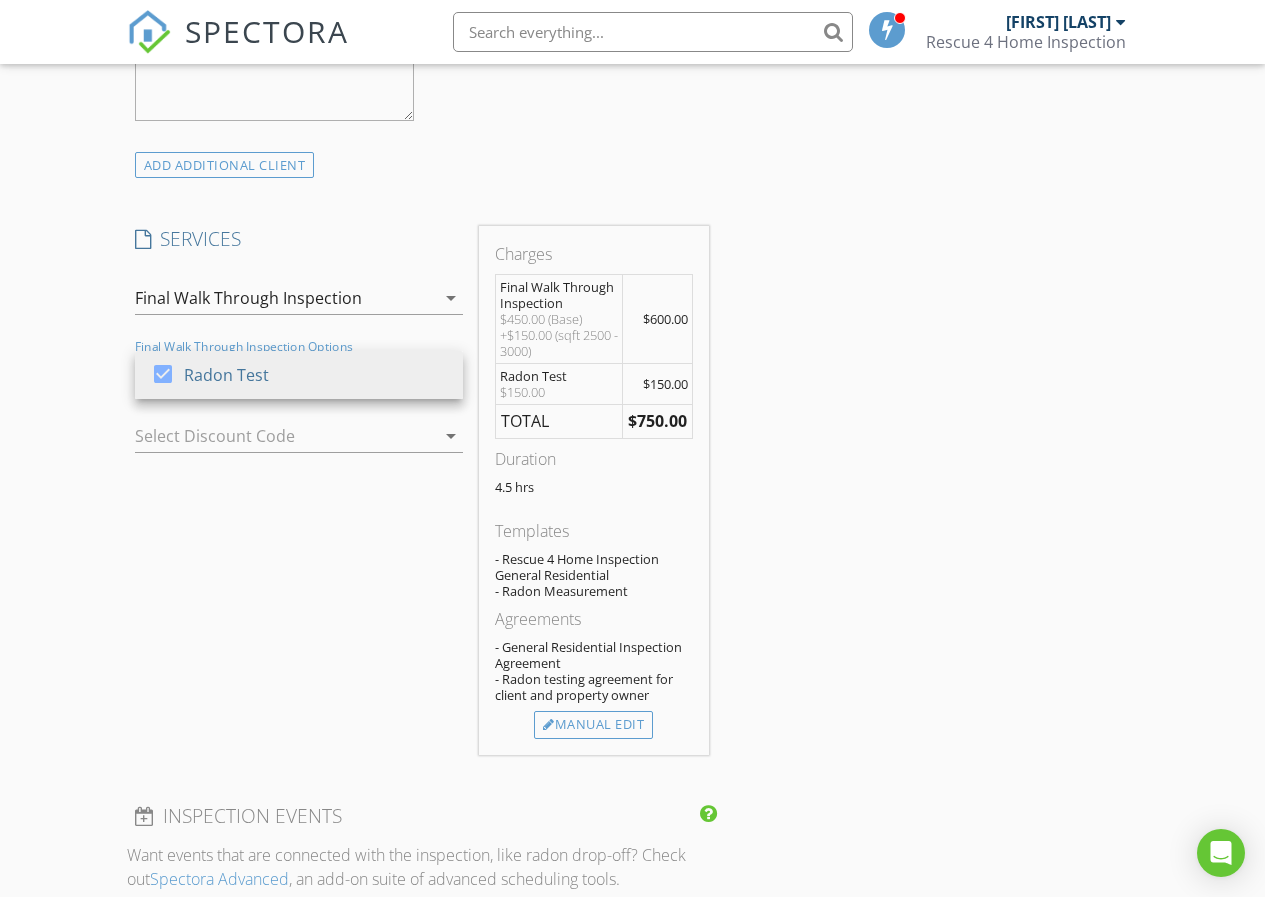 click on "INSPECTOR(S)
check_box   [FIRST] [LAST]   PRIMARY   [FIRST] [LAST] arrow_drop_down   check_box_outline_blank [FIRST] [LAST] specifically requested
Date/Time
[DATE] [TIME]
Location
Address Search       Address [NUMBER] [STREET]   Unit   City [CITY]   State [STATE]   Zip [ZIP]   County [COUNTY]     Square Feet [NUMBER]   Year Built   Foundation arrow_drop_down     [FIRST] [LAST]     [NUMBER] miles     ([TIME])
client
check_box Enable Client CC email for this inspection   Client Search     check_box_outline_blank Client is a Company/Organization     First Name [FIRST]   Last Name [LAST]   Email [EMAIL]   CC Email   Phone [PHONE]           Notes   Private Notes
ADDITIONAL client
SERVICES
check_box_outline_blank   Residential Inspection" at bounding box center (633, 484) 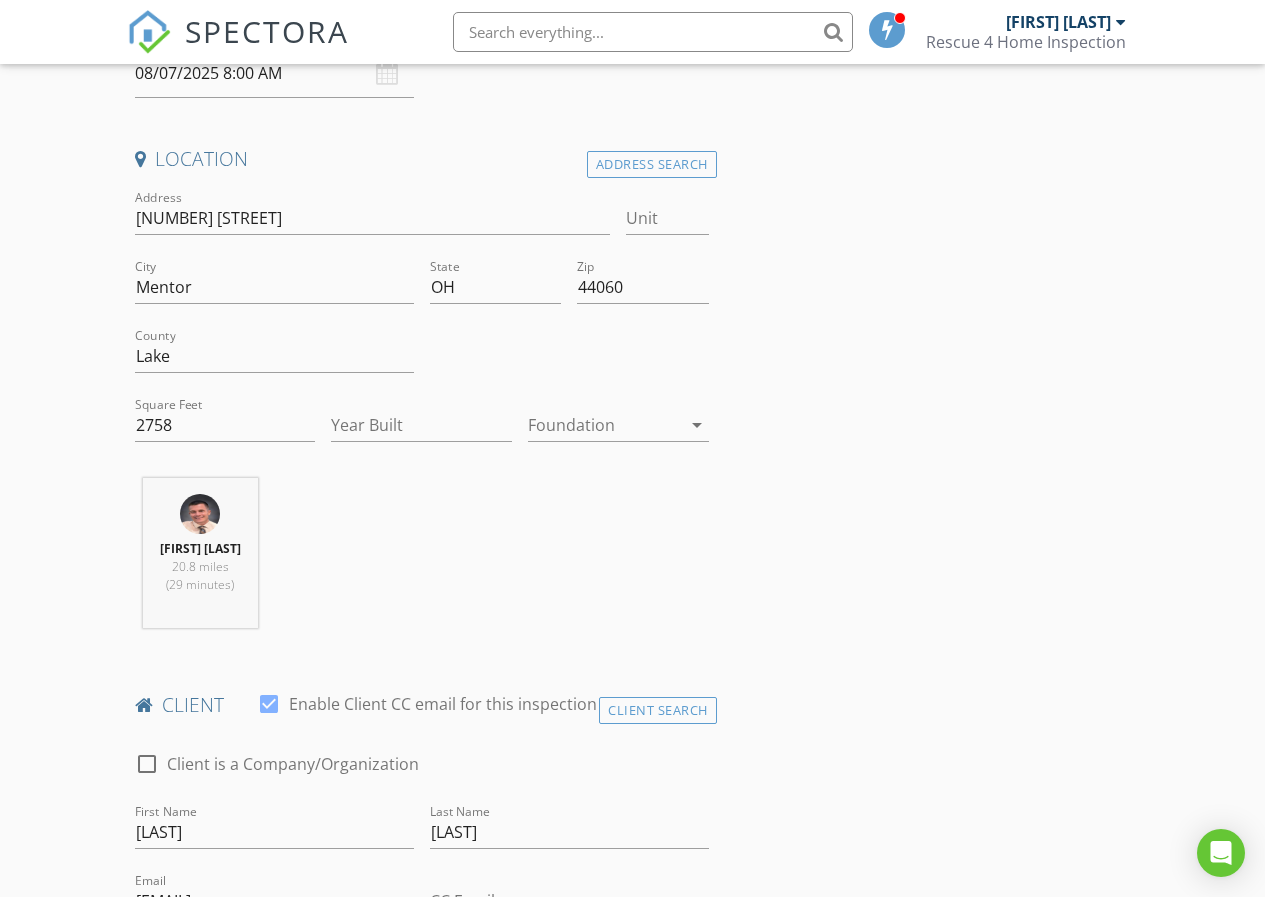 scroll, scrollTop: 400, scrollLeft: 0, axis: vertical 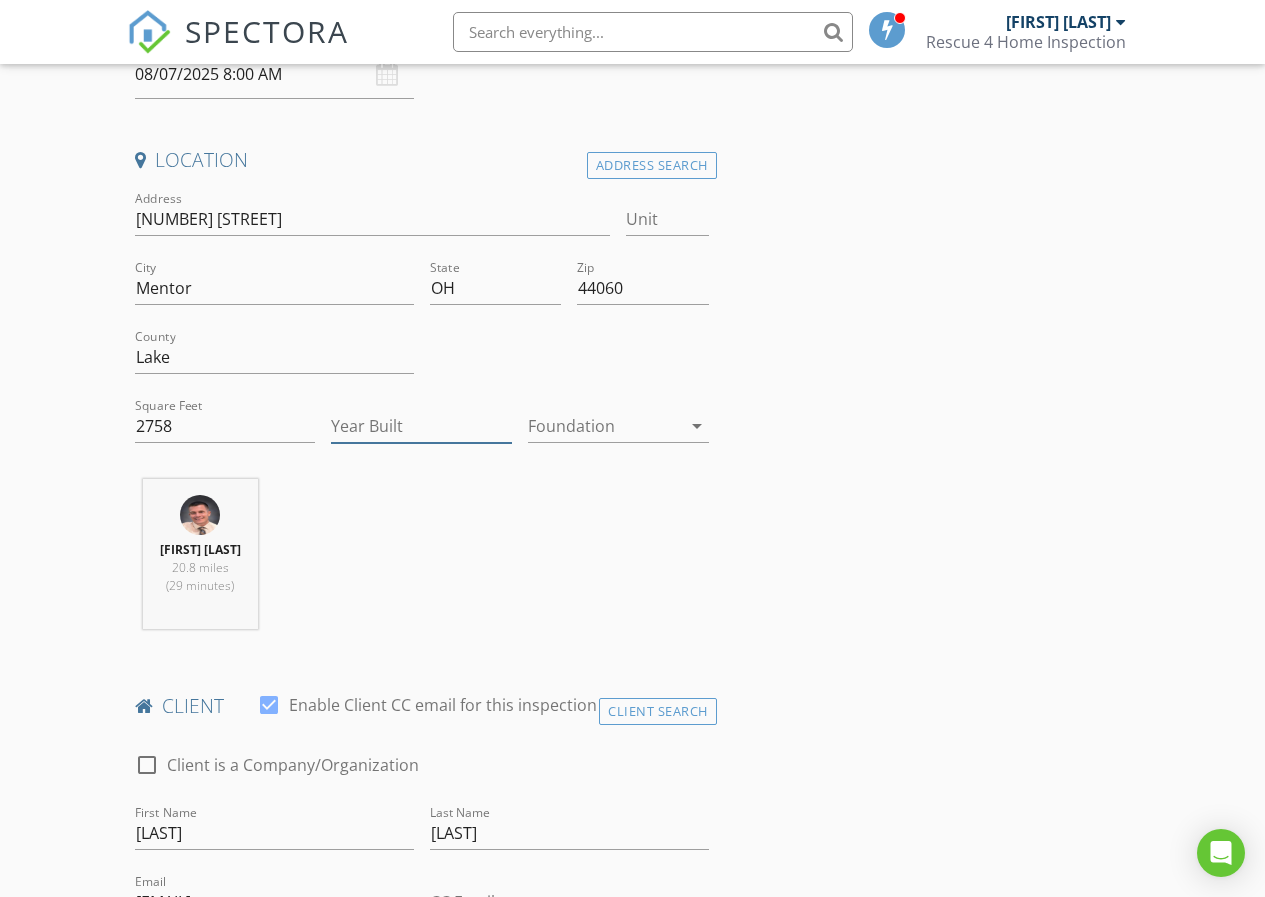 click on "Year Built" at bounding box center (421, 426) 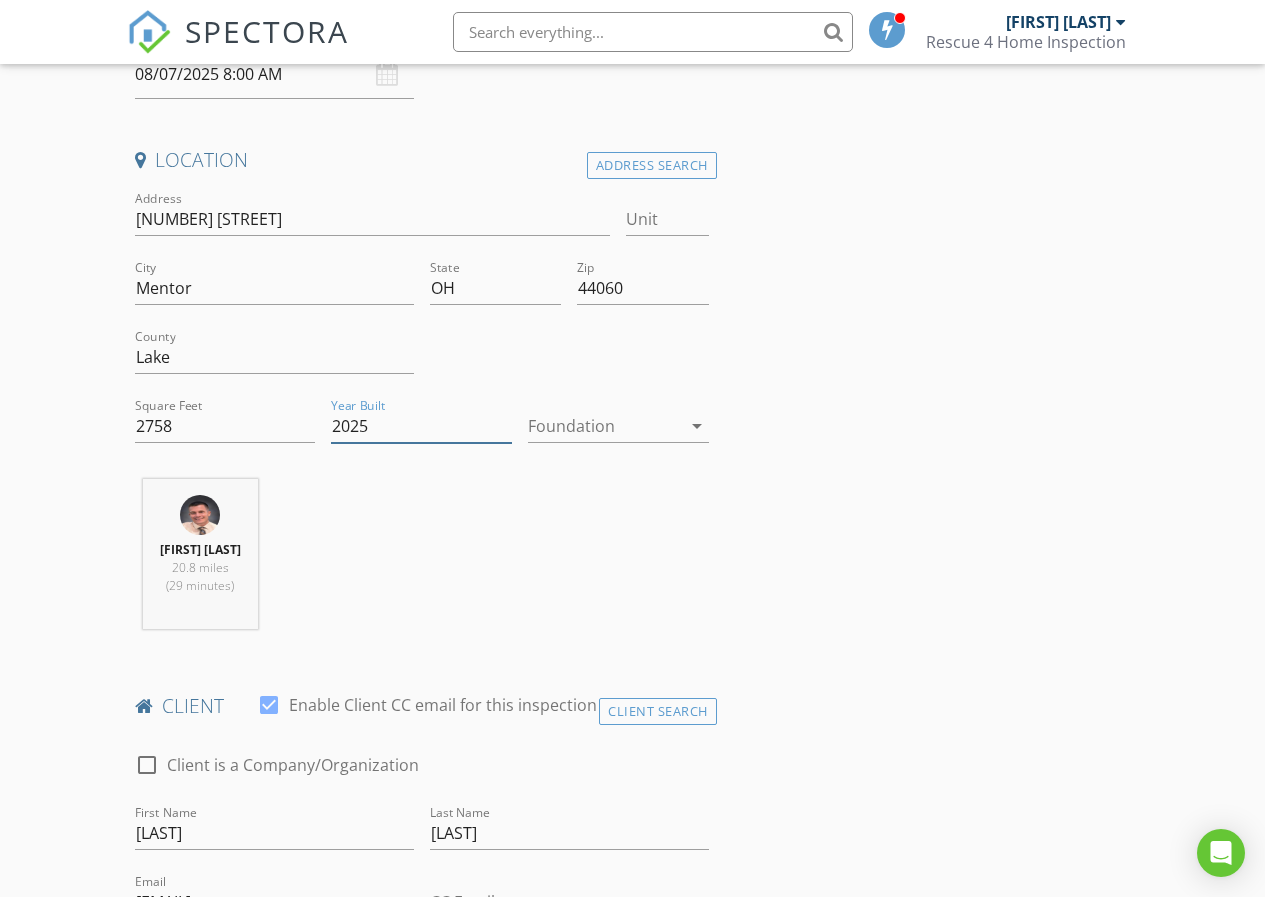 type on "2025" 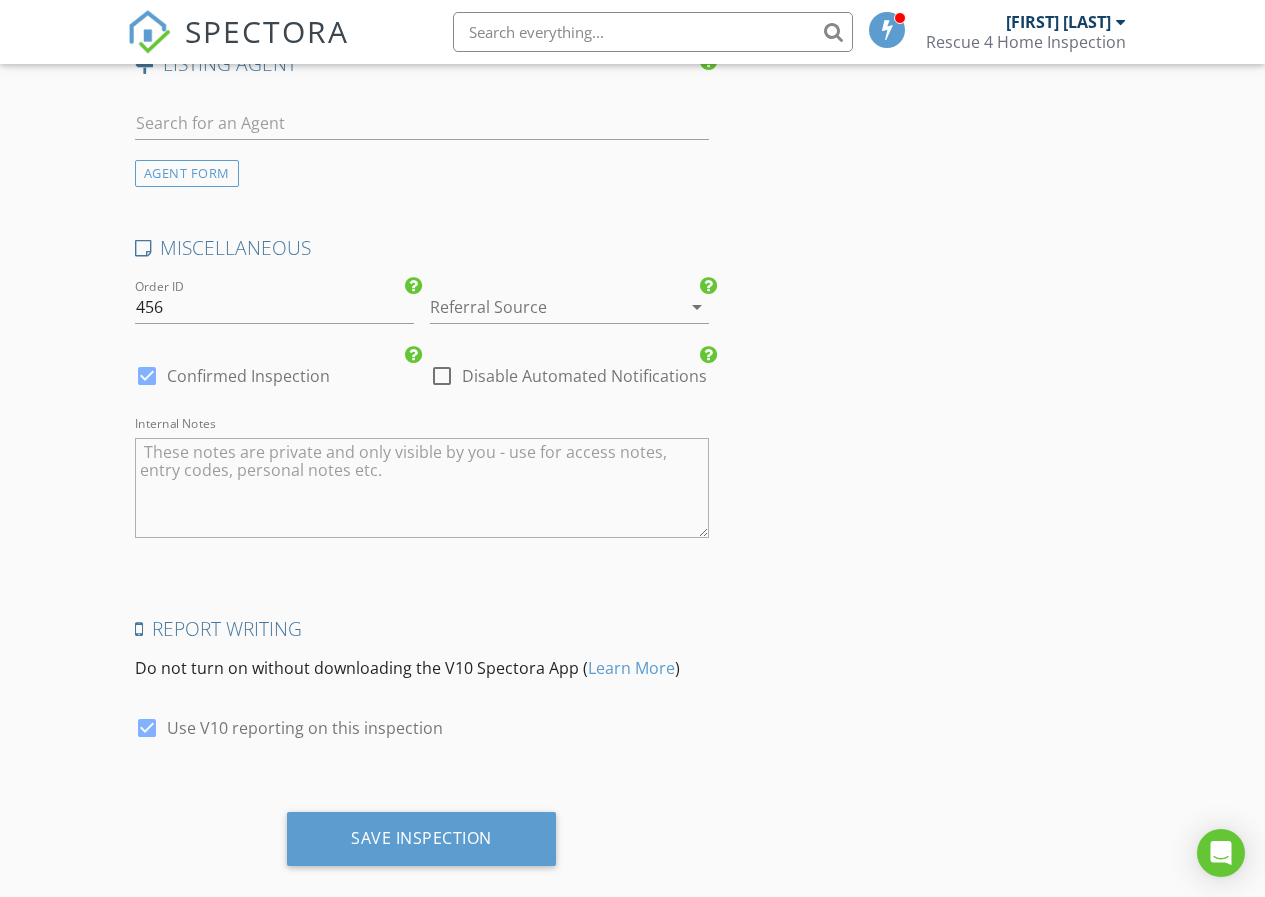 scroll, scrollTop: 2865, scrollLeft: 0, axis: vertical 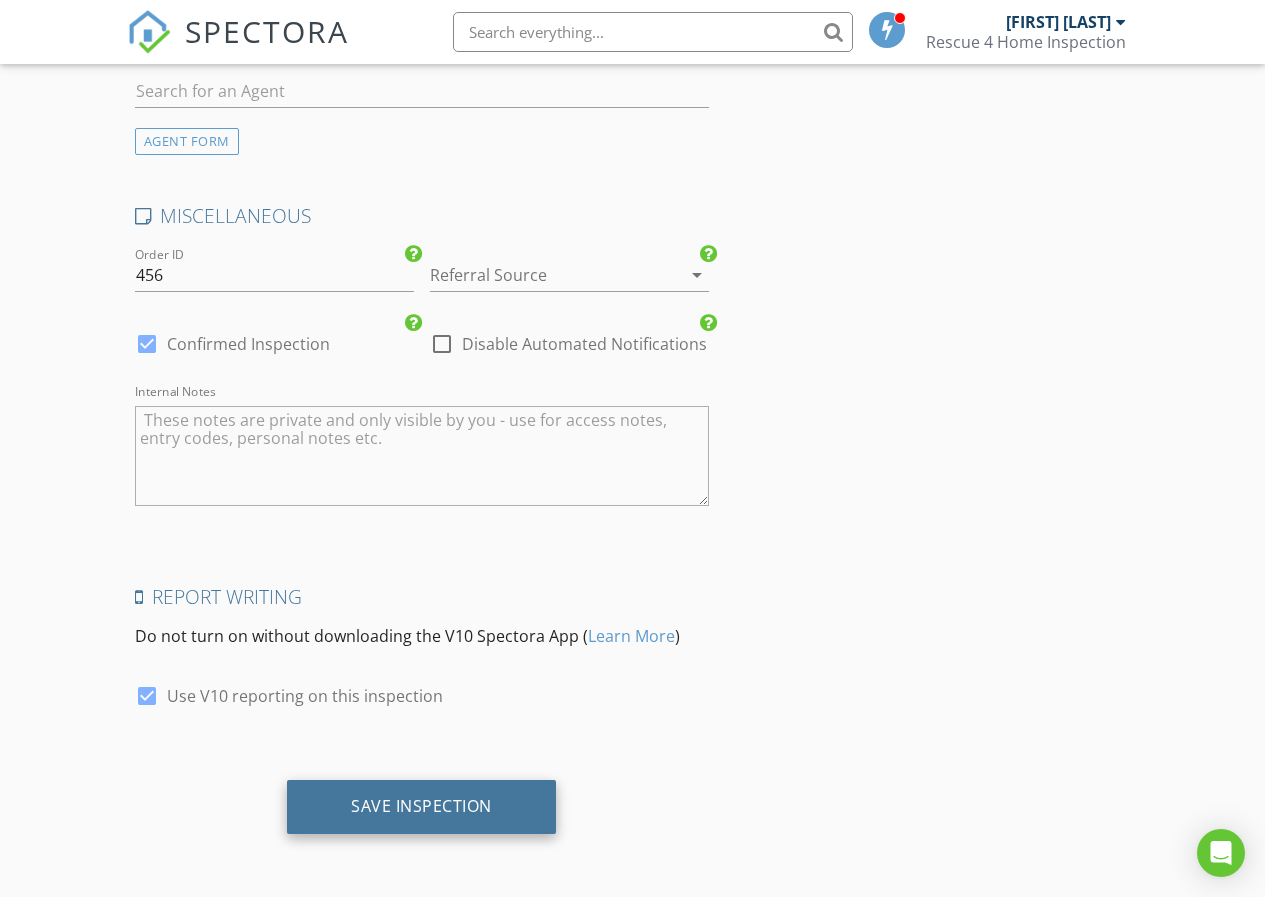 click on "Save Inspection" at bounding box center (421, 807) 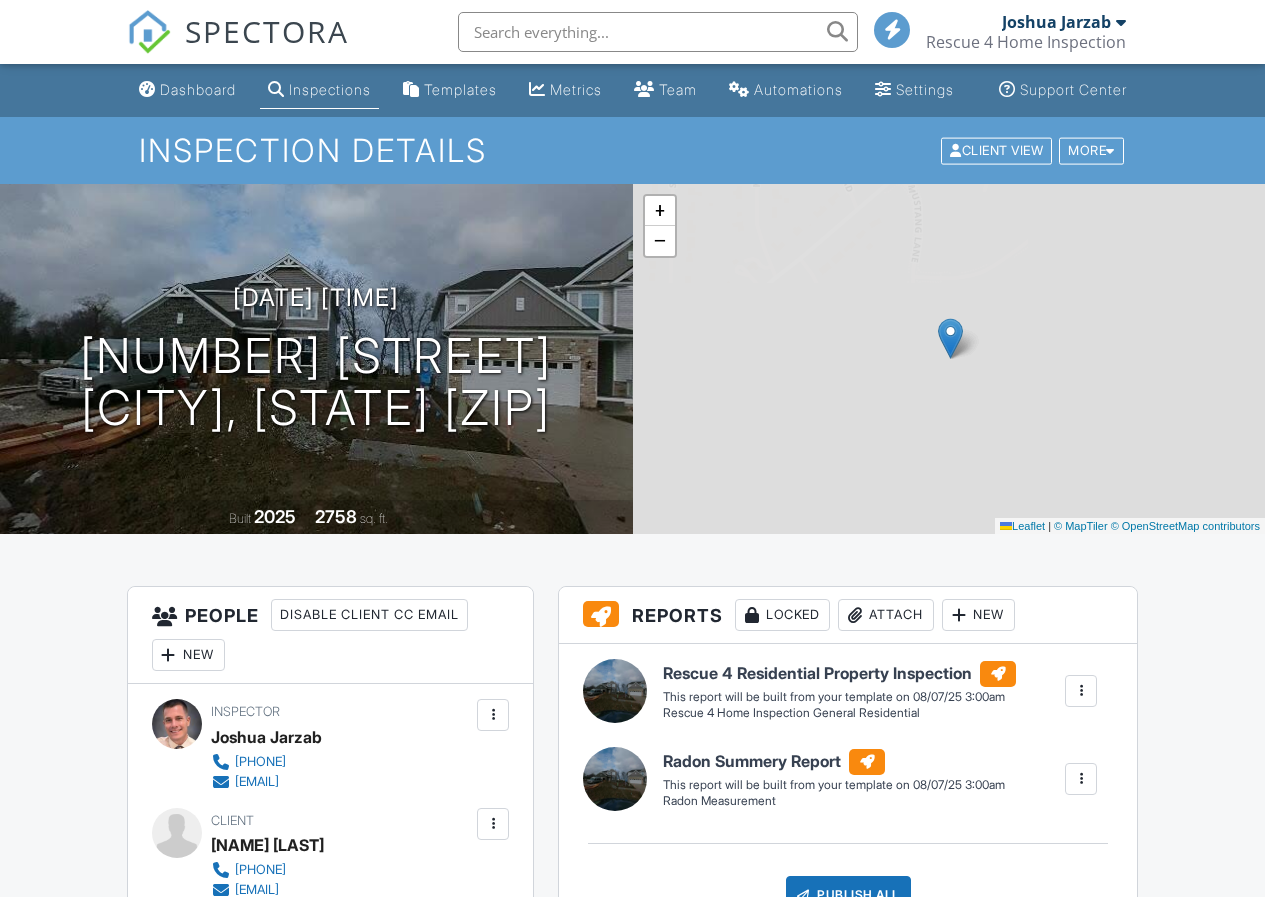 scroll, scrollTop: 0, scrollLeft: 0, axis: both 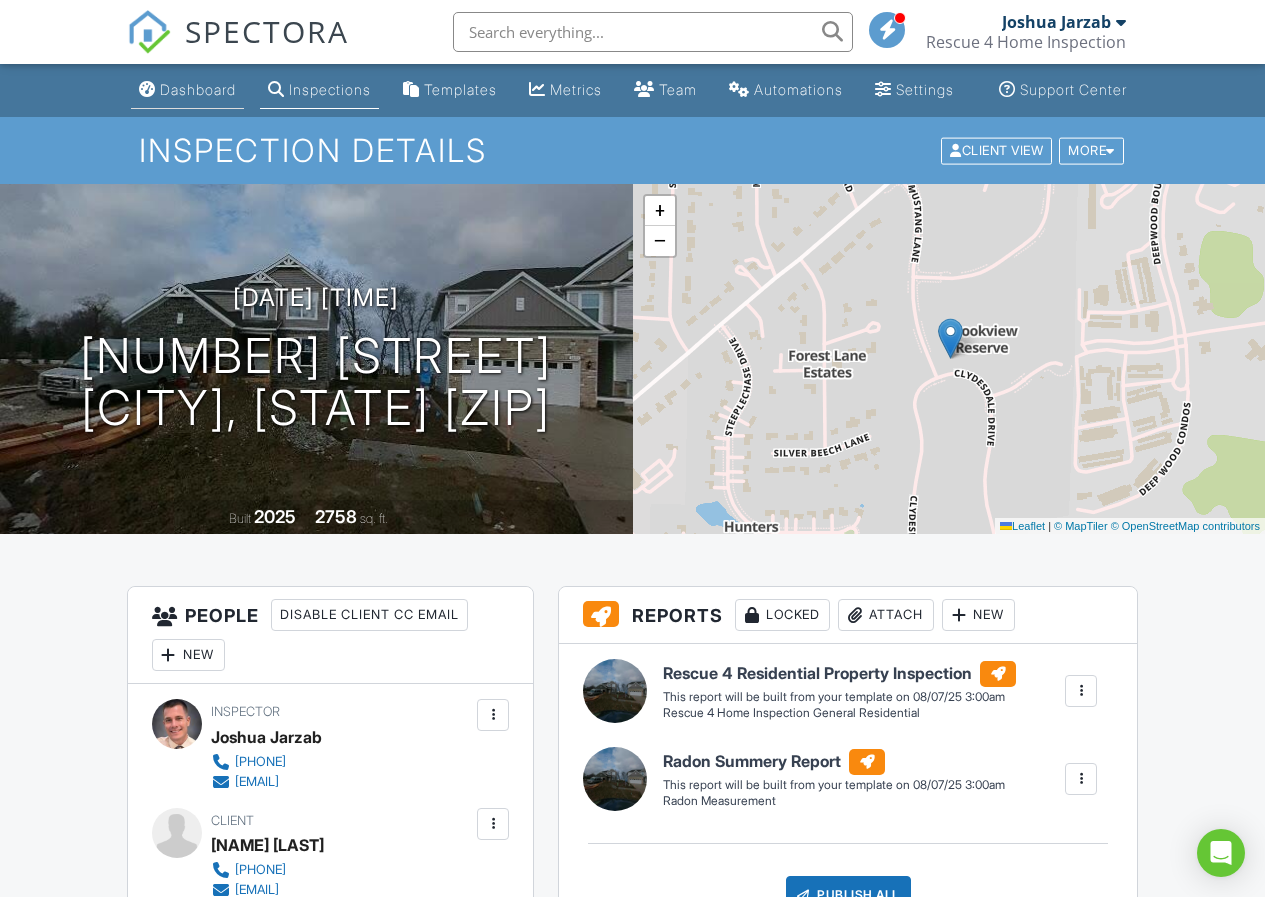 click on "Dashboard" at bounding box center [187, 90] 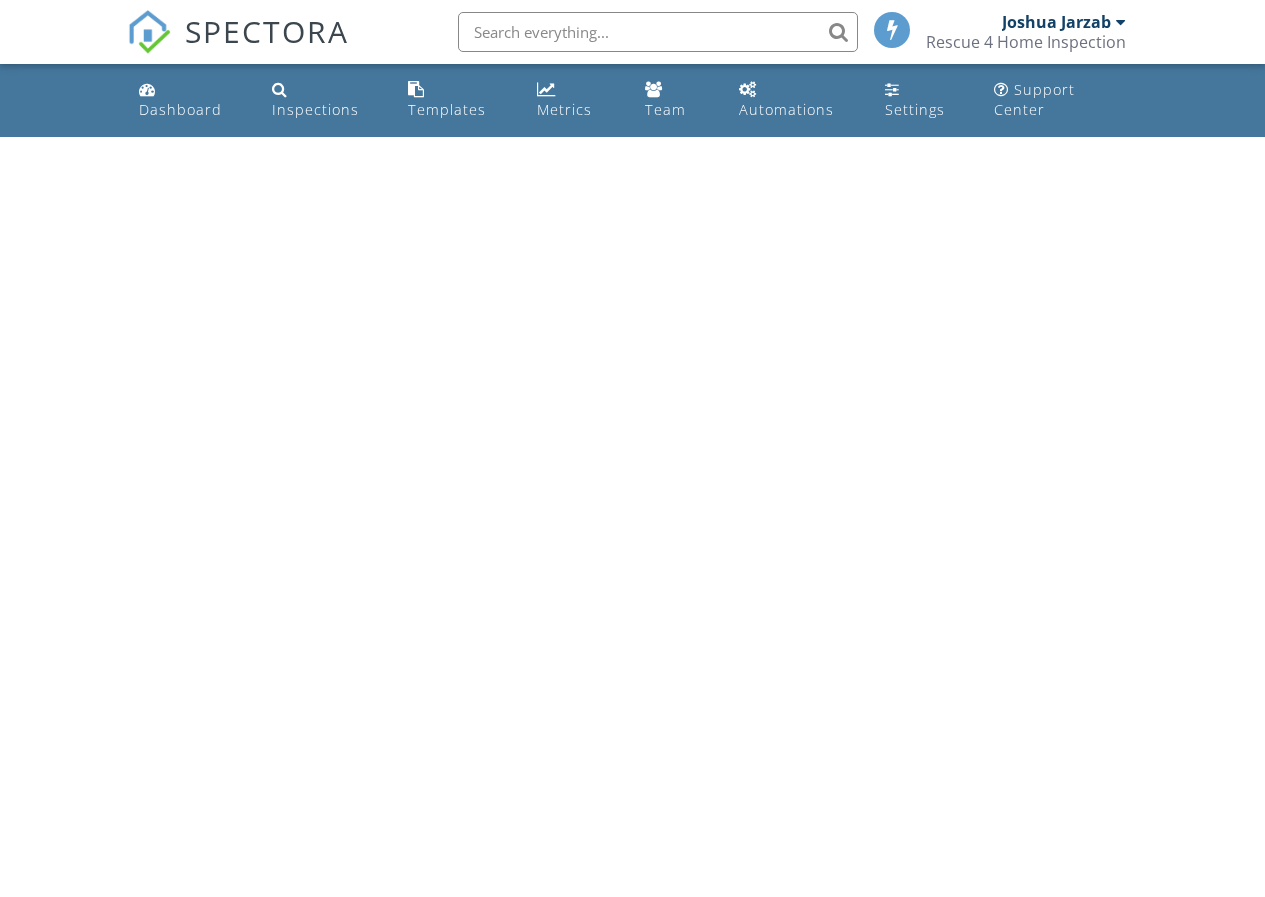 scroll, scrollTop: 0, scrollLeft: 0, axis: both 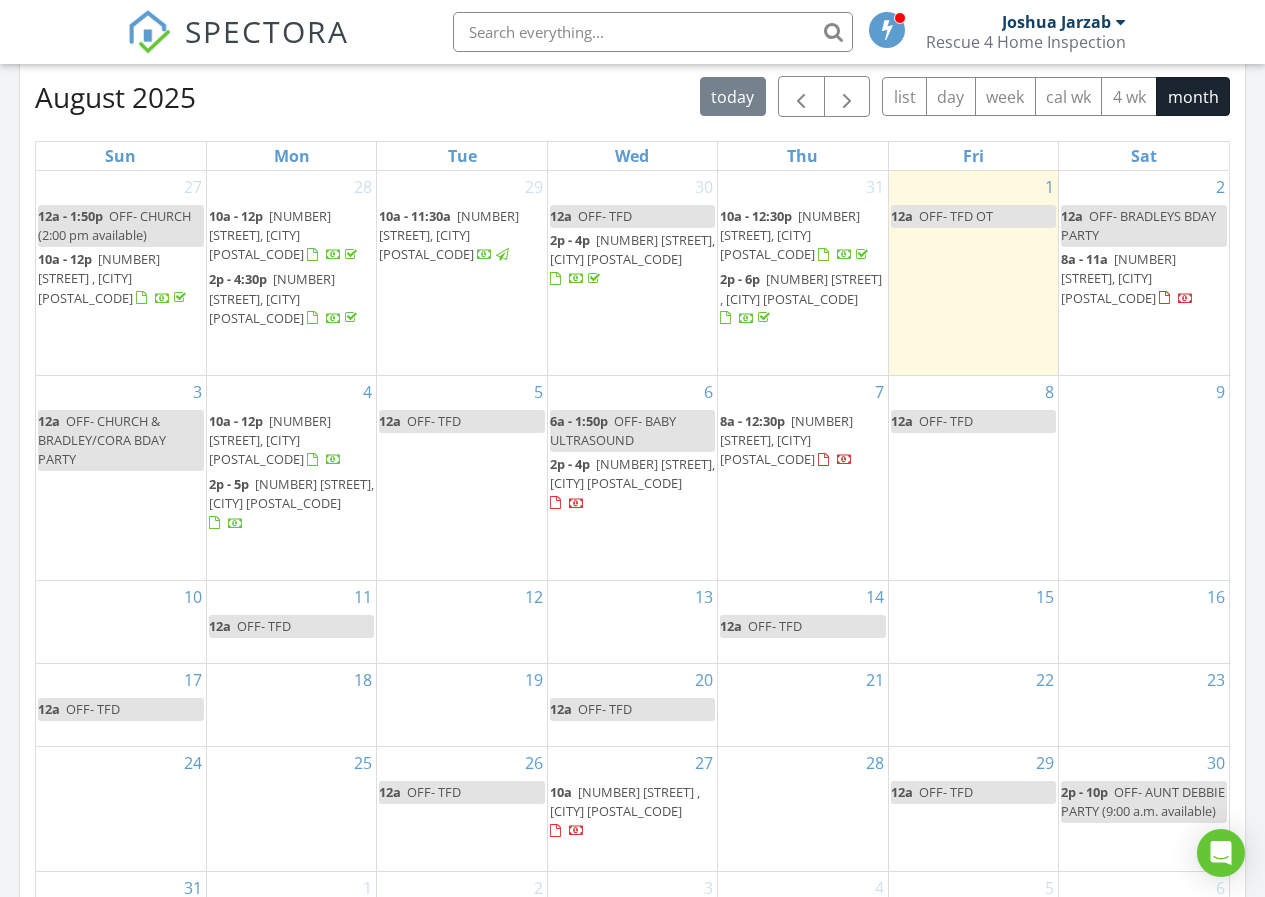 click on "[NUMBER] [STREET], [CITY] [POSTAL_CODE]" at bounding box center [786, 440] 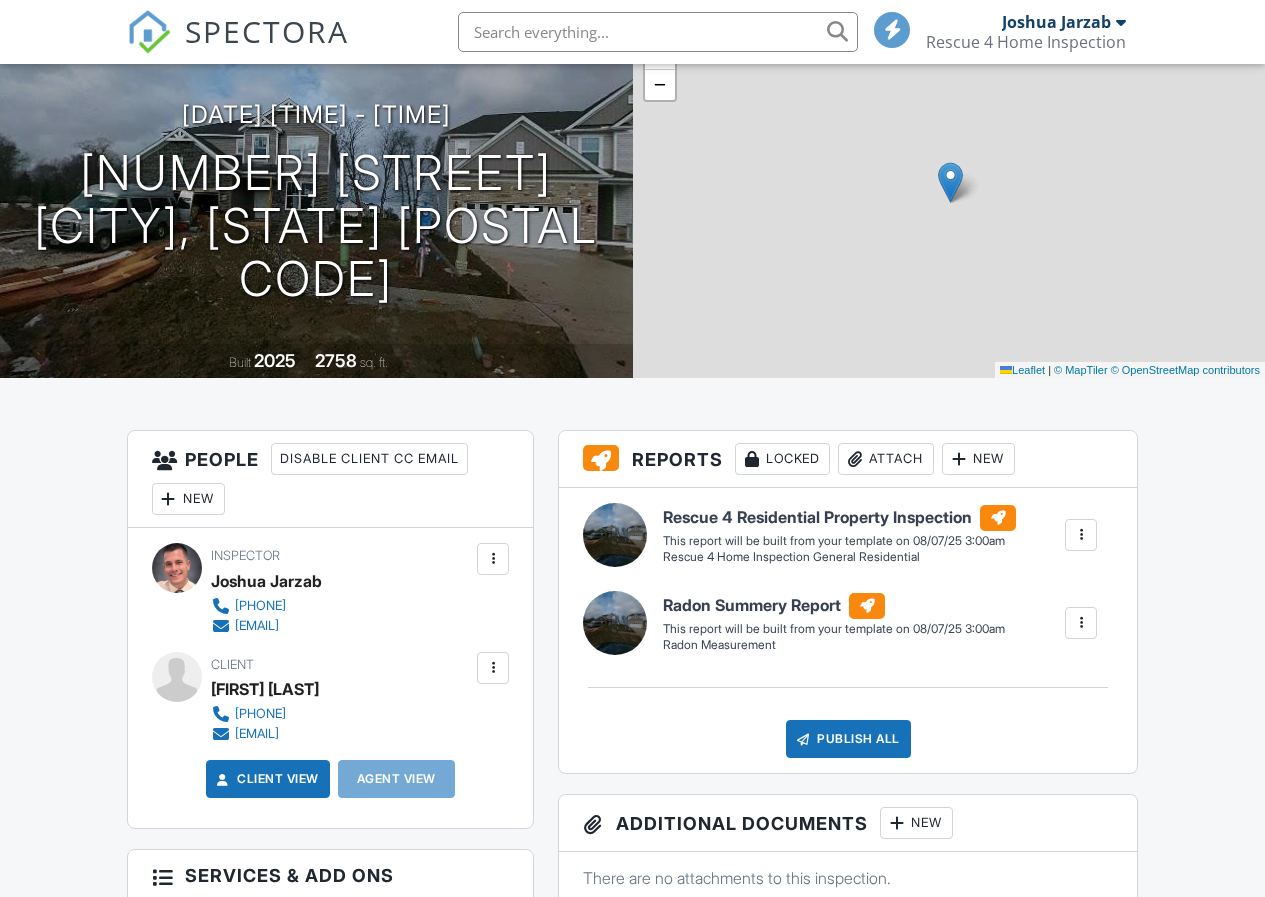 scroll, scrollTop: 200, scrollLeft: 0, axis: vertical 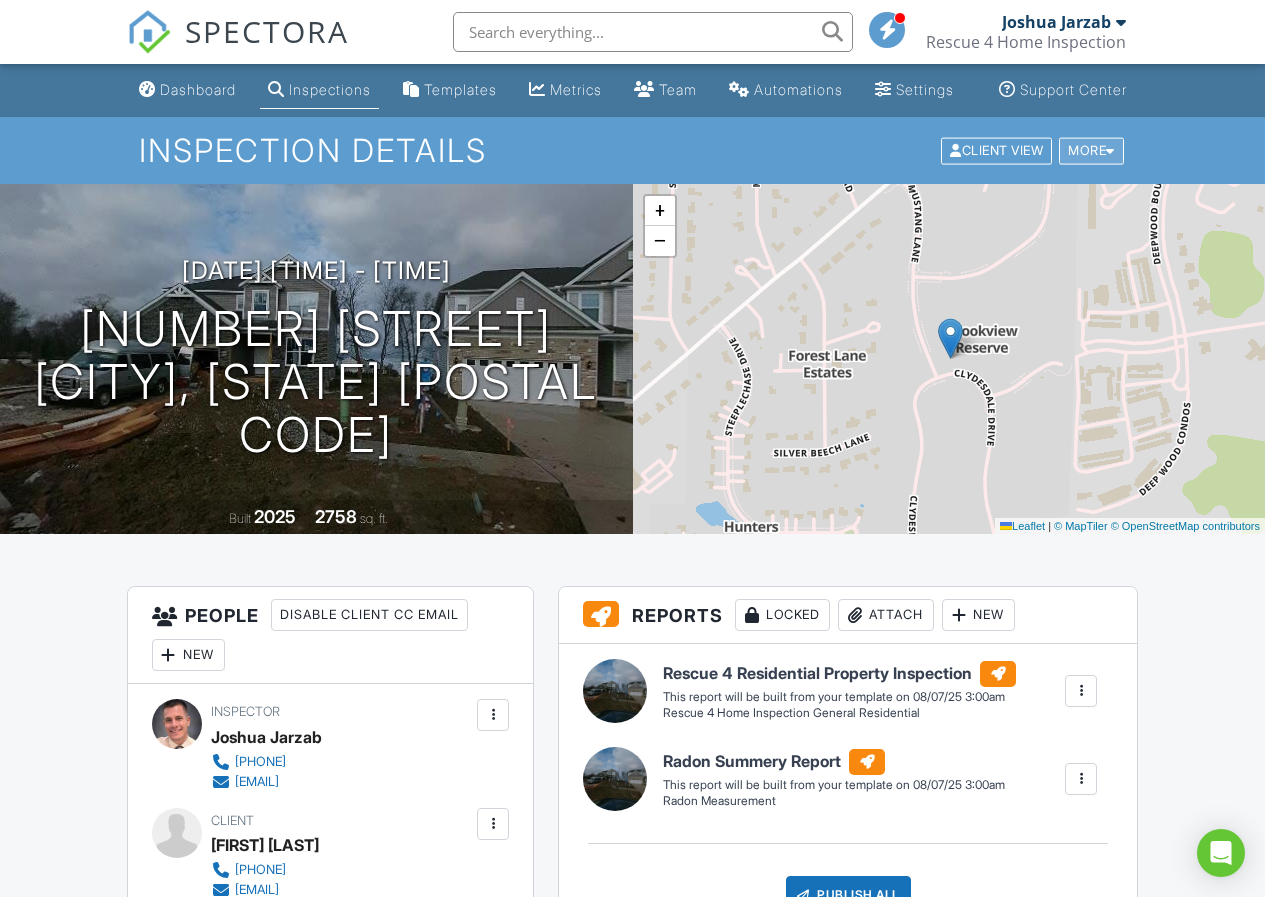 click on "More" at bounding box center (1091, 150) 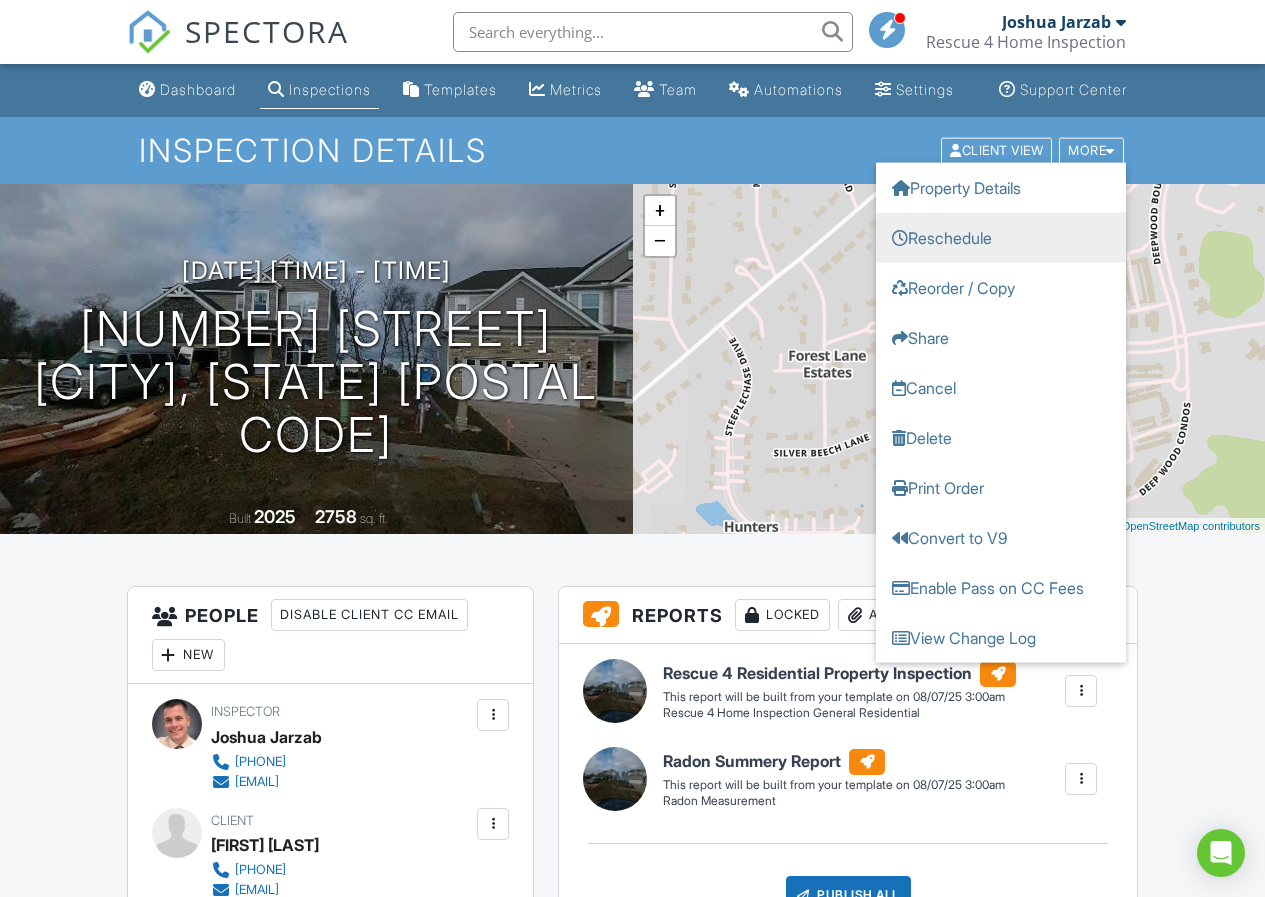 click on "Reschedule" at bounding box center [1001, 237] 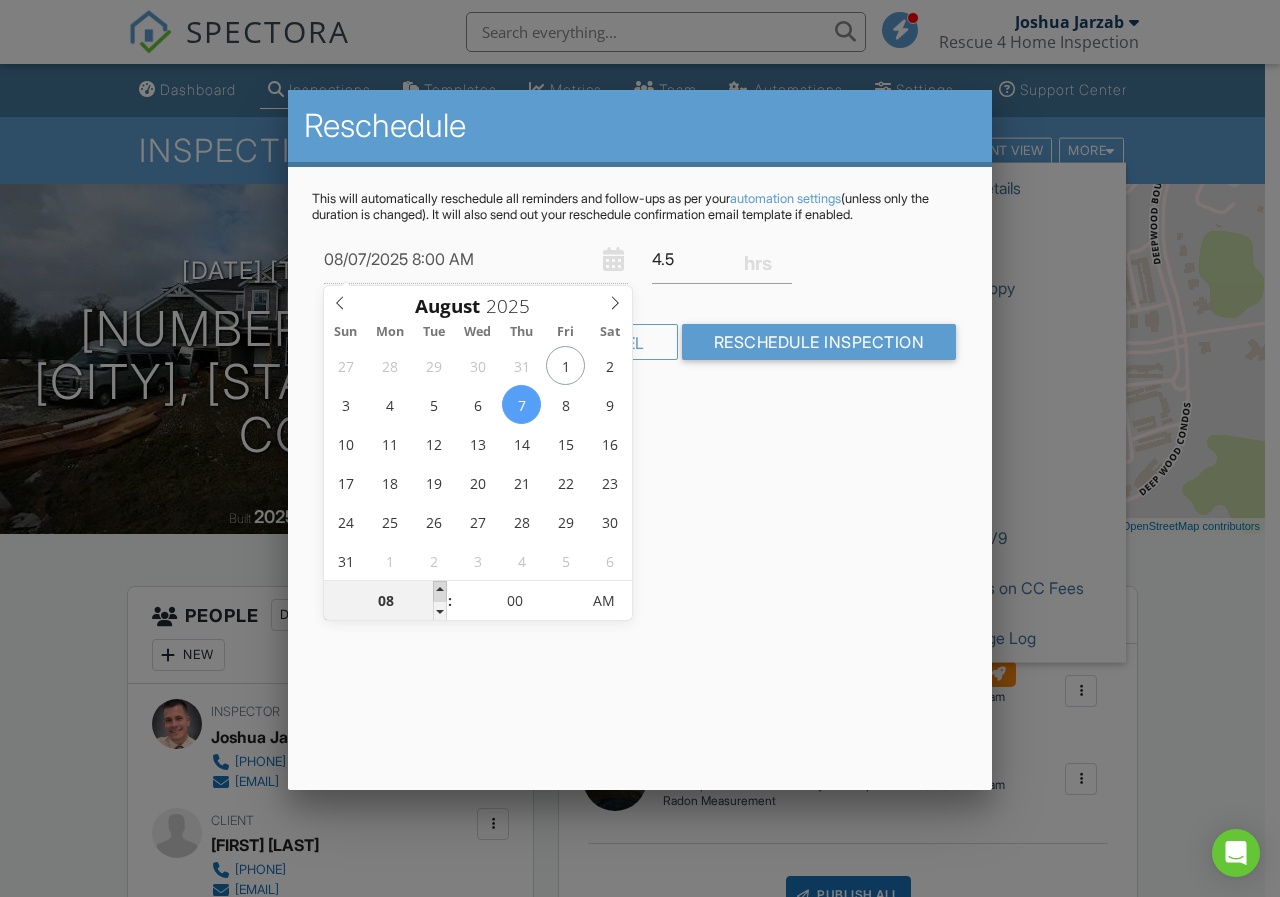 type on "08/07/2025 9:00 AM" 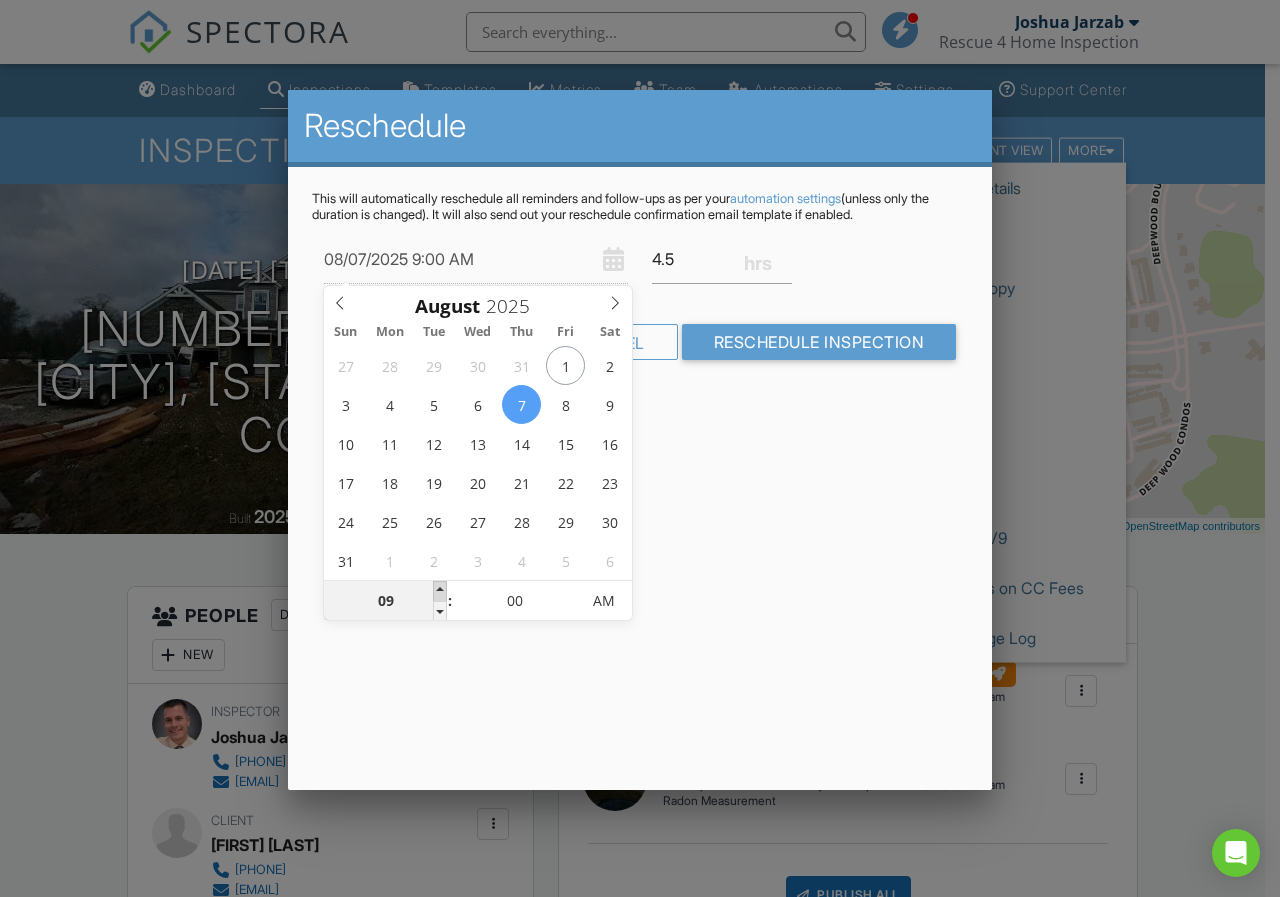 click at bounding box center (440, 591) 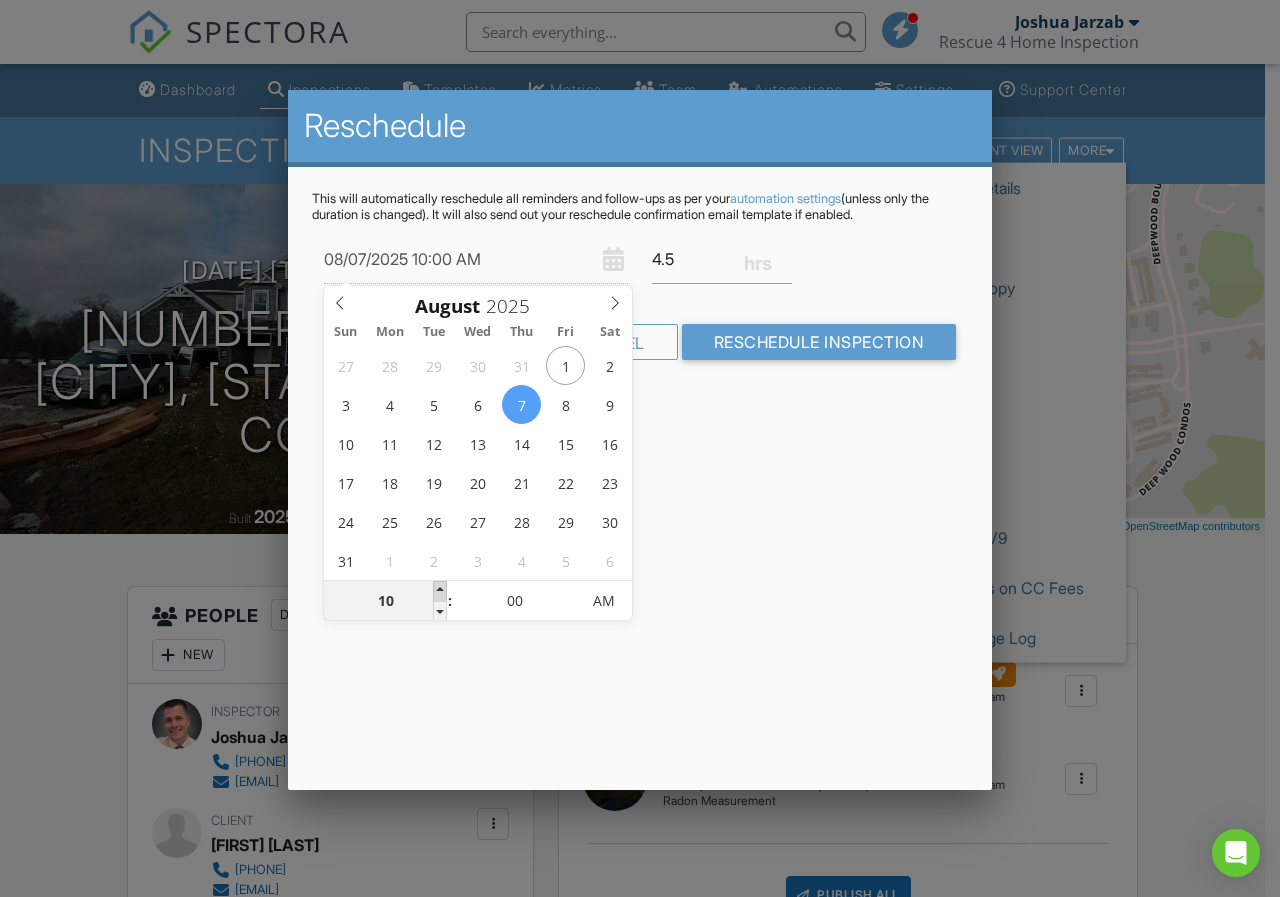 click at bounding box center (440, 591) 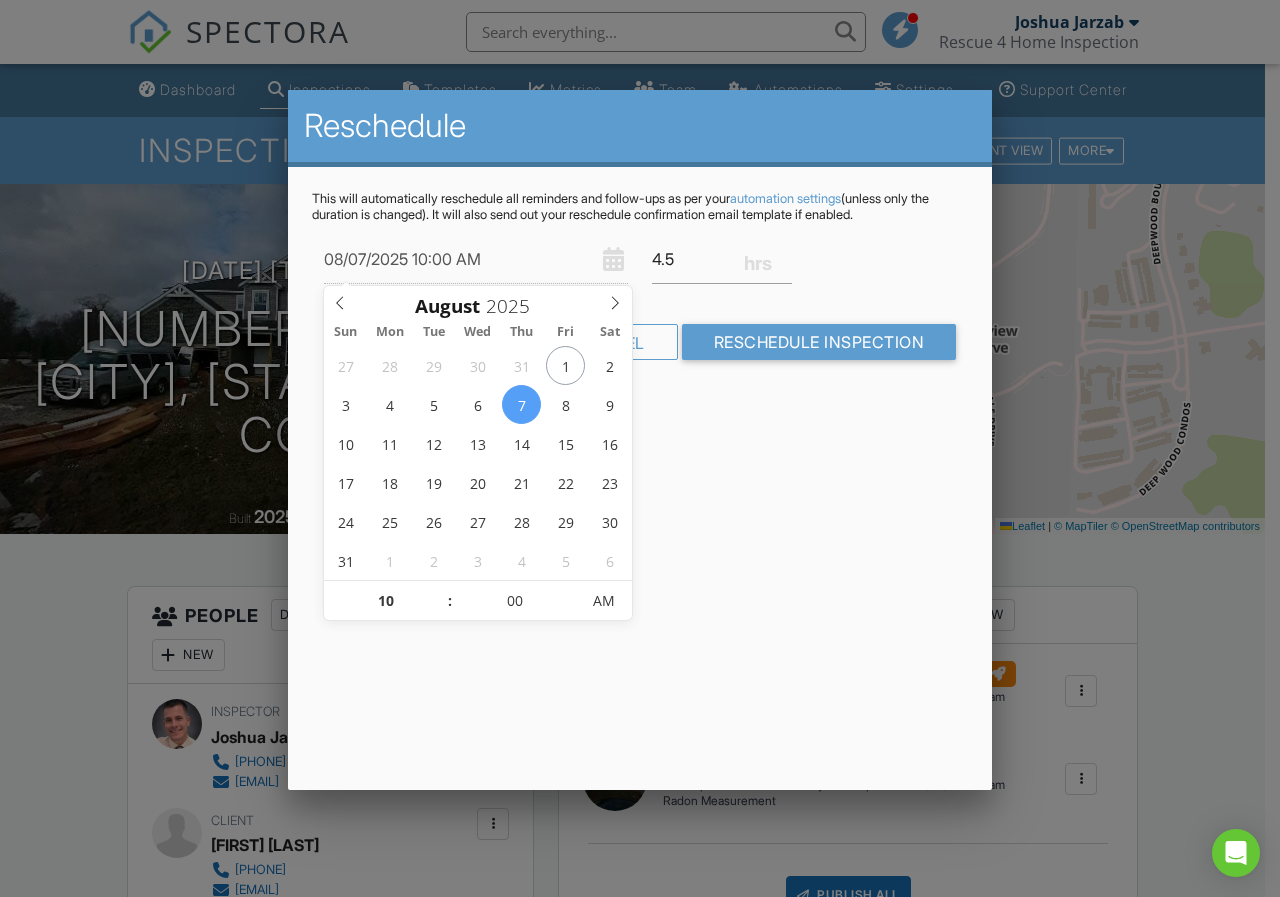 click on "Reschedule
This will automatically reschedule all reminders and follow-ups as per your  automation settings  (unless only the duration is changed). It will also send out your reschedule confirmation email template if enabled.
08/07/2025 10:00 AM
4.5
Warning: this date/time is in the past.
Cancel
Reschedule Inspection" at bounding box center (640, 440) 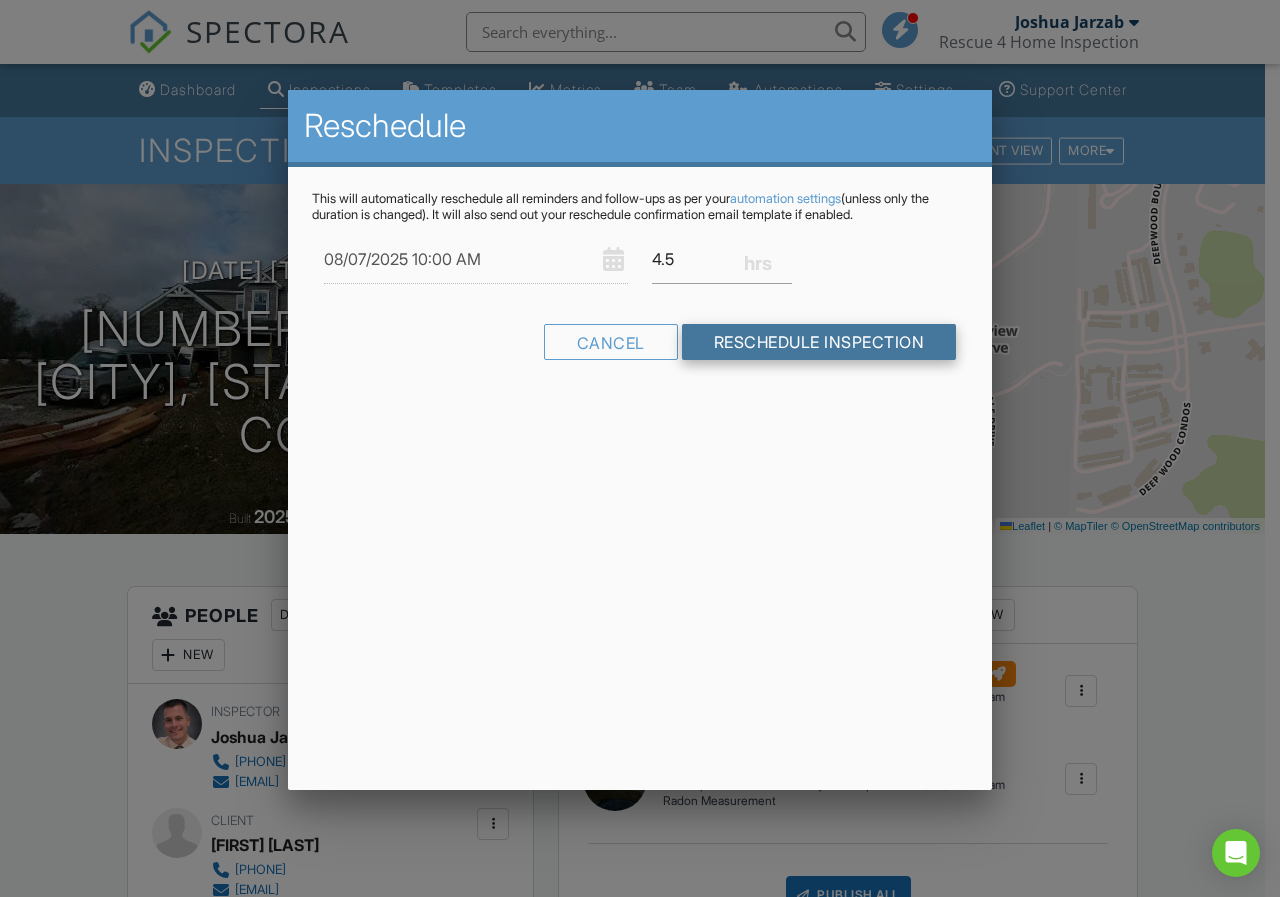 click on "Reschedule Inspection" at bounding box center (819, 342) 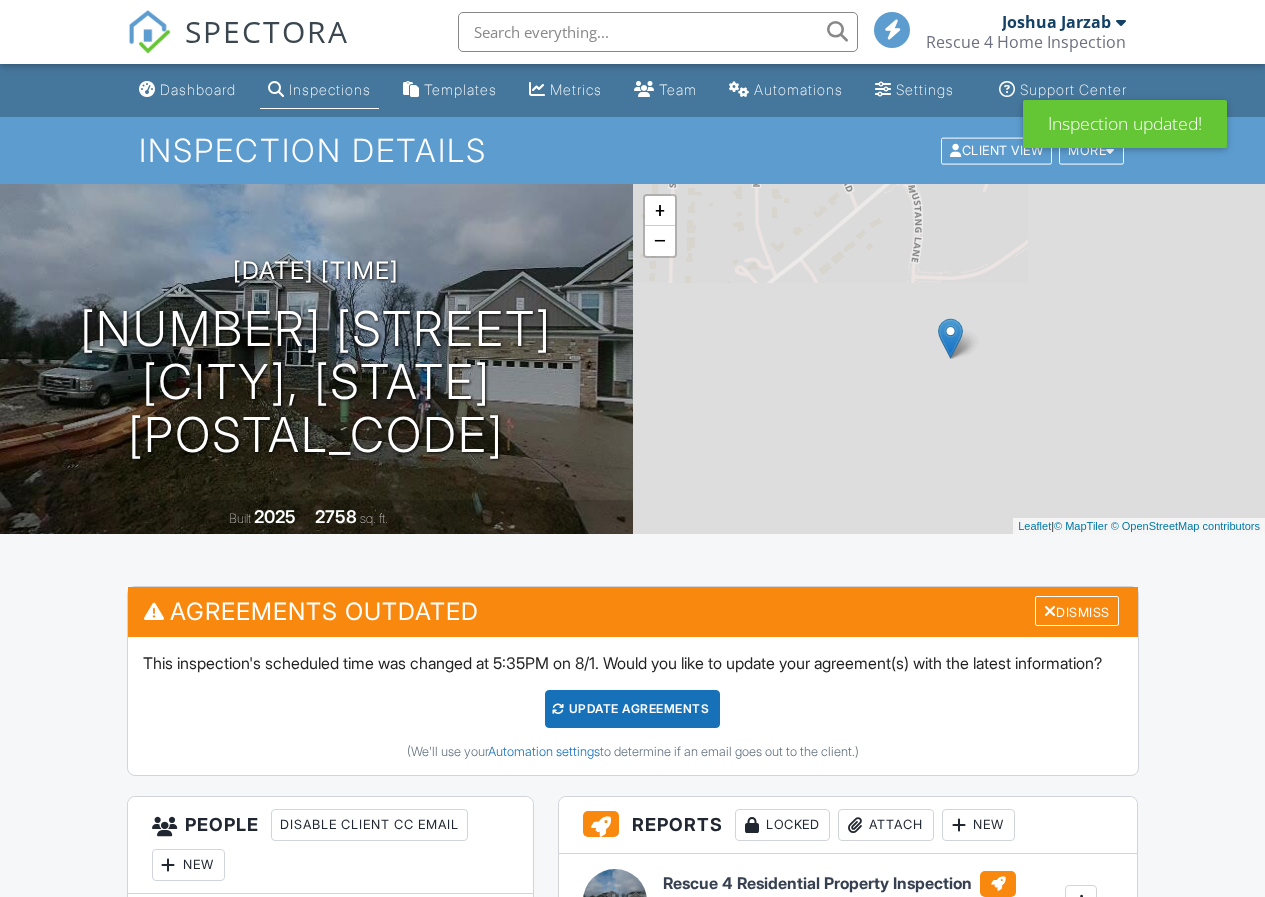 scroll, scrollTop: 0, scrollLeft: 0, axis: both 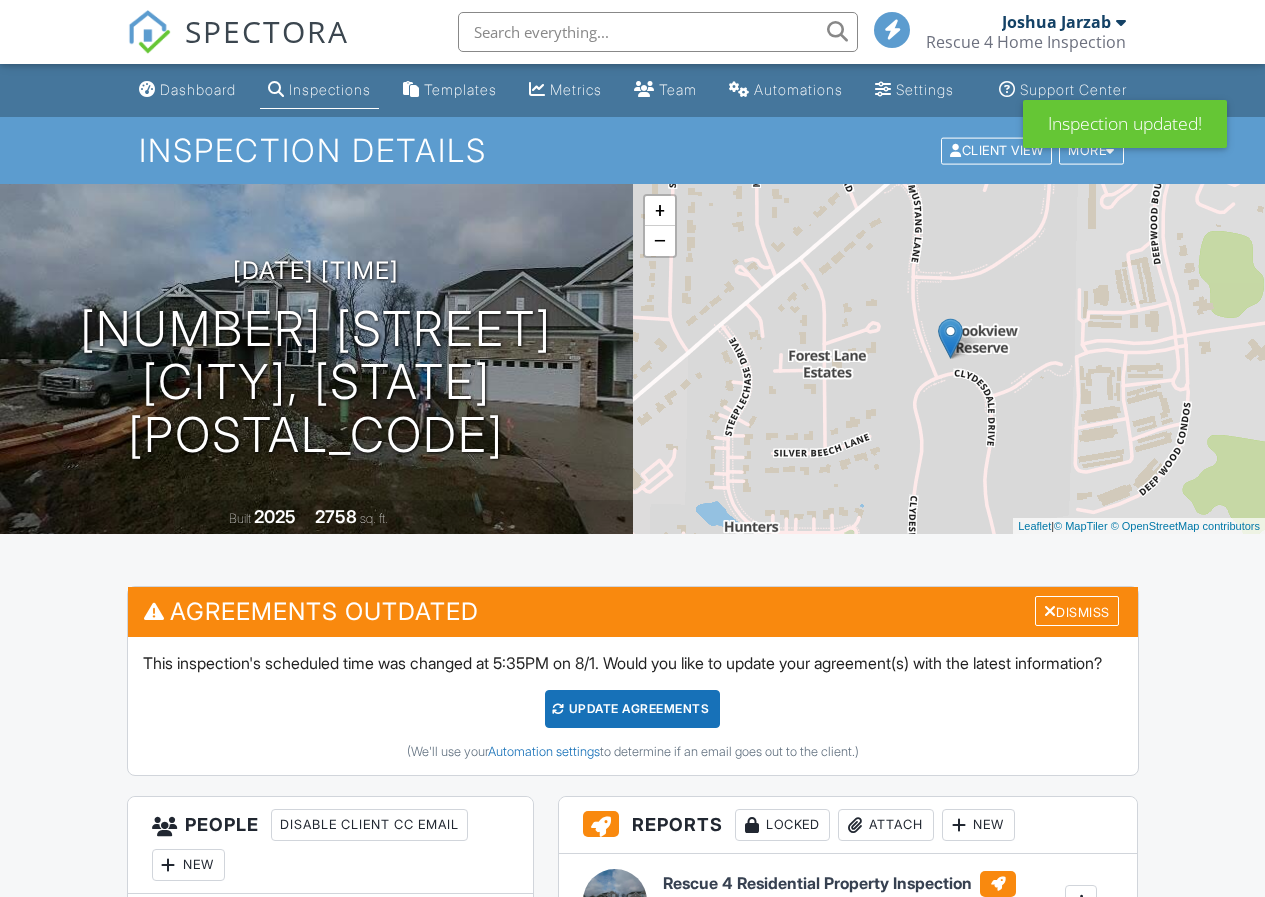 click on "Update Agreements" at bounding box center [632, 709] 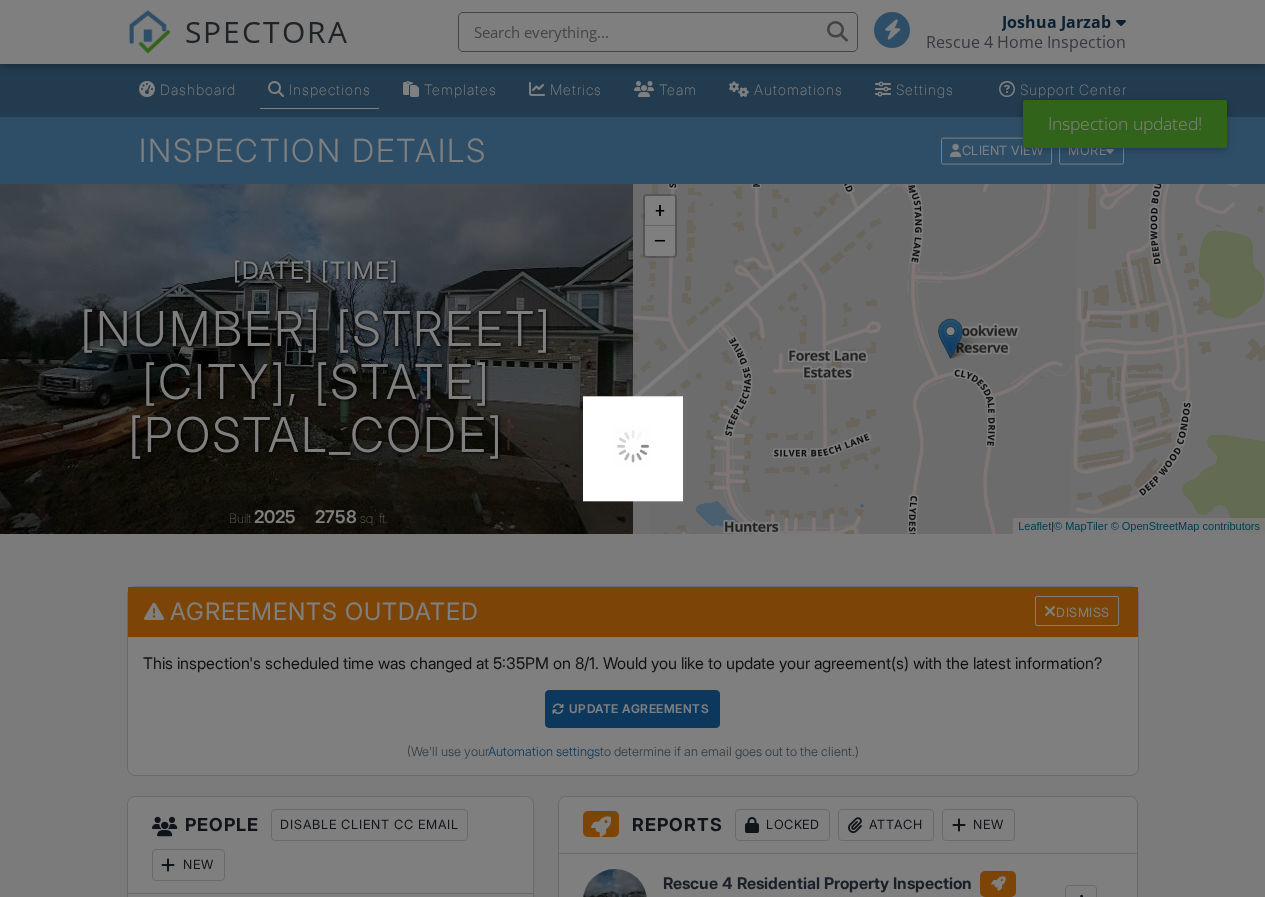 scroll, scrollTop: 0, scrollLeft: 0, axis: both 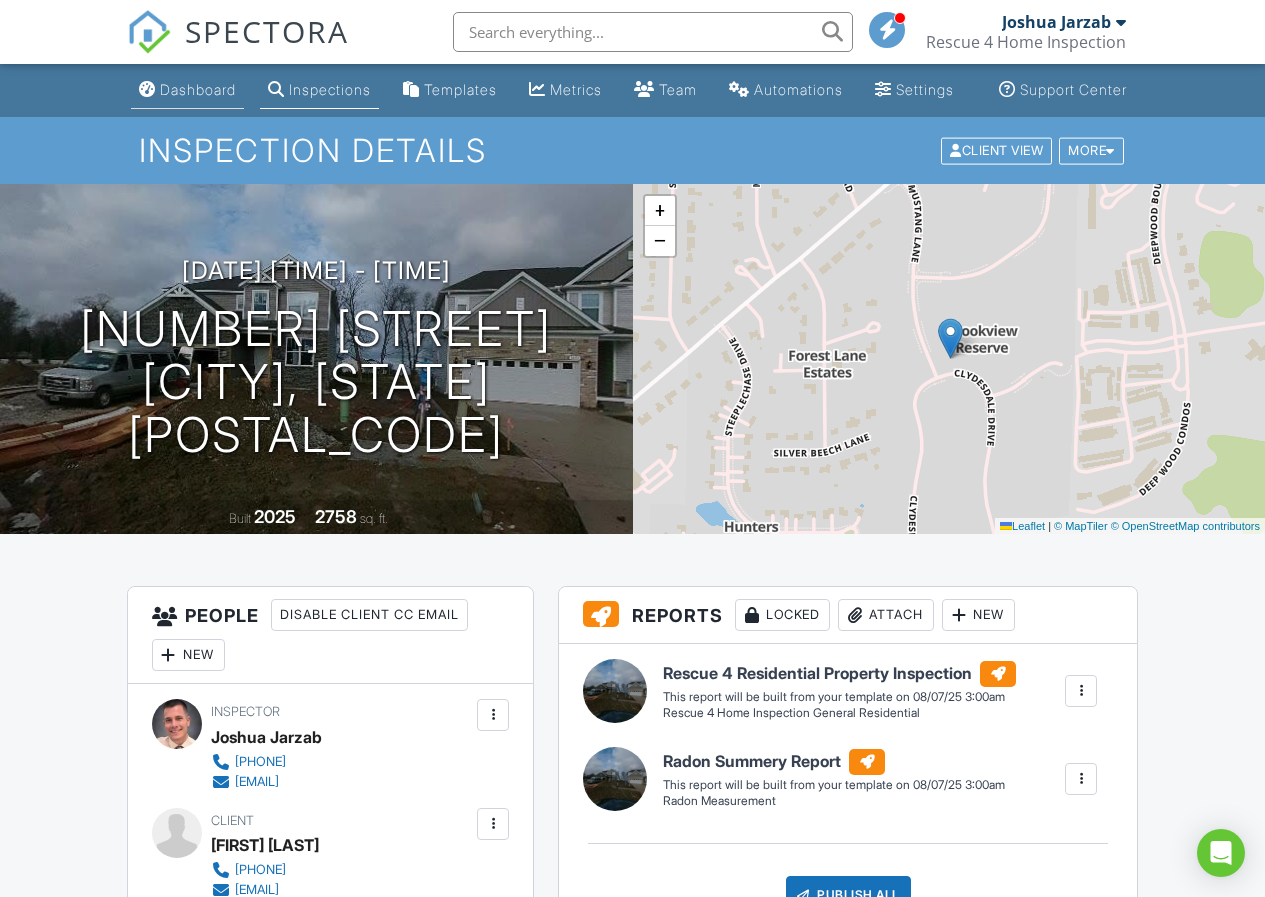 click on "Dashboard" at bounding box center [187, 90] 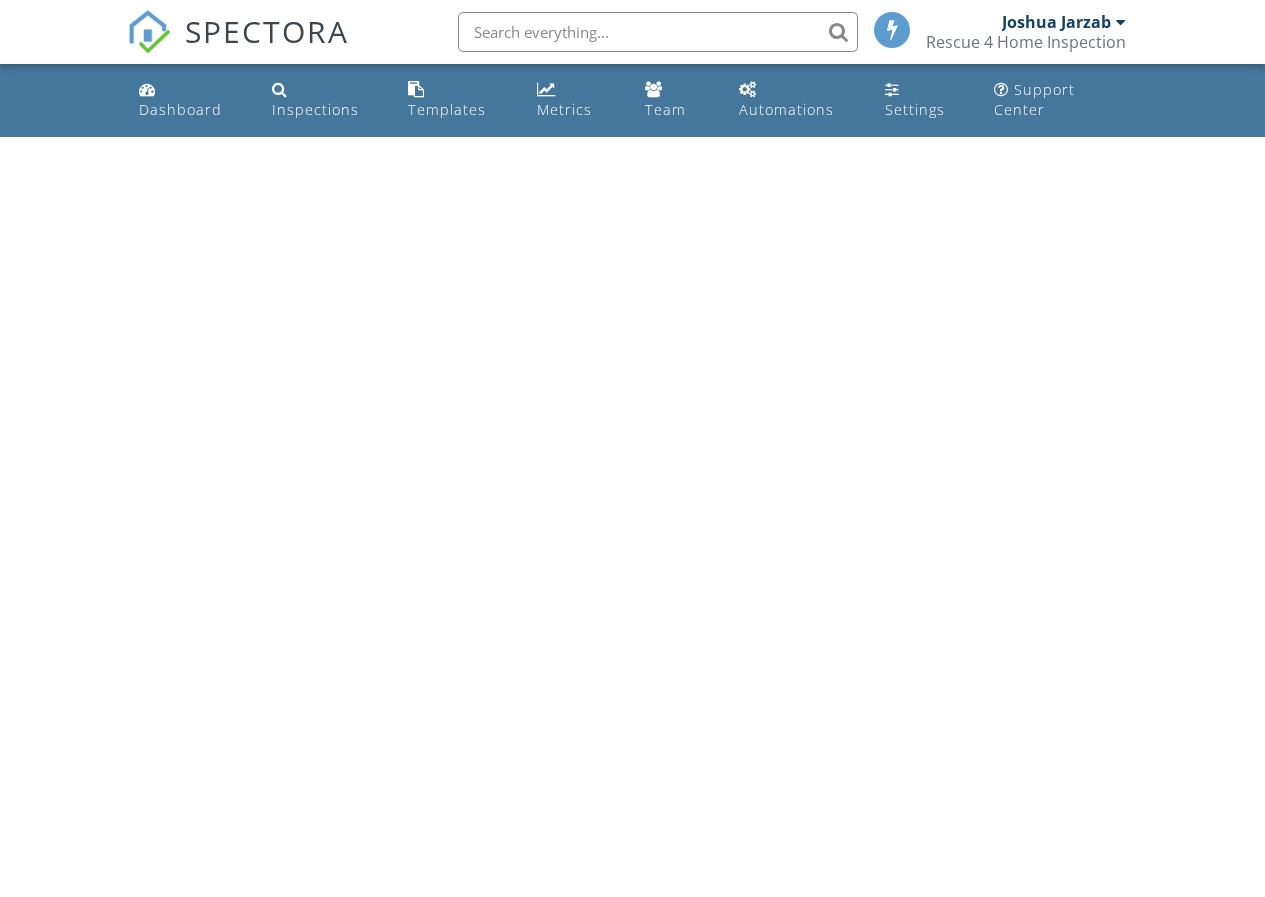 scroll, scrollTop: 0, scrollLeft: 0, axis: both 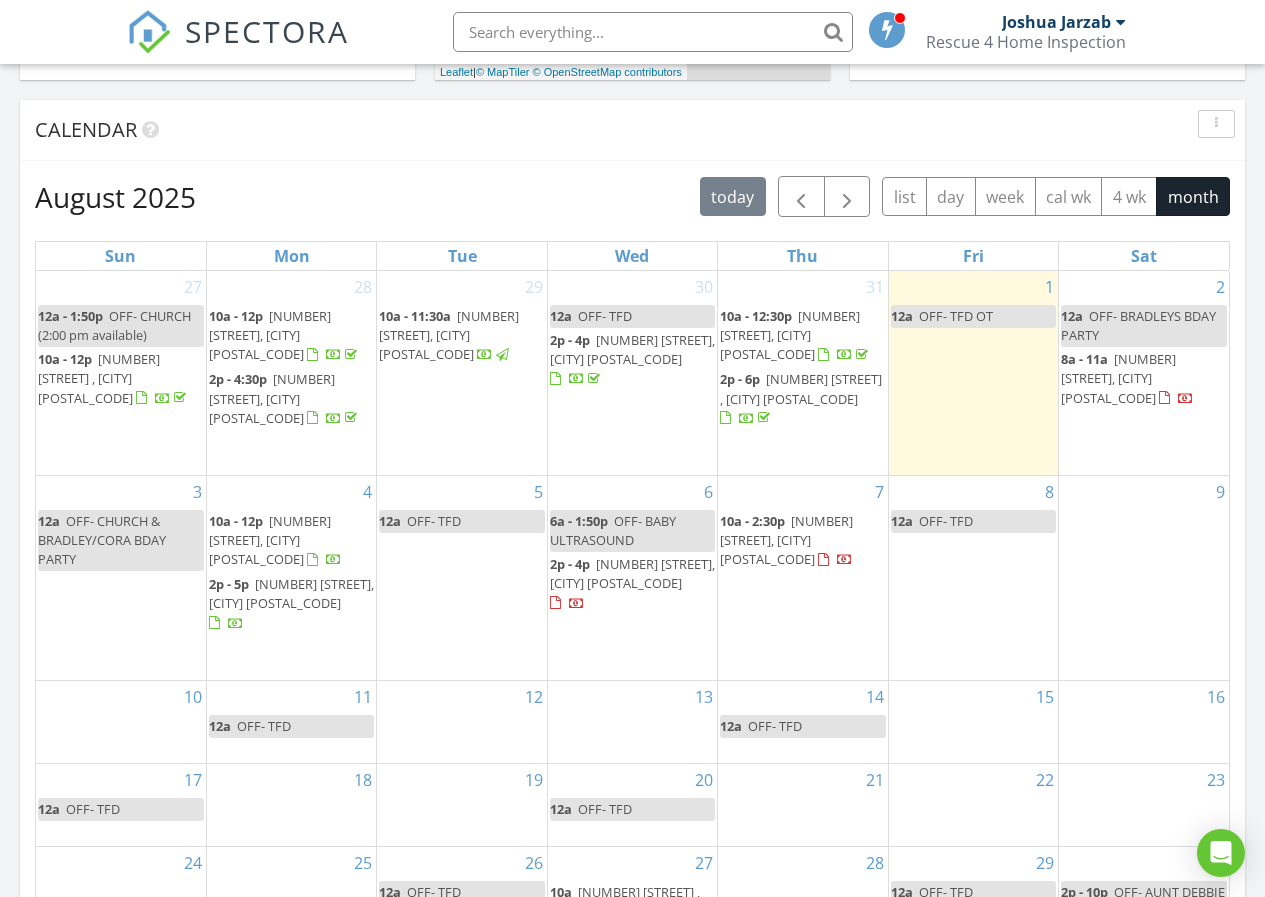 click at bounding box center (653, 32) 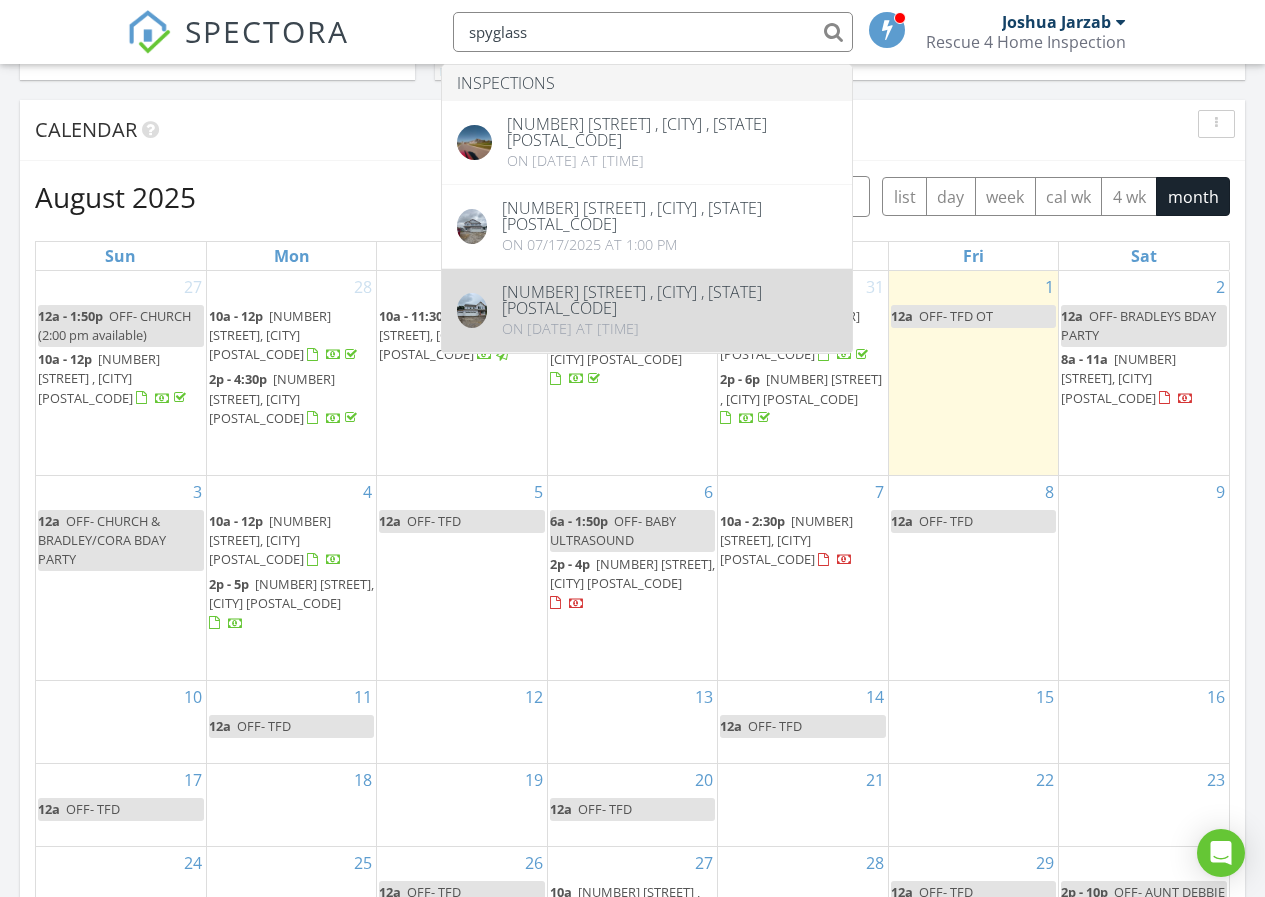 type on "spyglass" 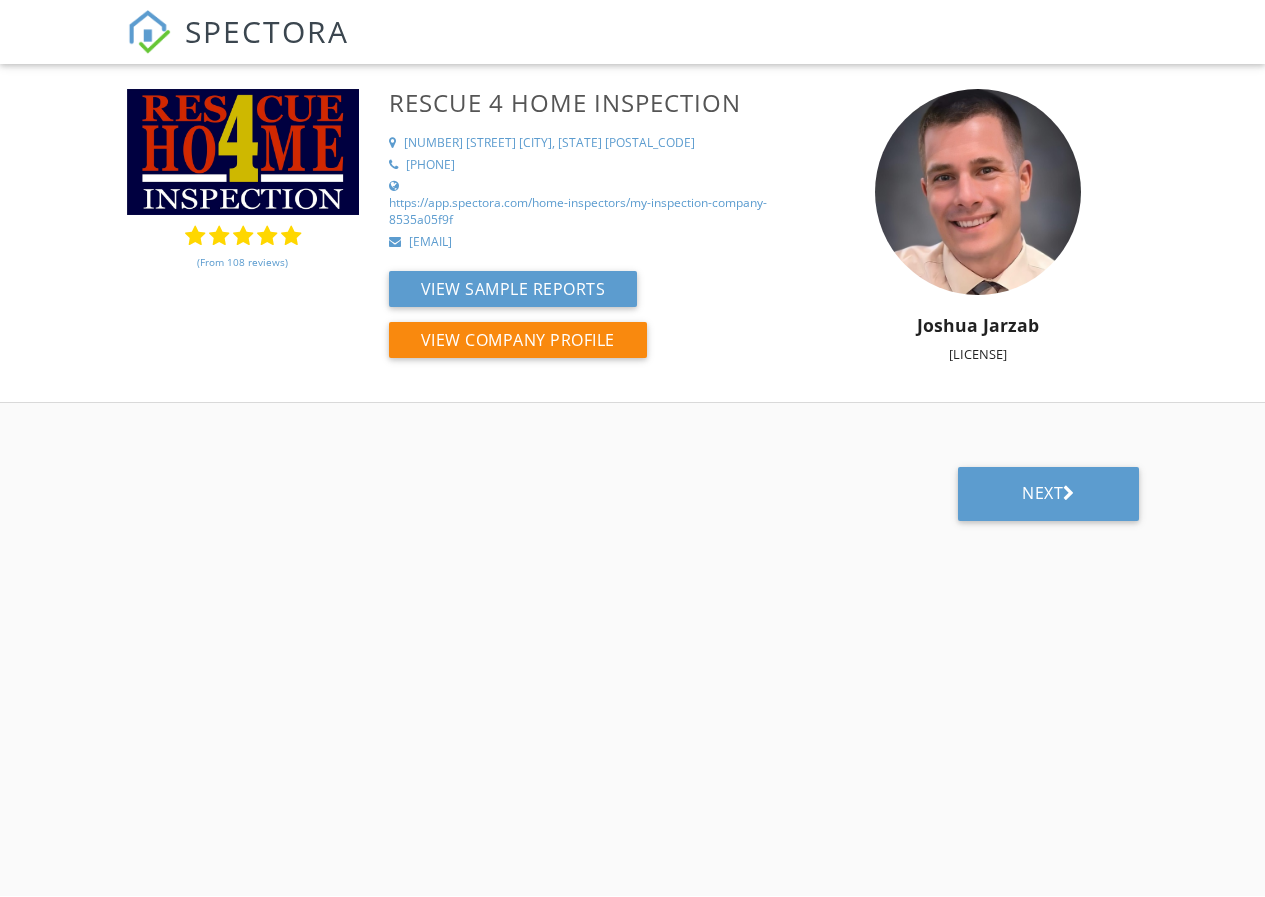 scroll, scrollTop: 0, scrollLeft: 0, axis: both 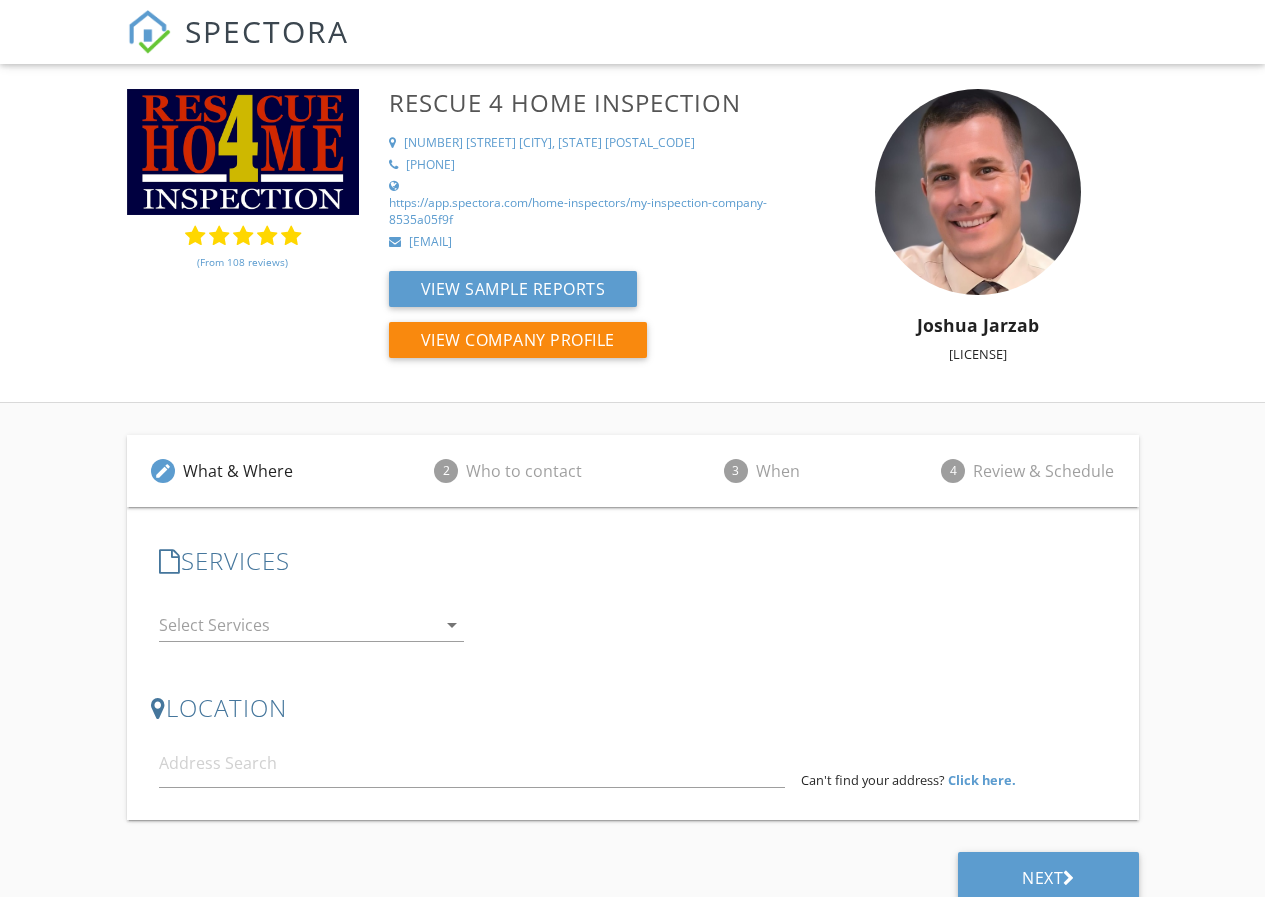 click on "arrow_drop_down" at bounding box center (452, 625) 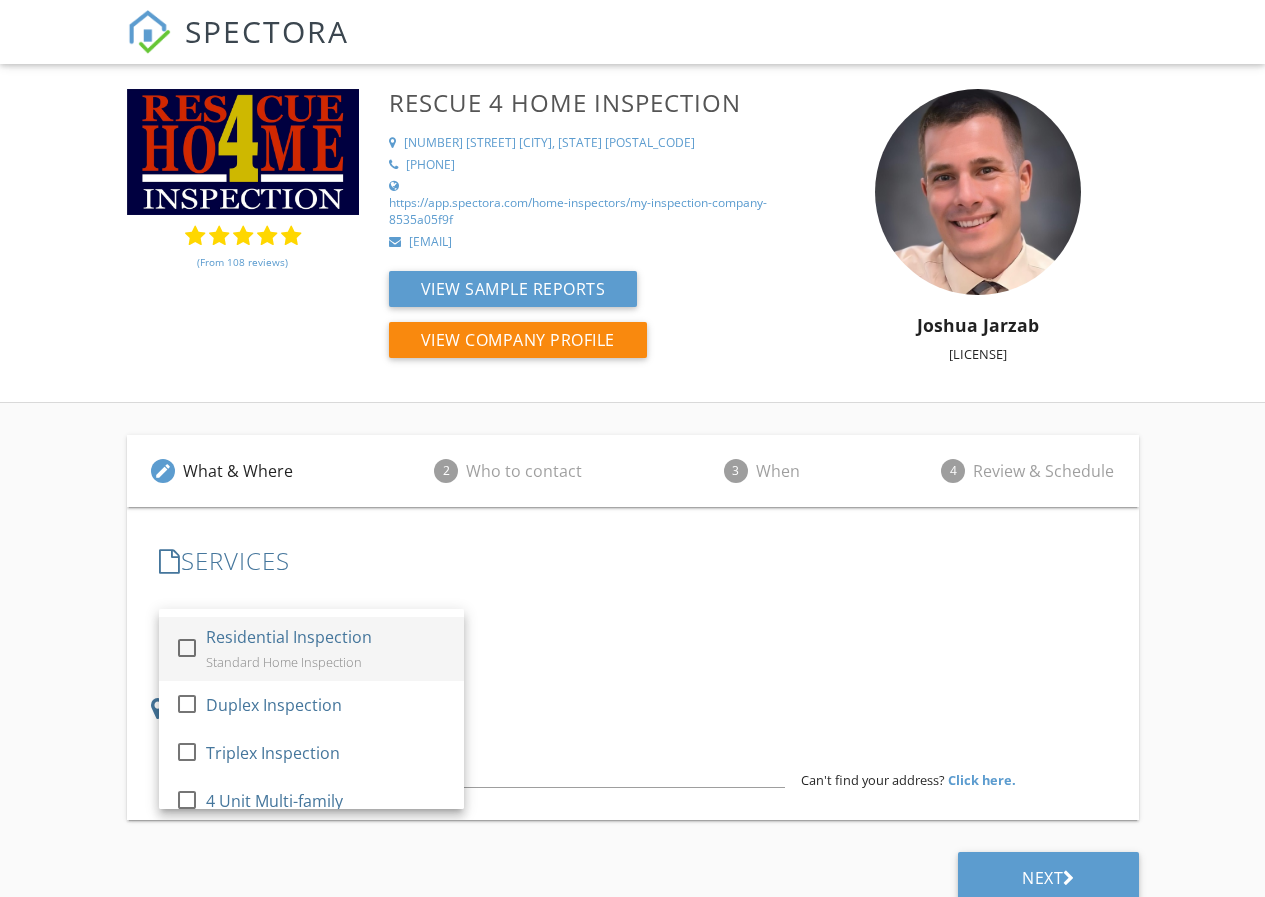 click on "Residential Inspection   Standard Home Inspection" at bounding box center (326, 649) 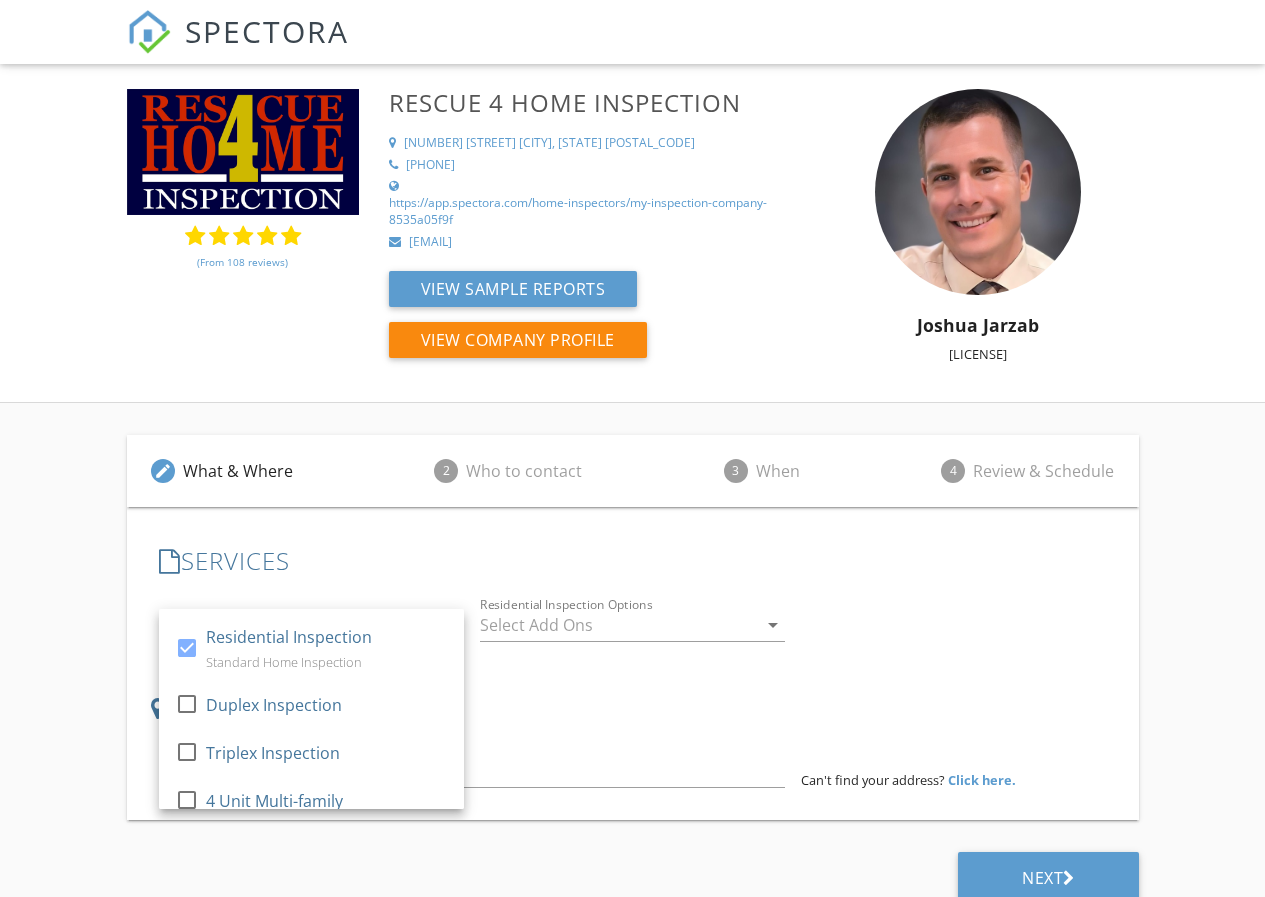 click on "LOCATION
Address Form       Can't find your address?   Click here." at bounding box center (633, 741) 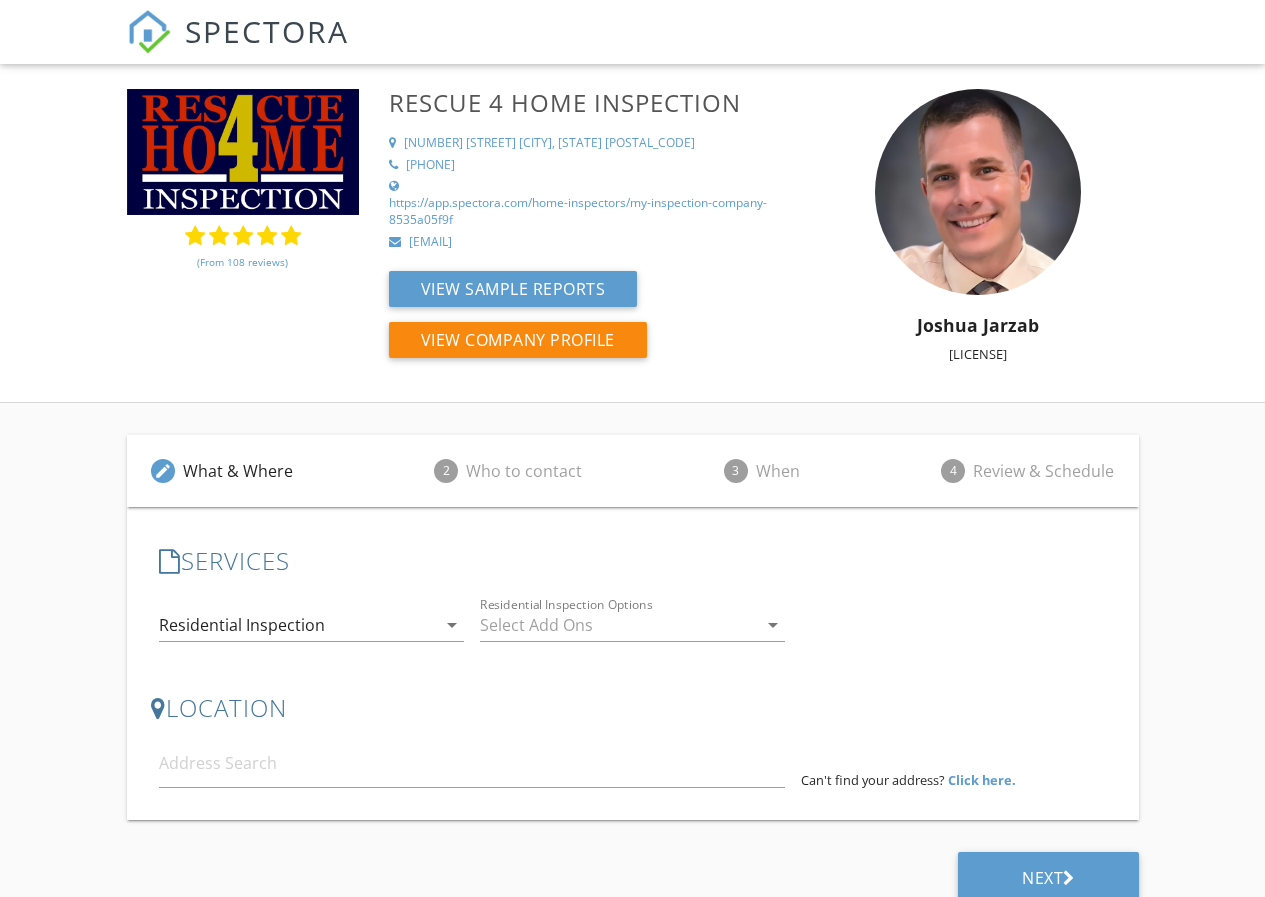 click at bounding box center (618, 625) 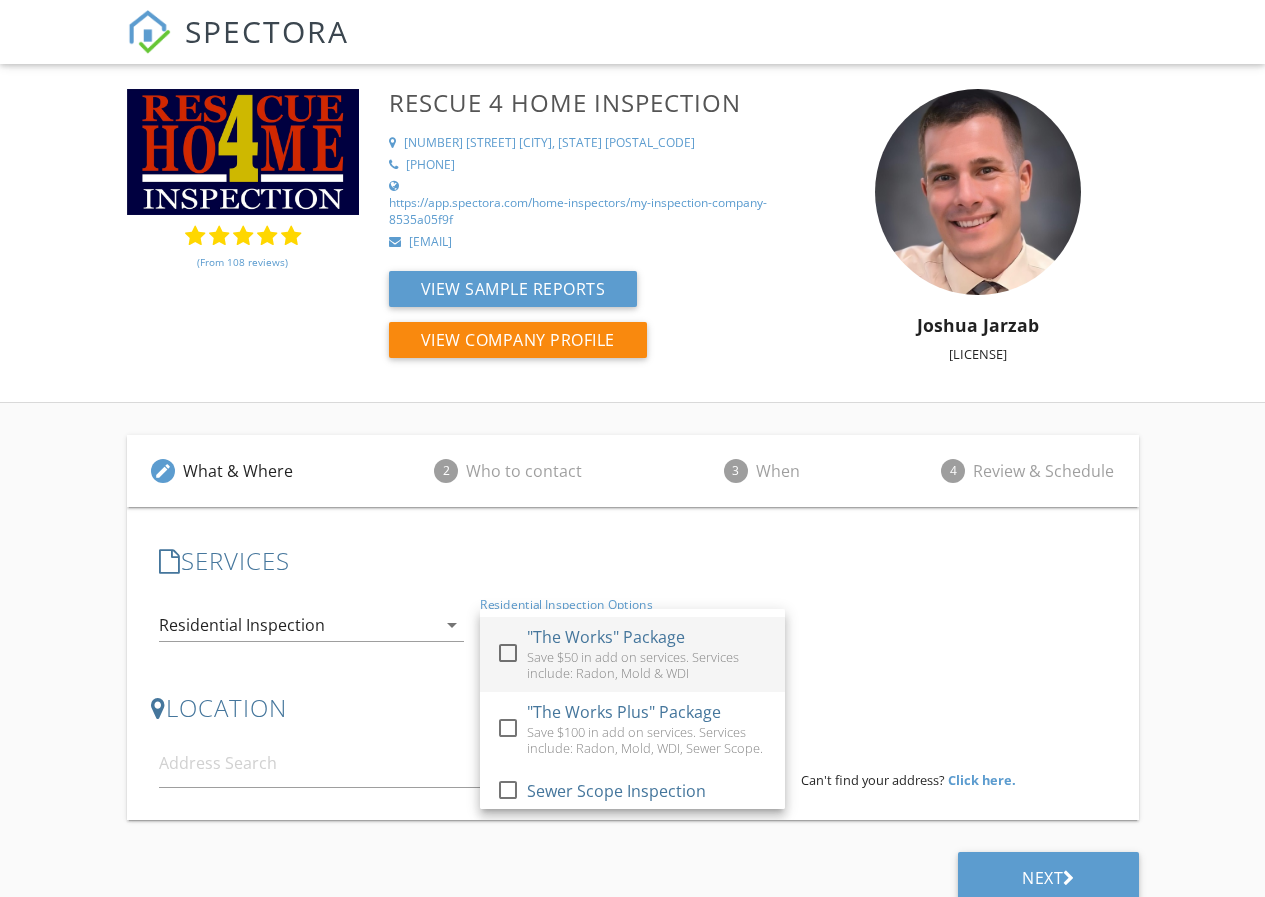 click on ""The Works" Package" at bounding box center [606, 637] 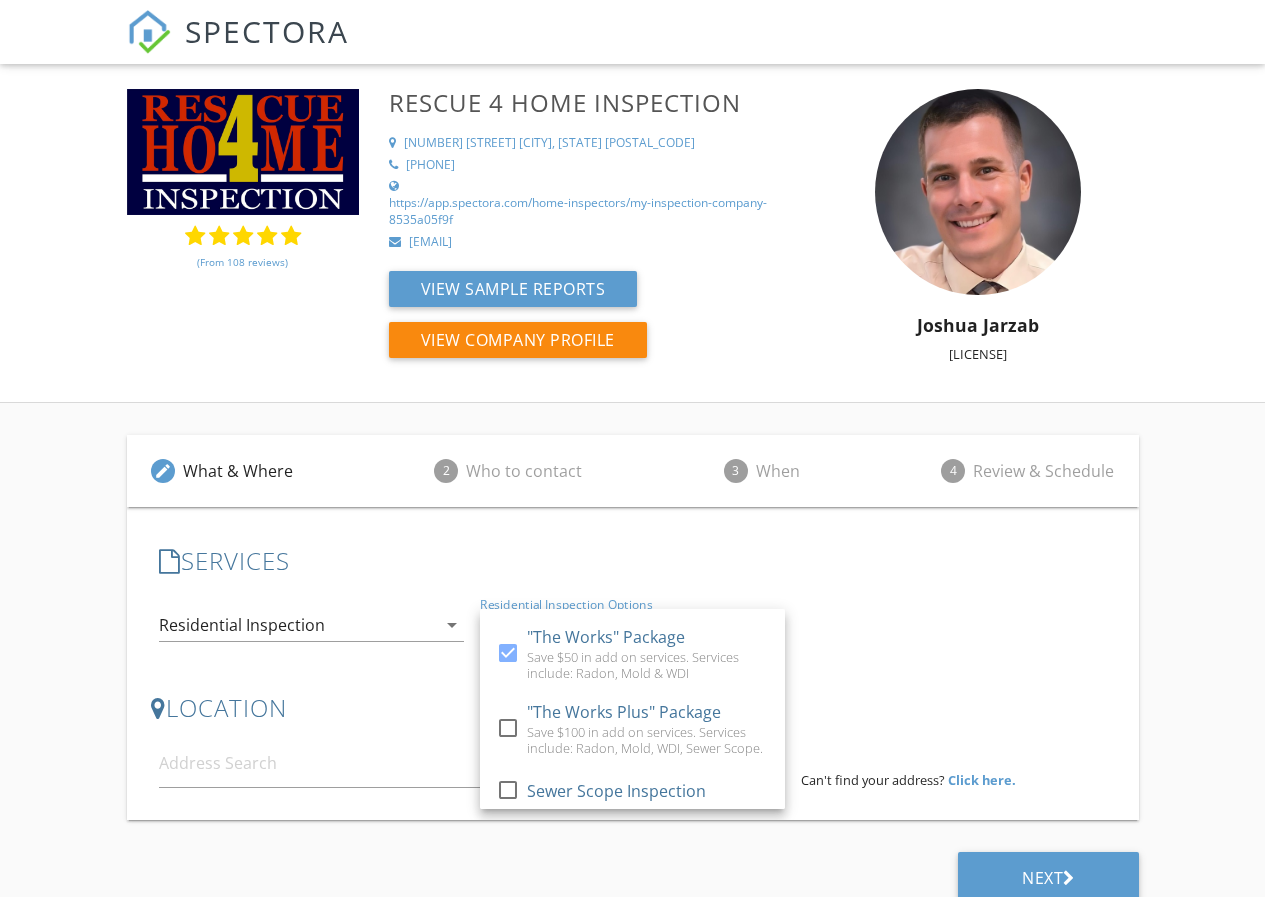 click on "SERVICES
check_box   Residential Inspection   Standard Home Inspection check_box_outline_blank   Duplex Inspection   check_box_outline_blank   Triplex Inspection    check_box_outline_blank   4 Unit Multi-family   check_box_outline_blank   Lateral Sewer Scope Inspection    check_box_outline_blank   Air Quality/Mold Diagnosis    check_box_outline_blank   Radon Measurement Test   Approximately 50% of all homes tested every year in Ohio have elevated levels of indoor radon. check_box_outline_blank   Lift Tape Mold Sample    A single lift tape sample will be collected to the area in question check_box_outline_blank   Wood Destroying Insect Inspection    Residential Inspection arrow_drop_down   check_box   "The Works" Package   Save $50 in add on services.  Services include:  Radon, Mold & WDI check_box_outline_blank   "The Works Plus" Package   Save $100 in add on services.  Services include: Radon, Mold, WDI, Sewer Scope. check_box_outline_blank   Sewer Scope Inspection" at bounding box center (633, 604) 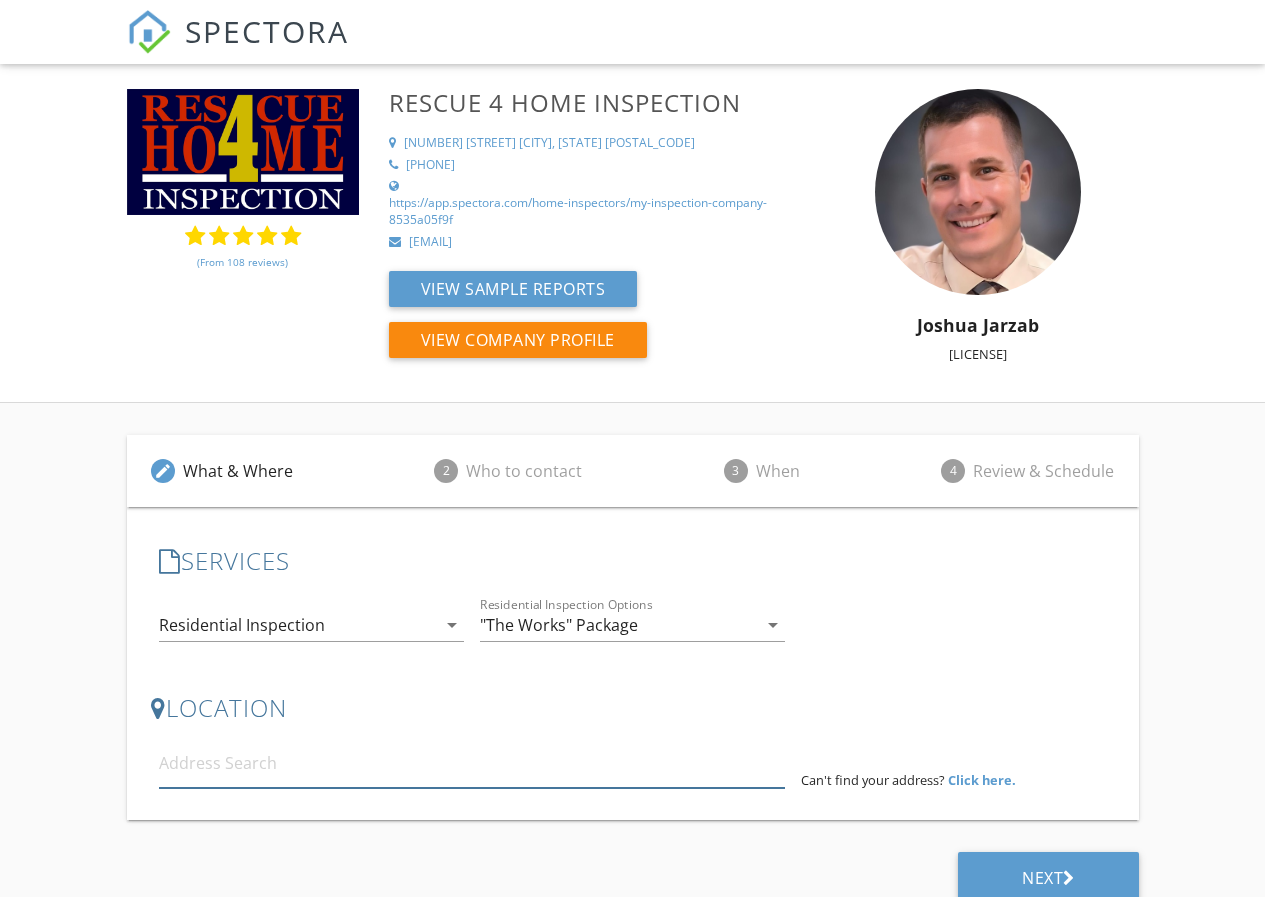 drag, startPoint x: 394, startPoint y: 749, endPoint x: 409, endPoint y: 749, distance: 15 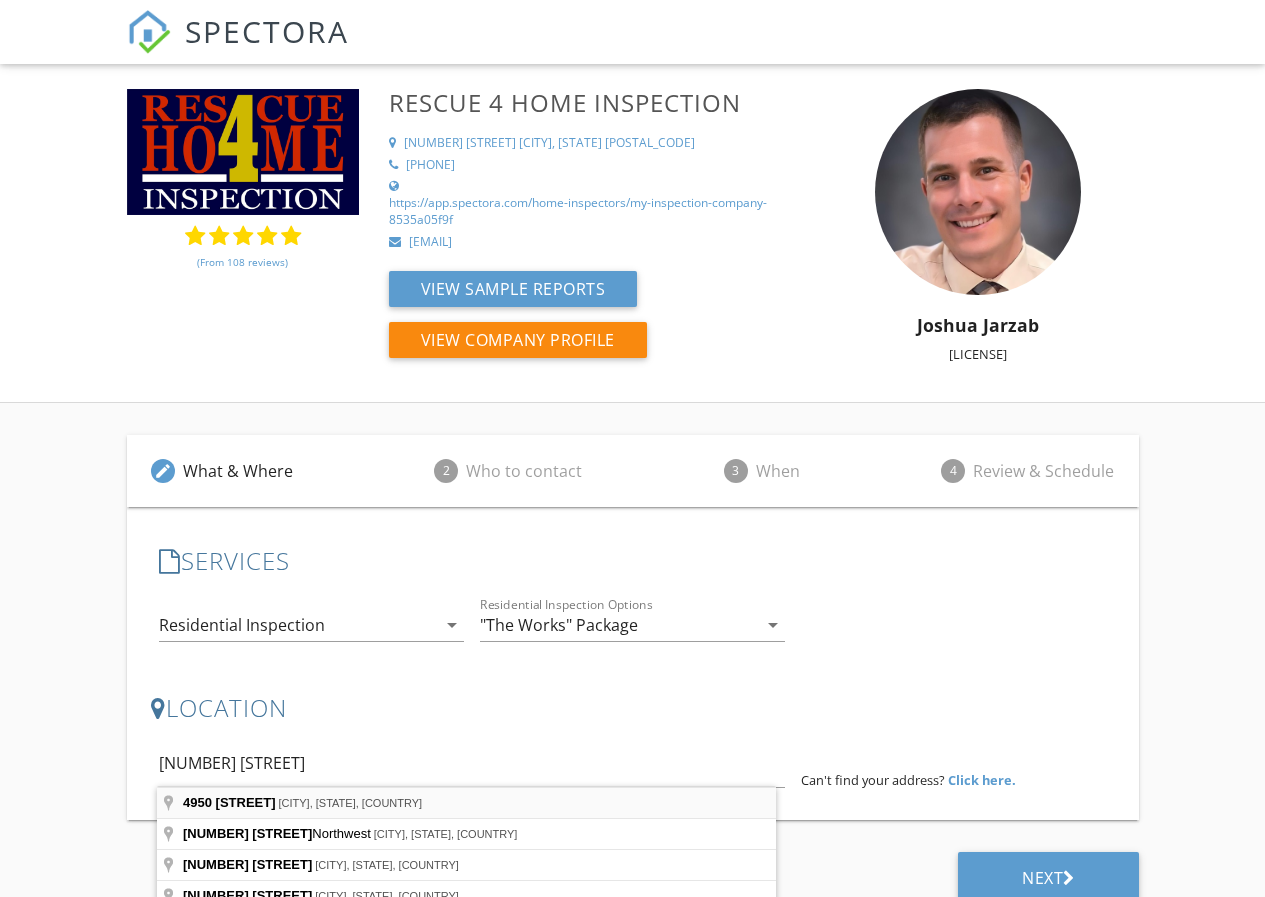 type on "4950 Lander Road, Chagrin Falls, OH, USA" 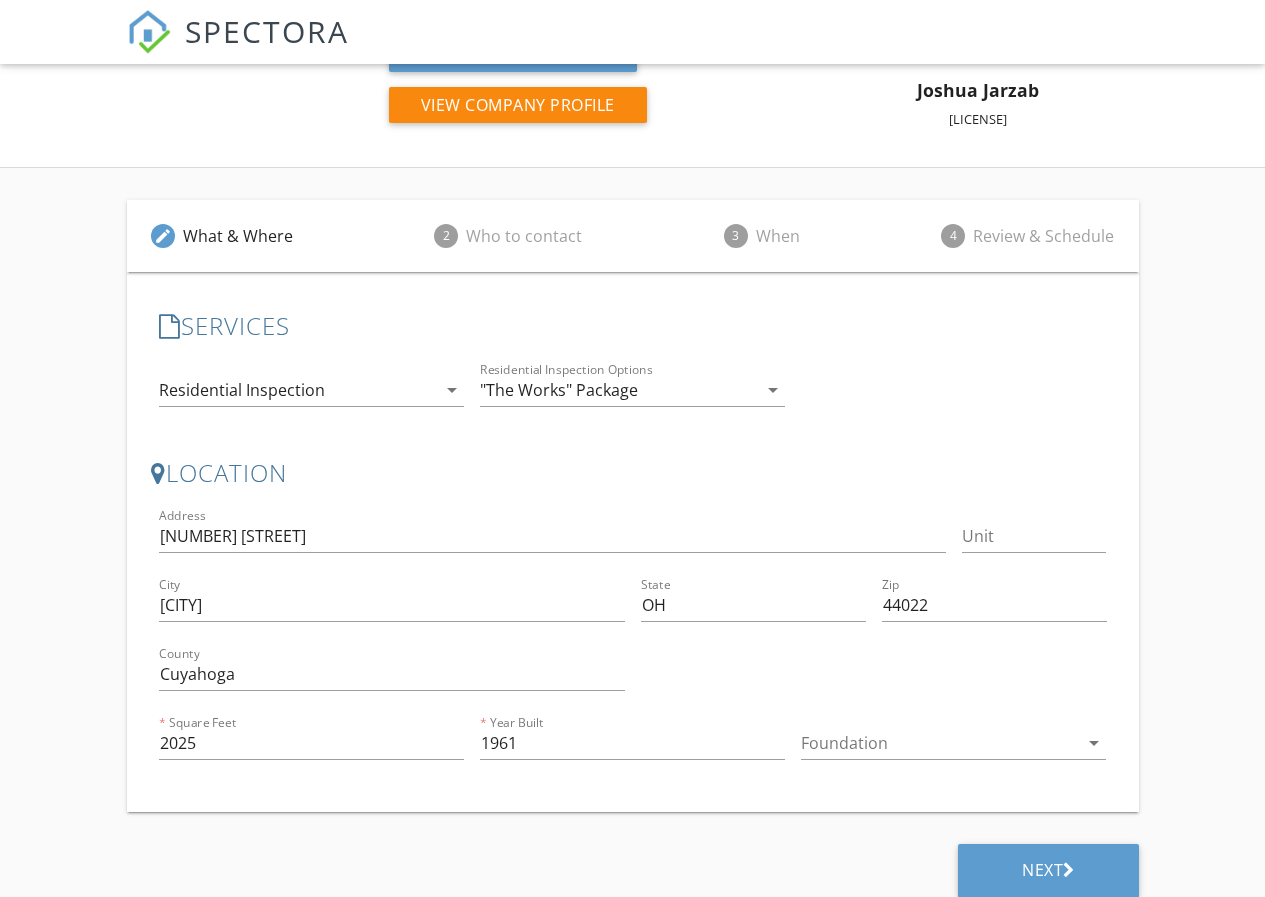 scroll, scrollTop: 251, scrollLeft: 0, axis: vertical 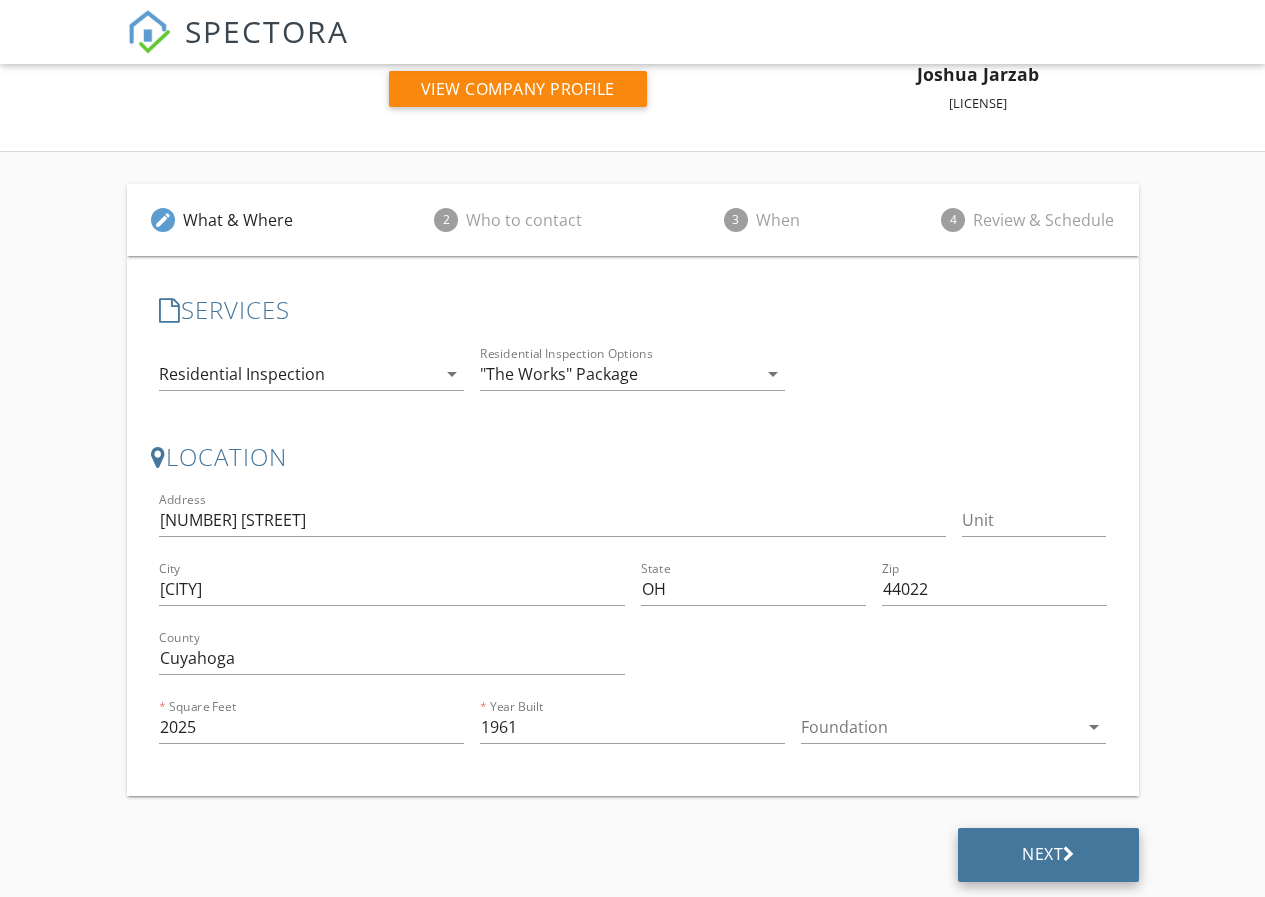 click on "Next" at bounding box center (1048, 854) 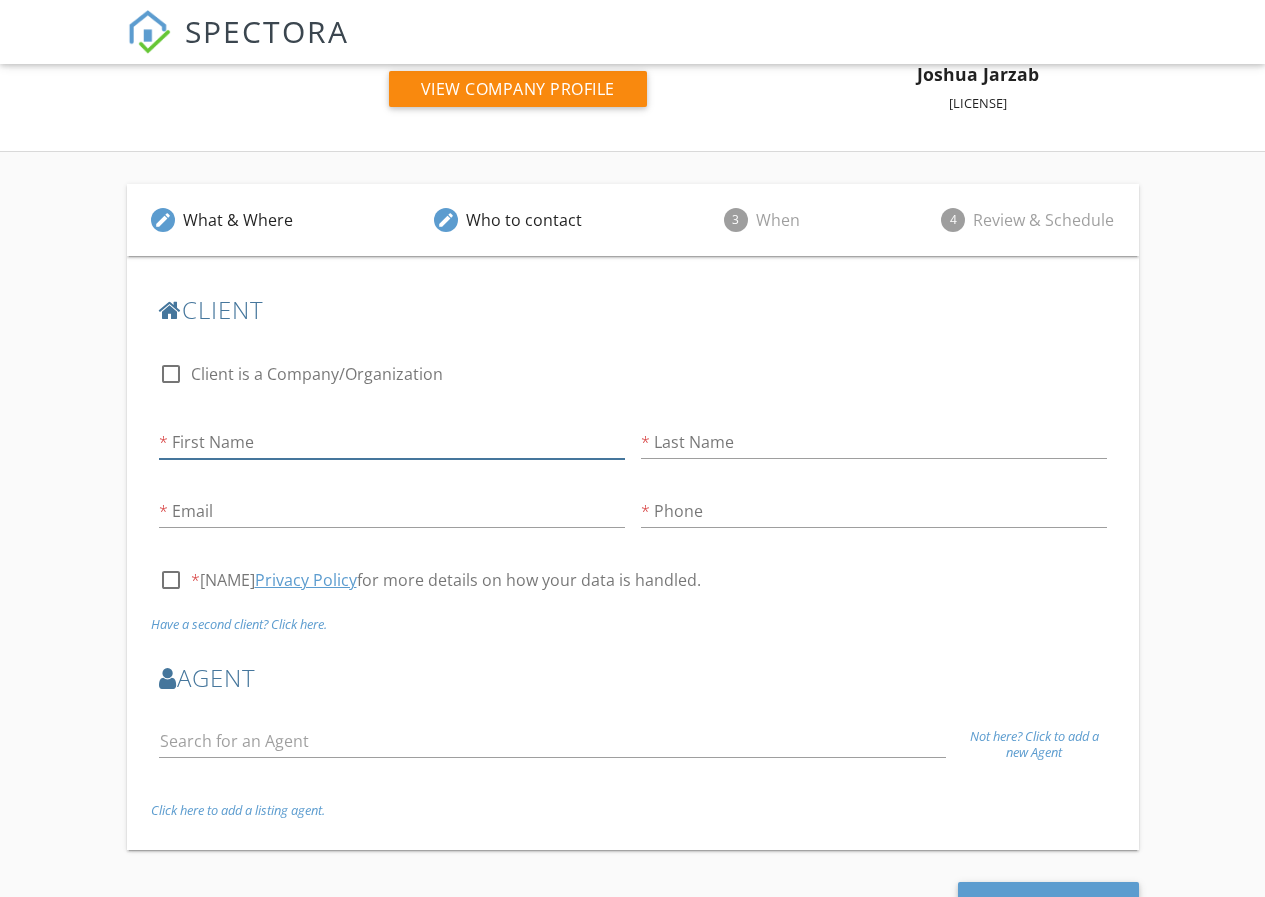 click on "First Name" at bounding box center (392, 442) 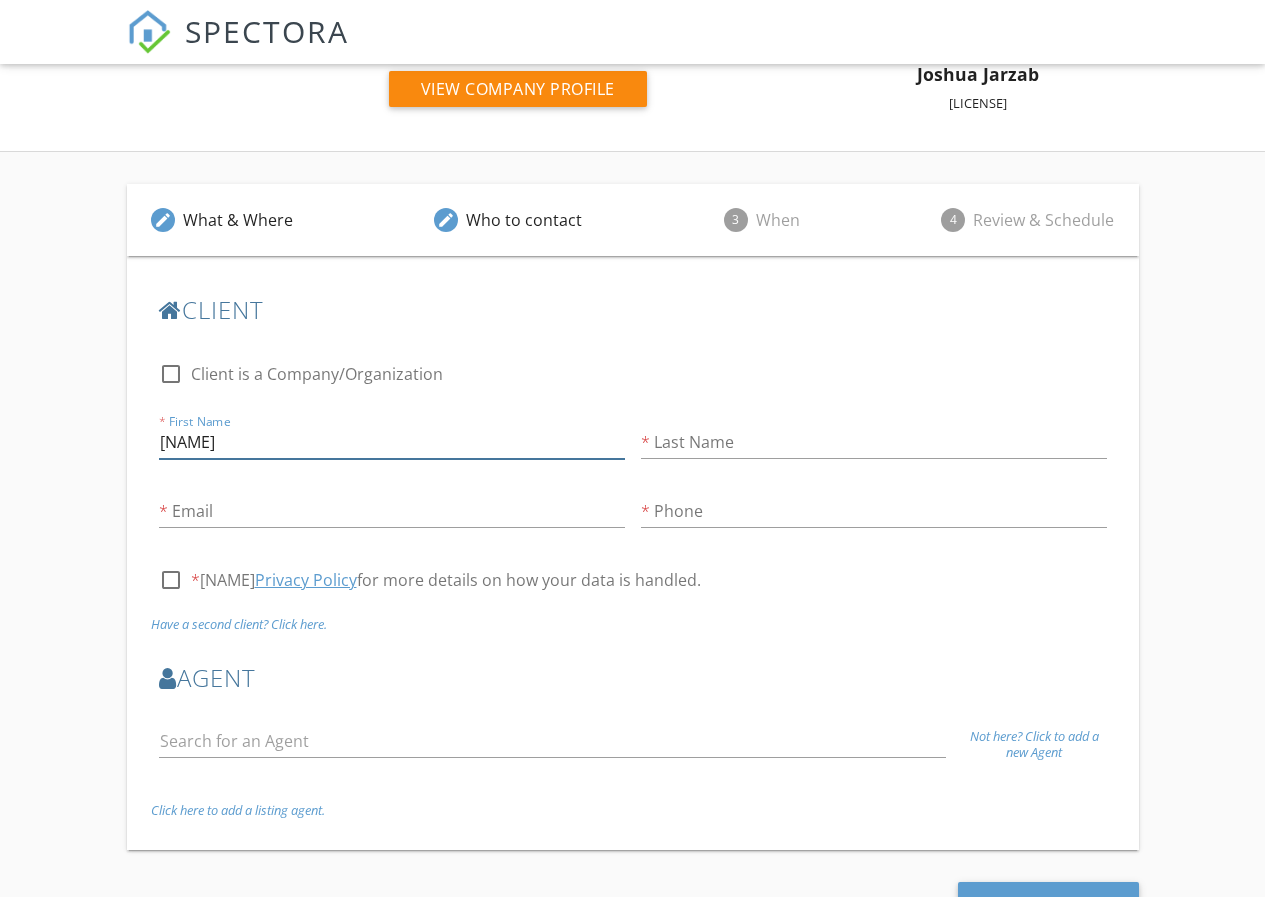 type on "josh" 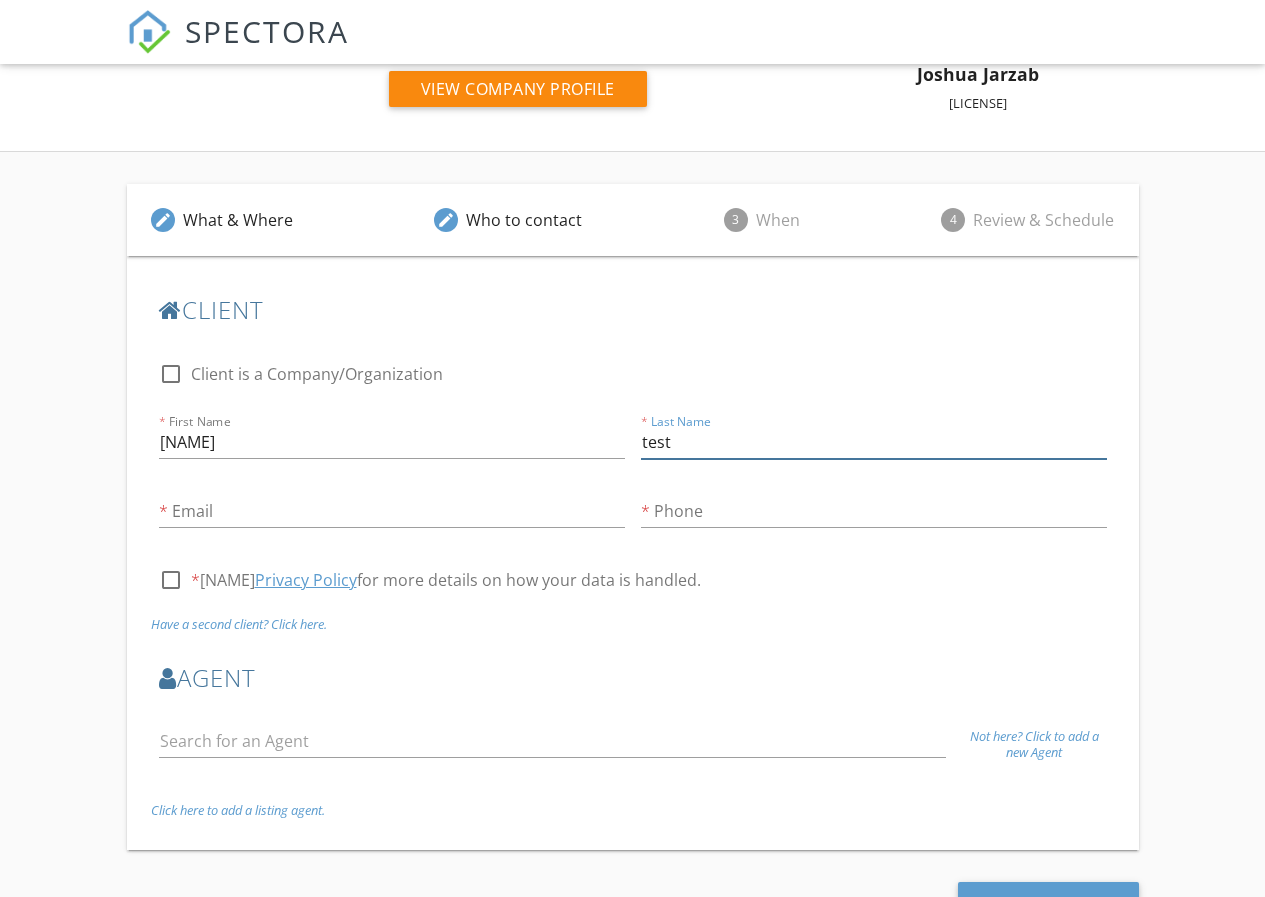 type on "test" 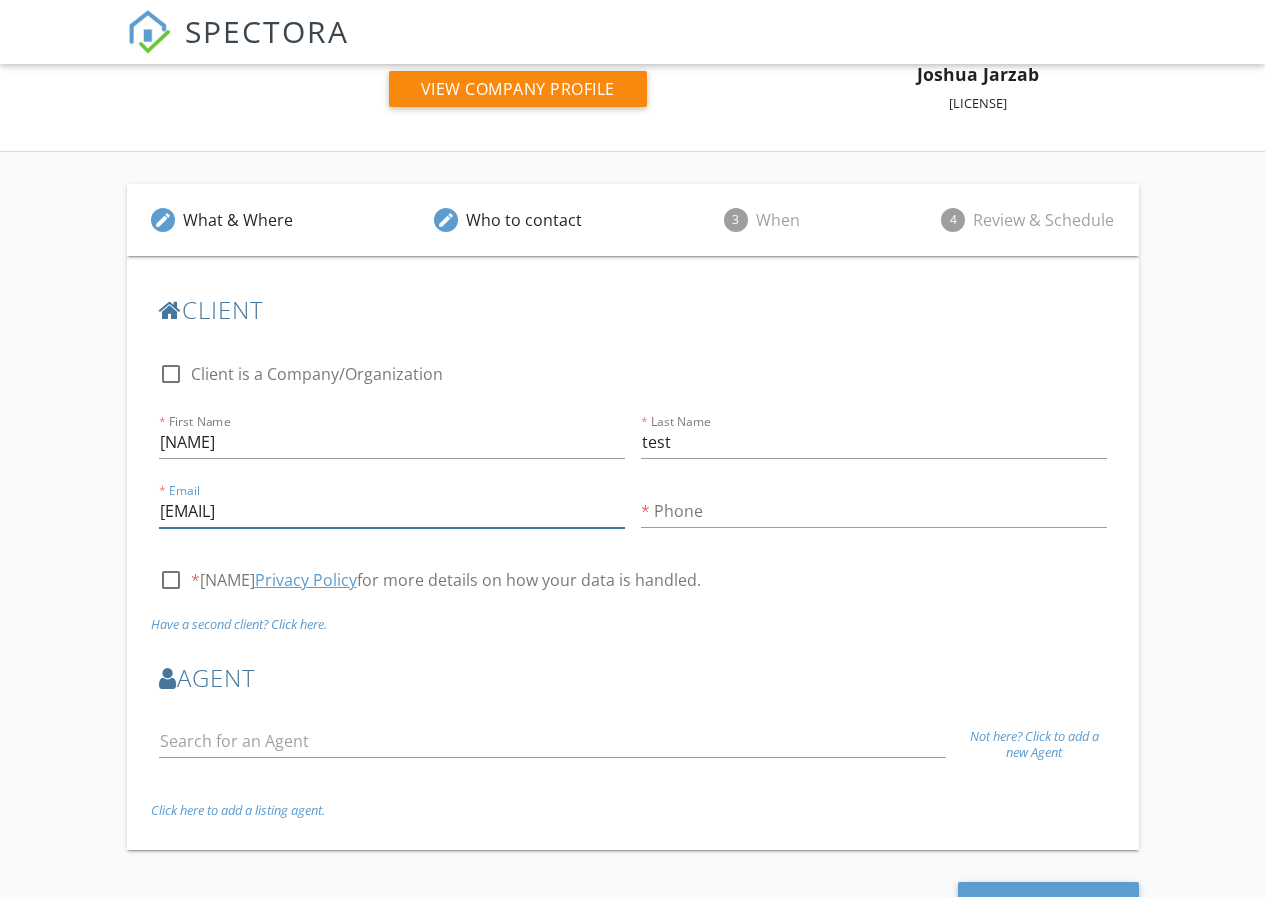 type on "jjarzab21@gmail.com" 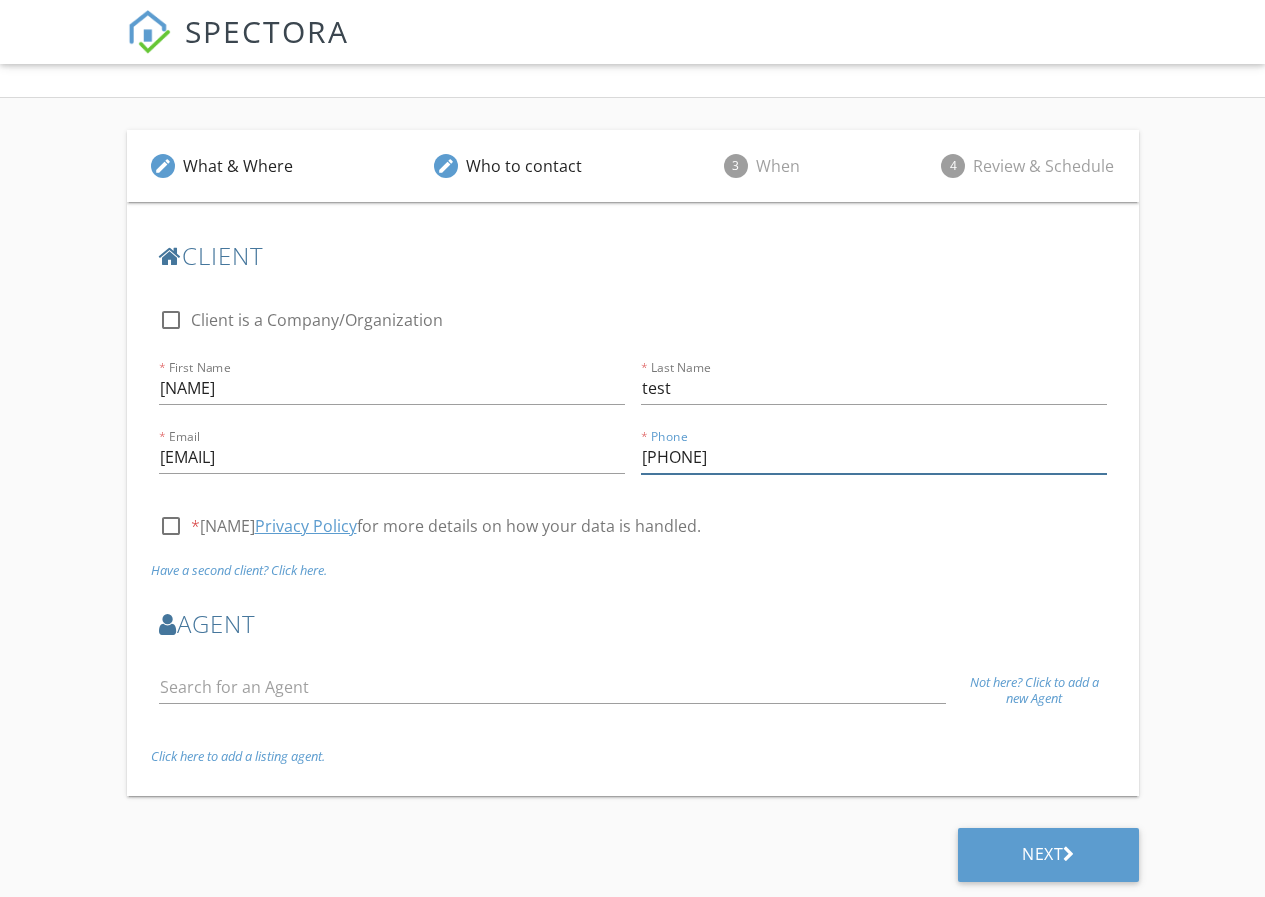 scroll, scrollTop: 351, scrollLeft: 0, axis: vertical 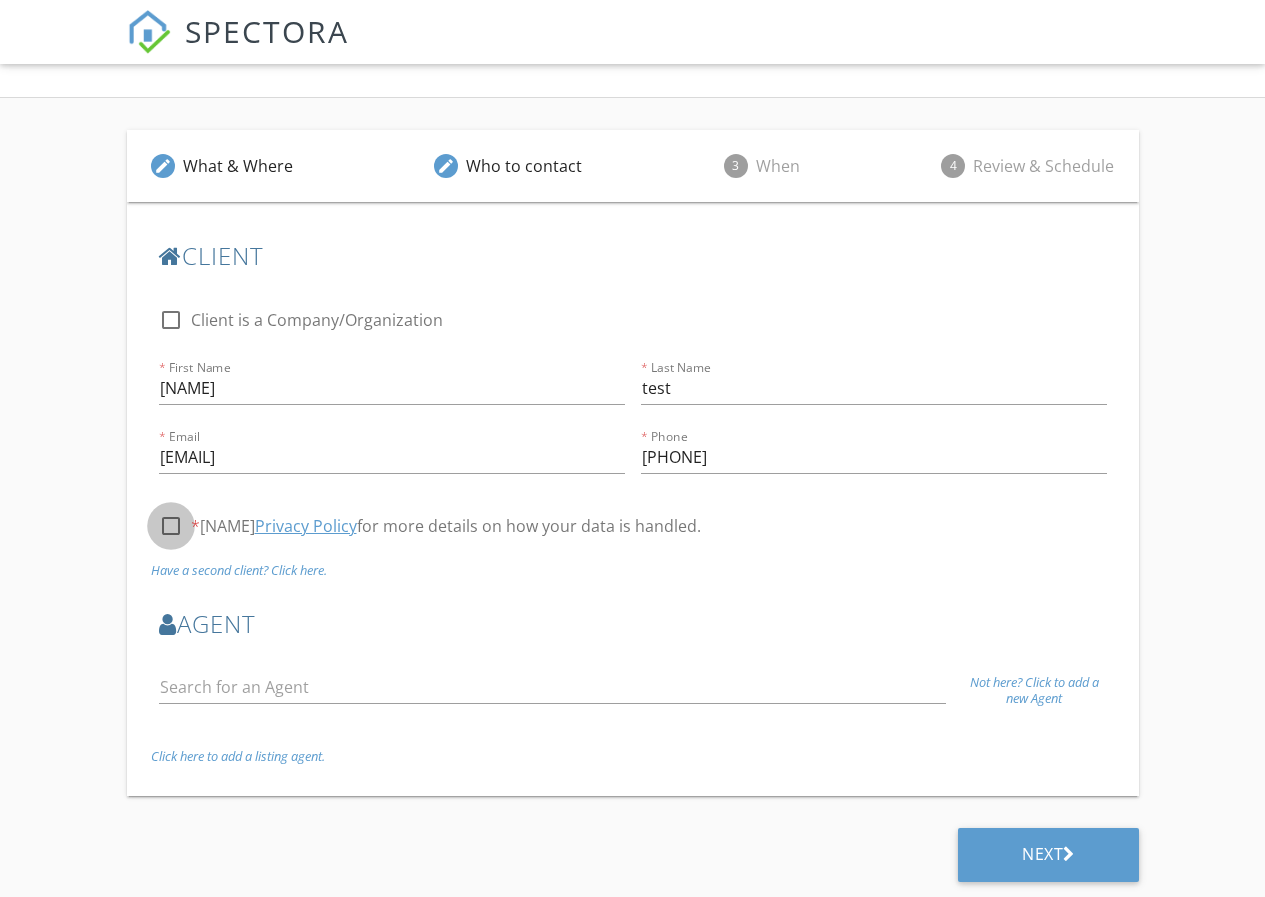 click at bounding box center (171, 526) 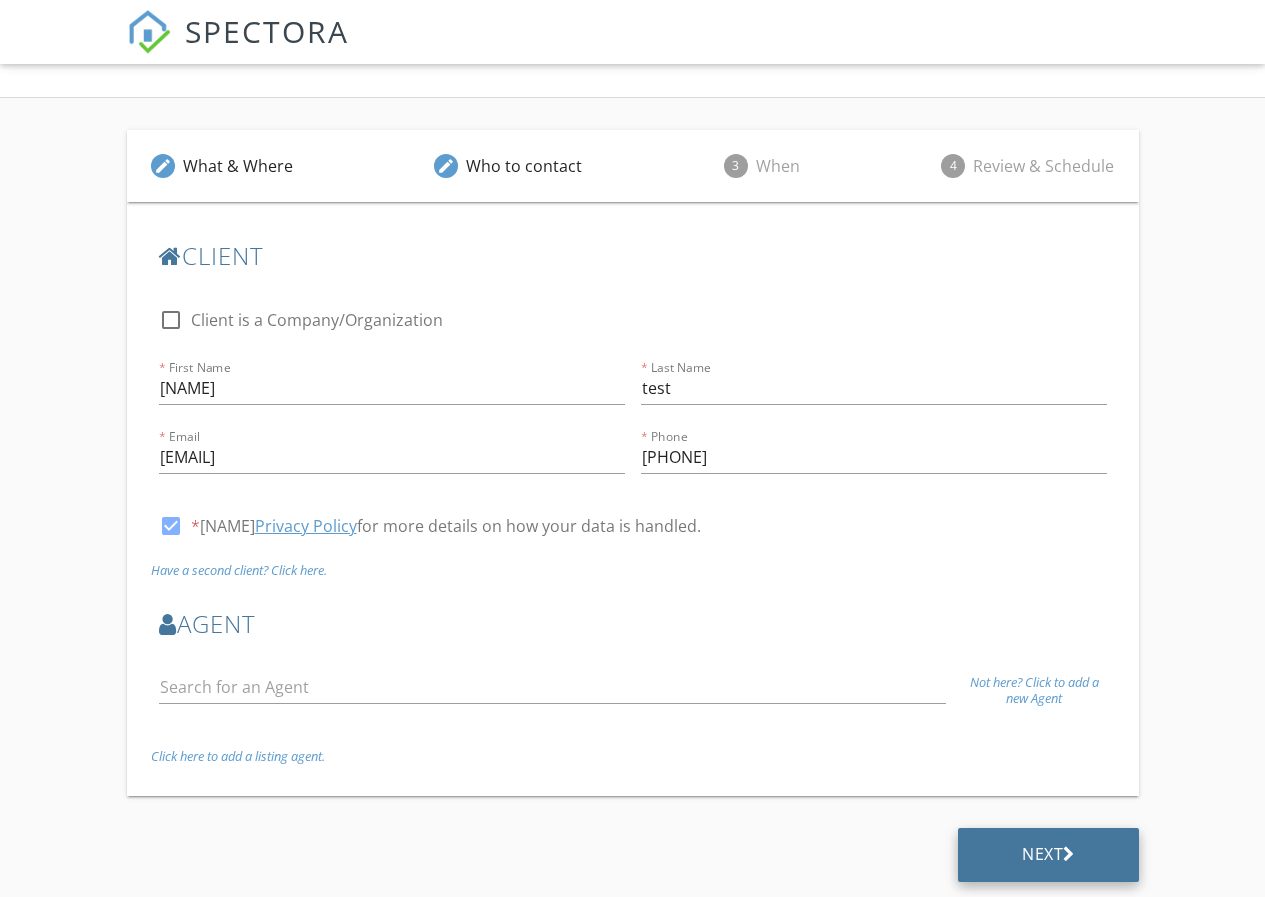 click at bounding box center (1069, 854) 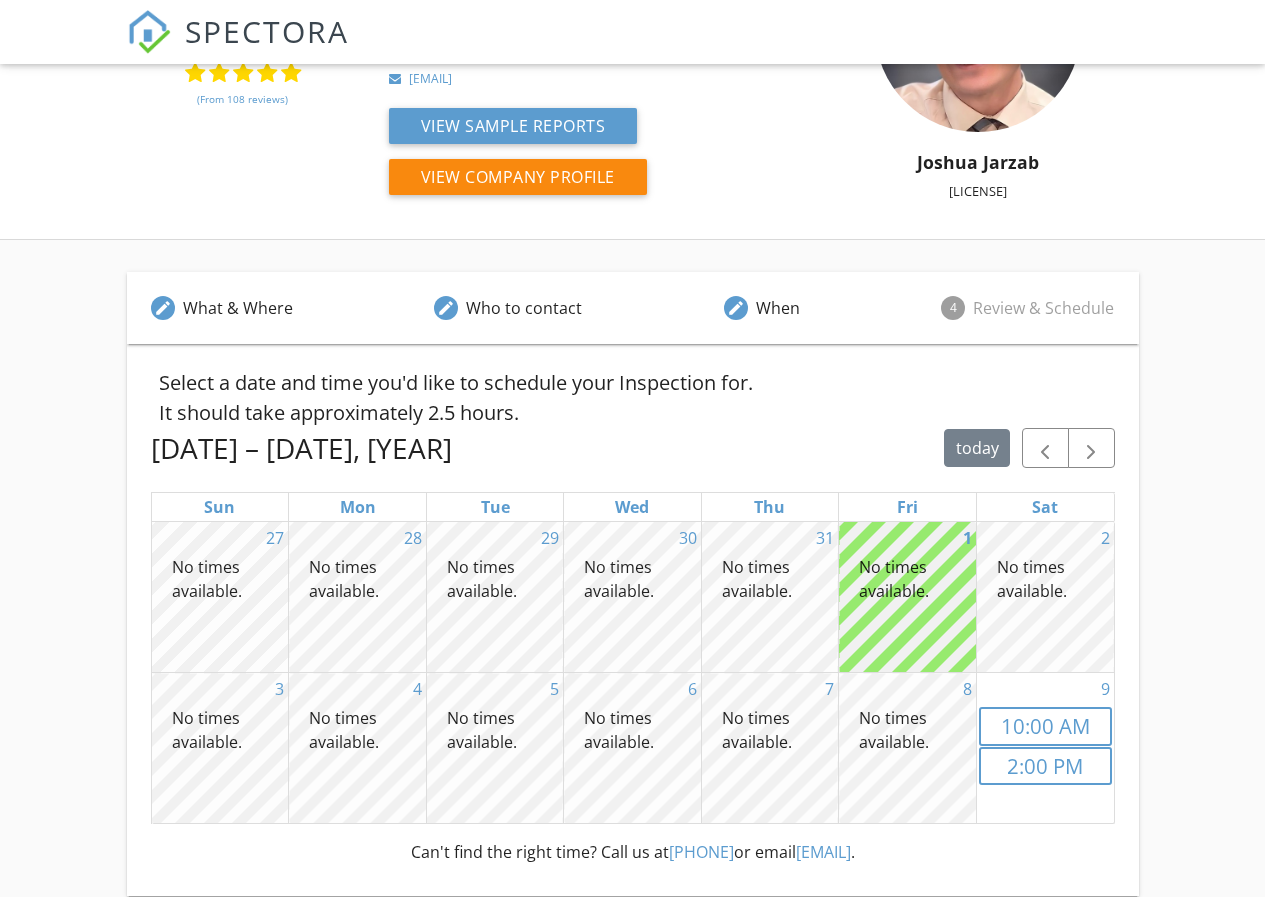 scroll, scrollTop: 263, scrollLeft: 0, axis: vertical 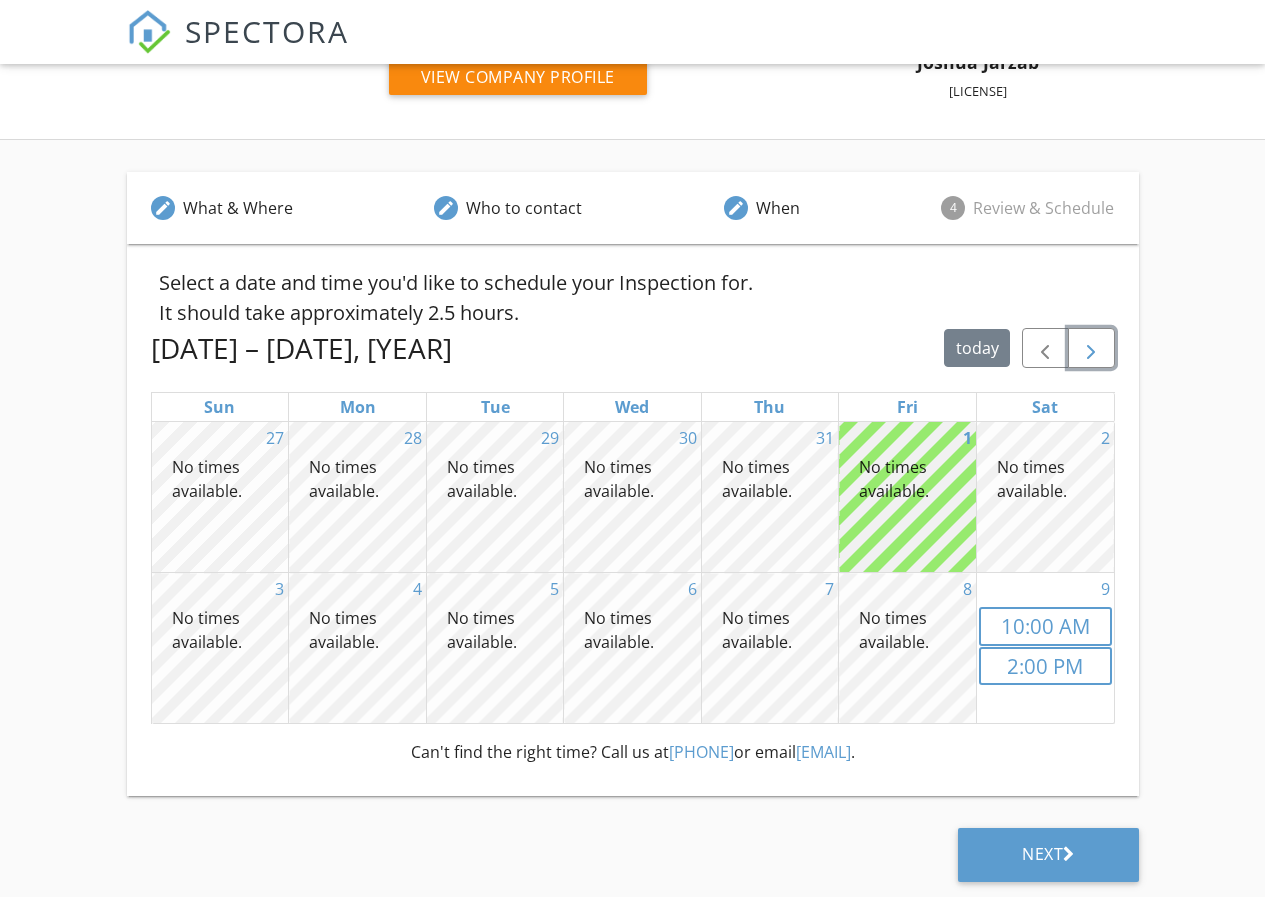 click at bounding box center (1091, 349) 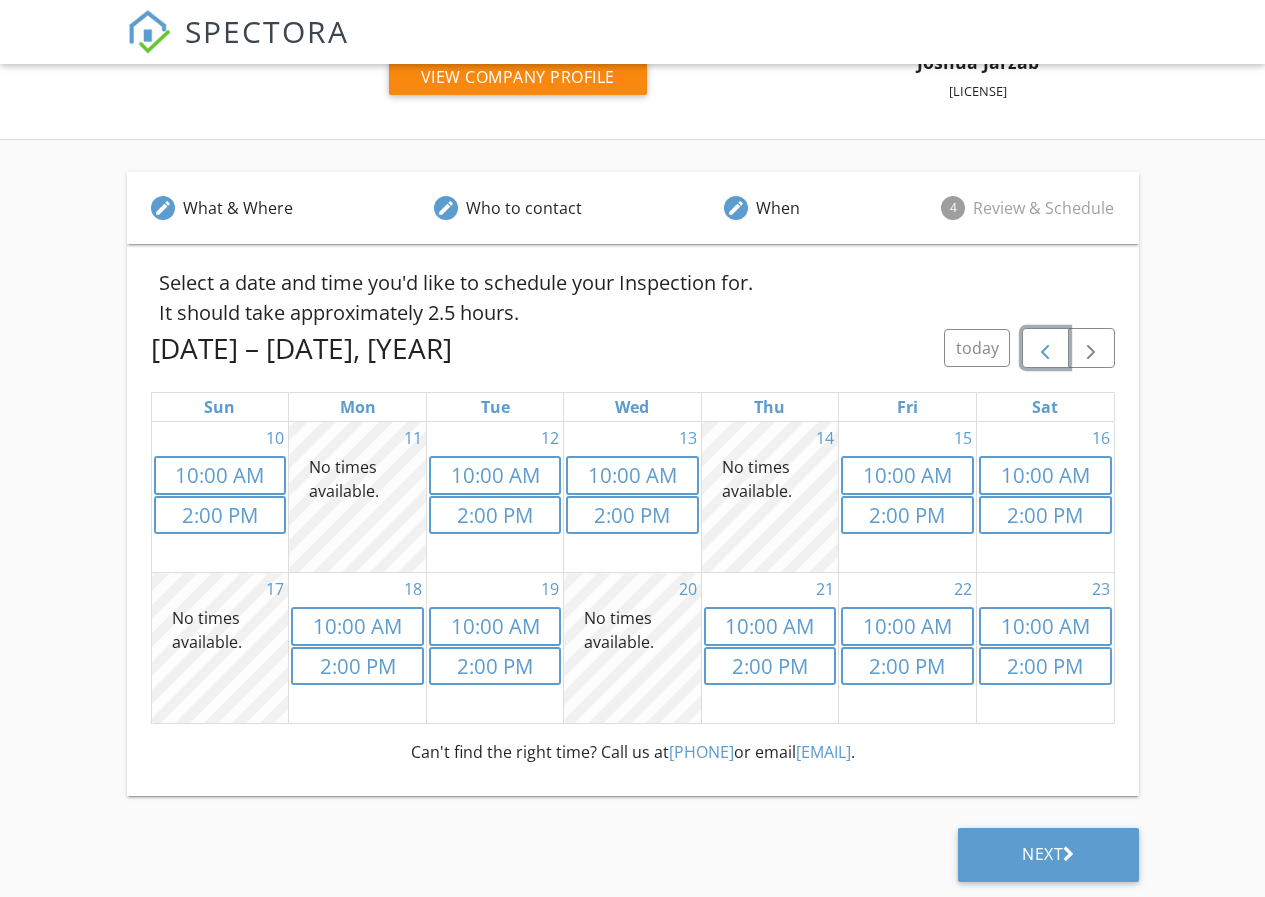 click at bounding box center [1045, 349] 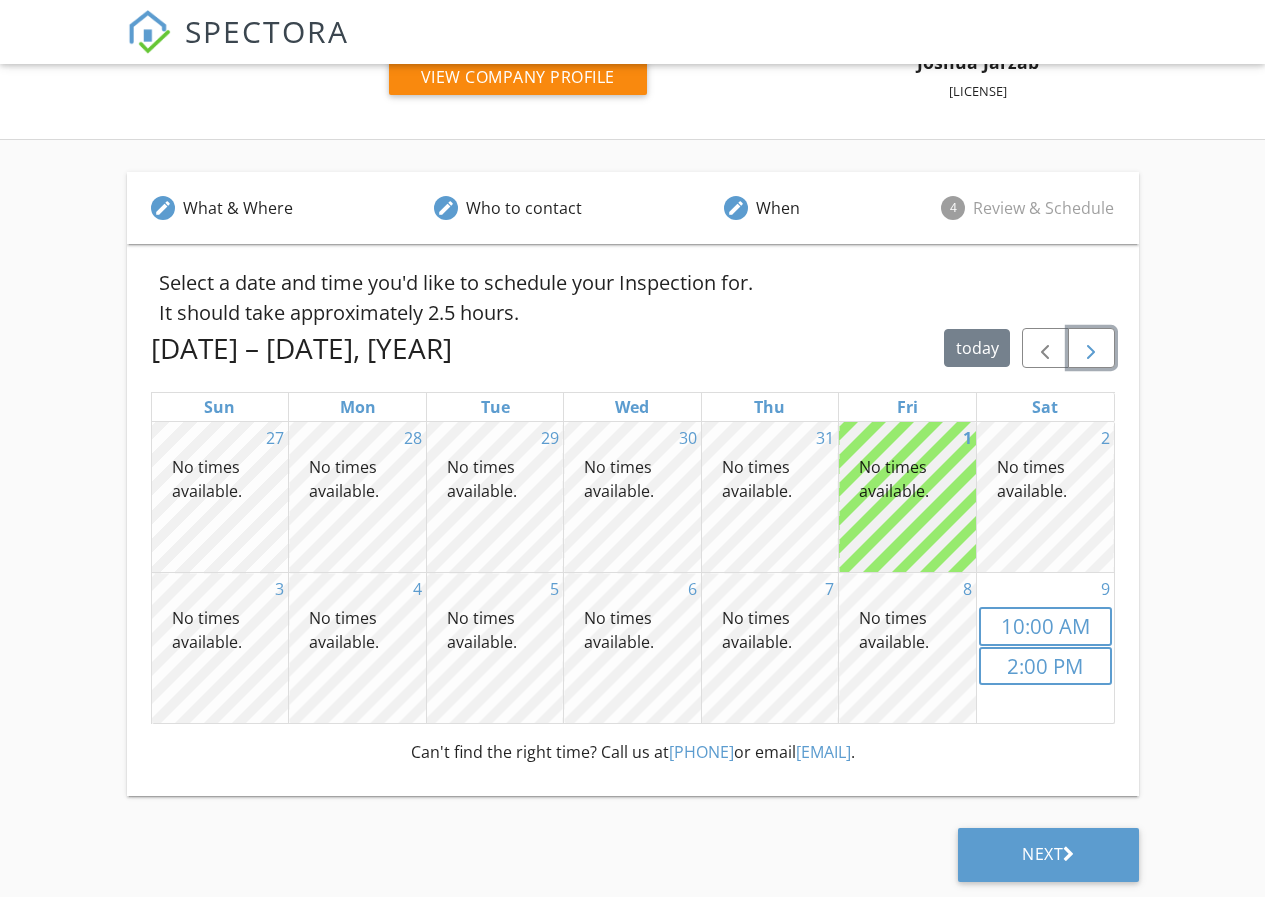 click at bounding box center [1091, 348] 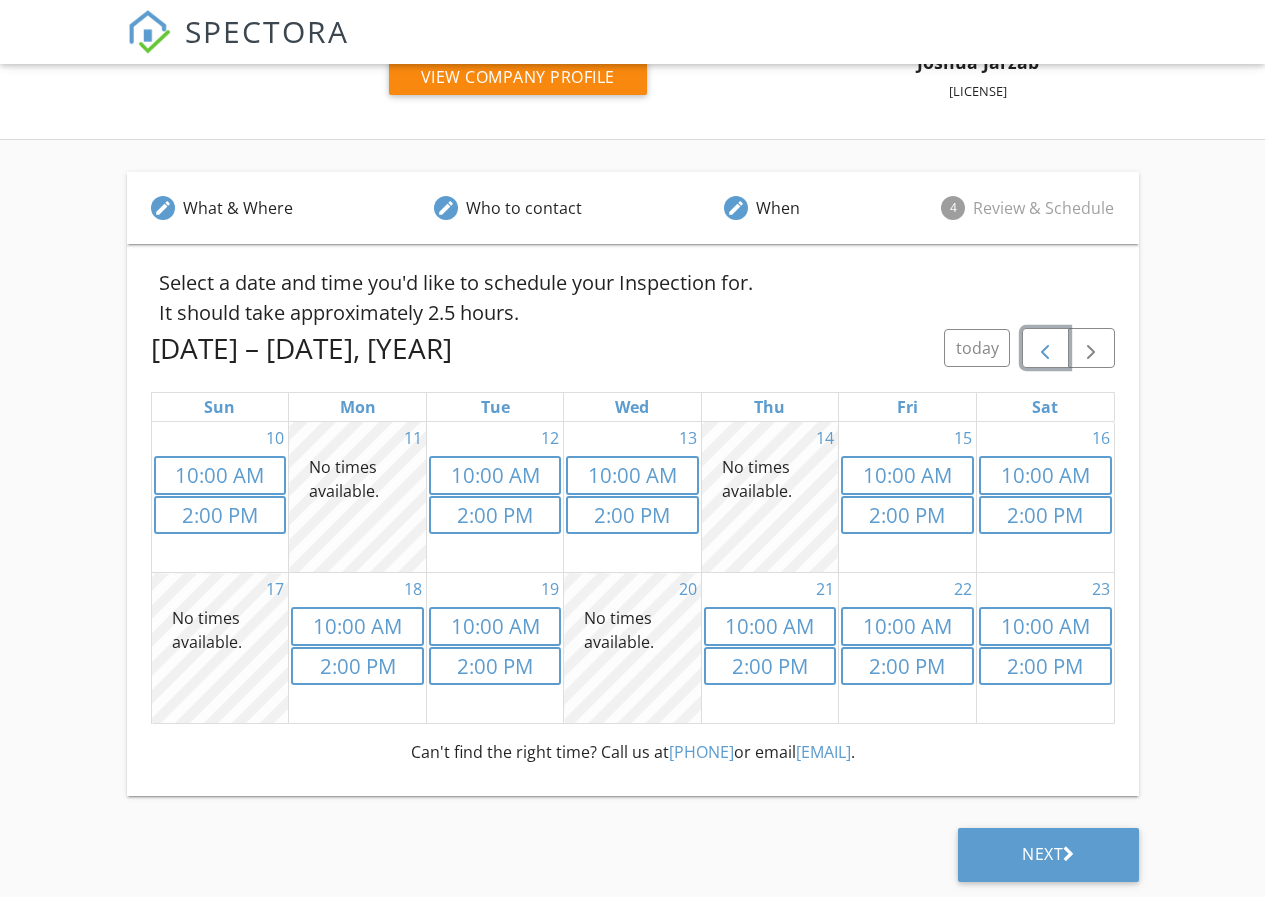 click at bounding box center (1045, 349) 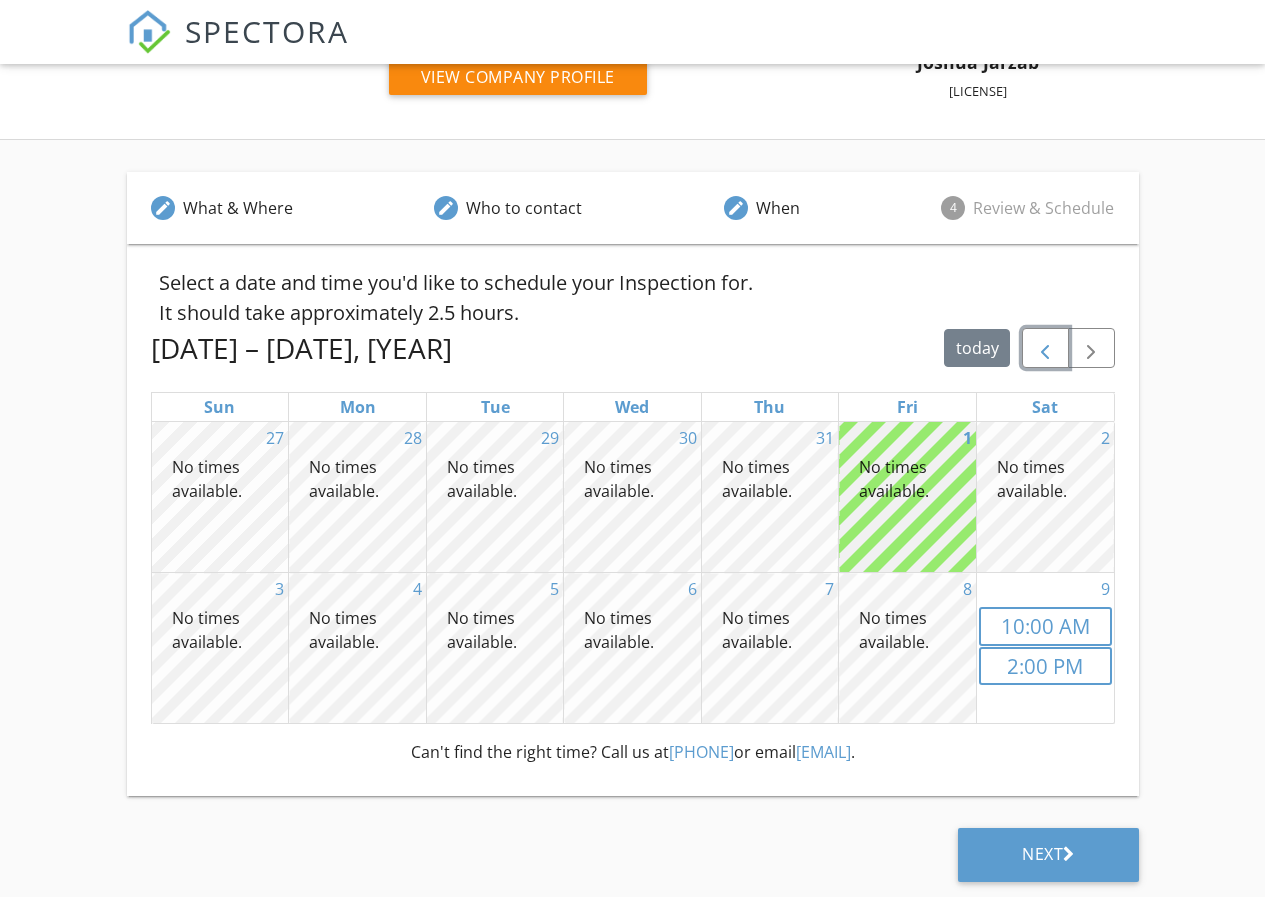 click at bounding box center (1045, 349) 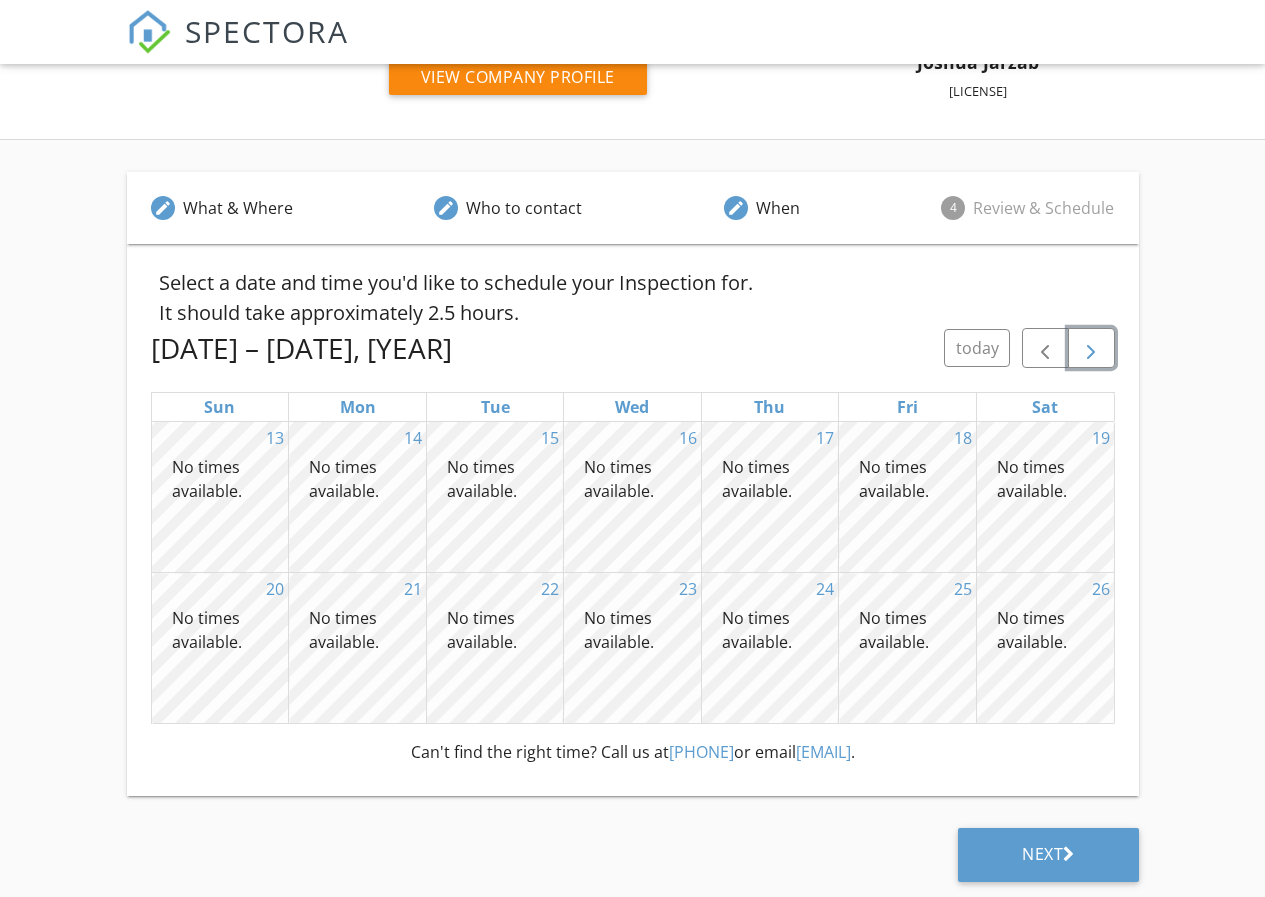click at bounding box center (1091, 349) 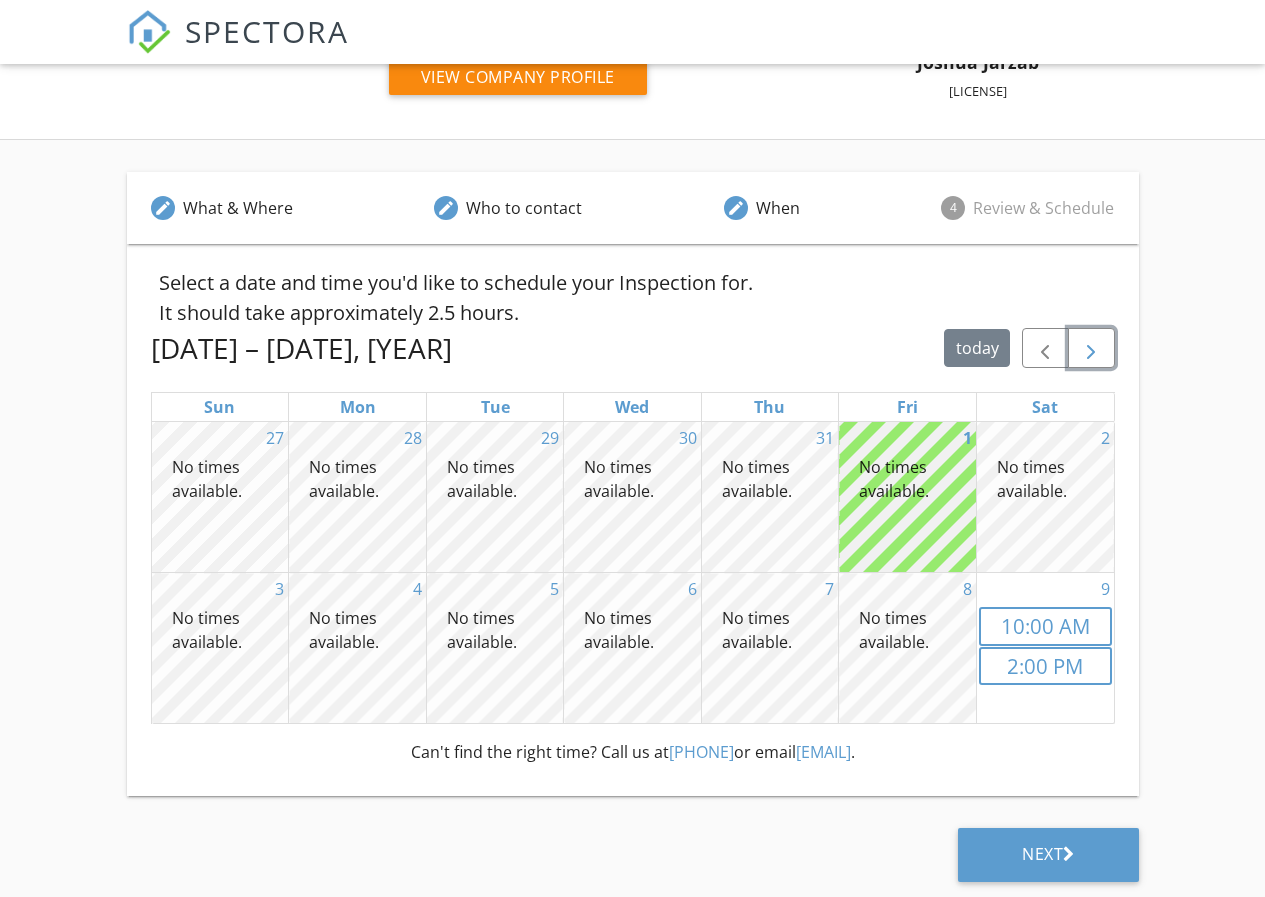 click at bounding box center [1091, 349] 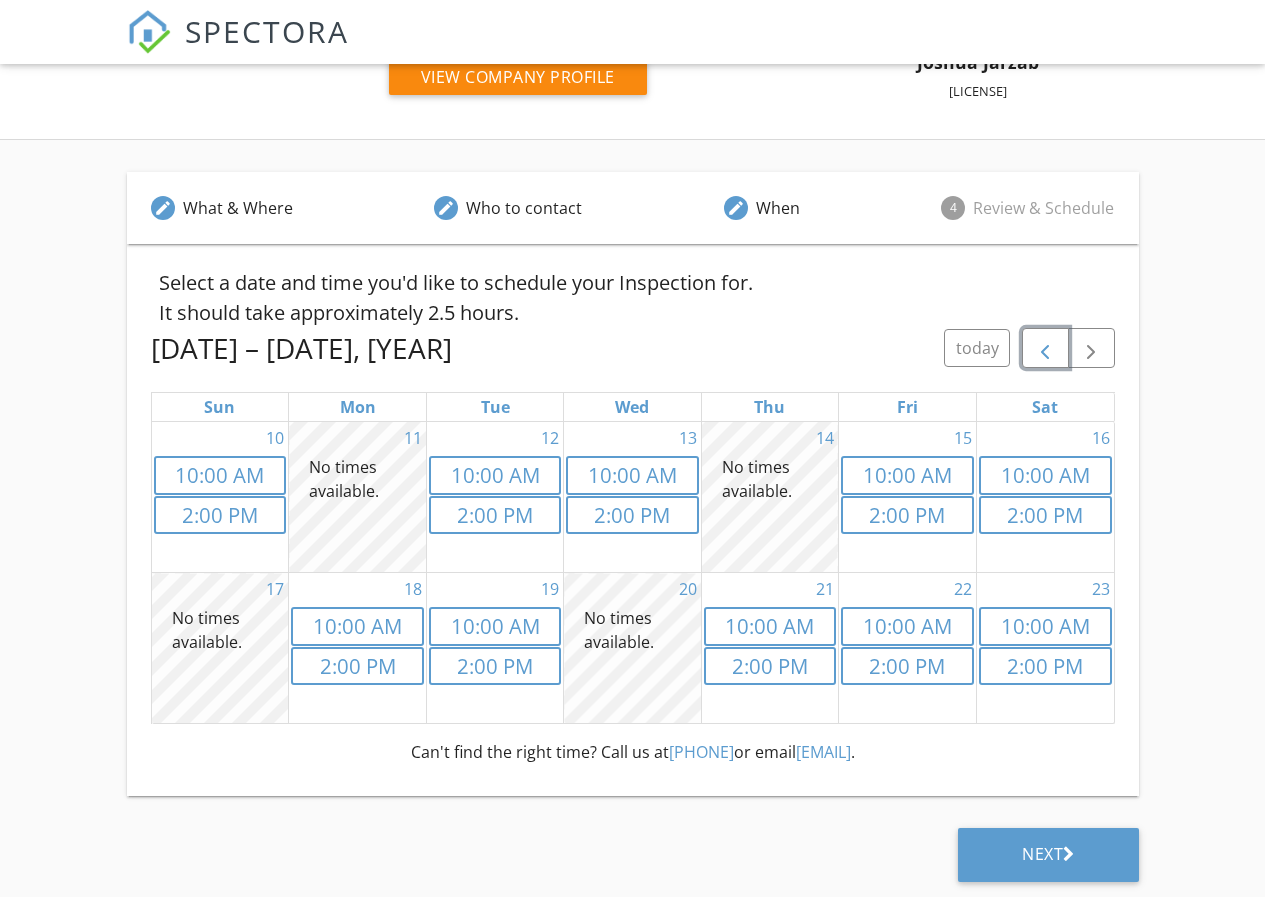 click at bounding box center [1045, 349] 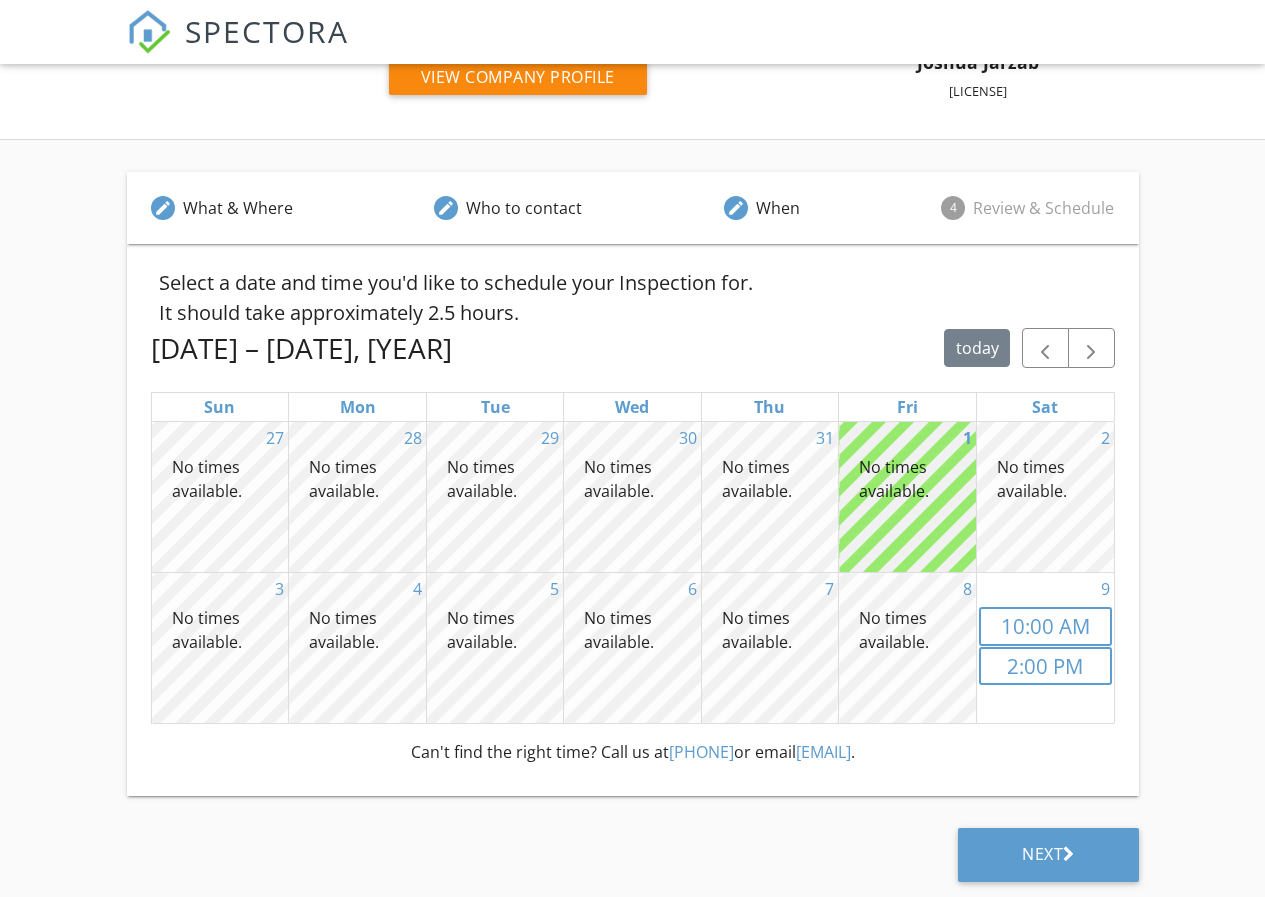 click on "SPECTORA" at bounding box center (267, 31) 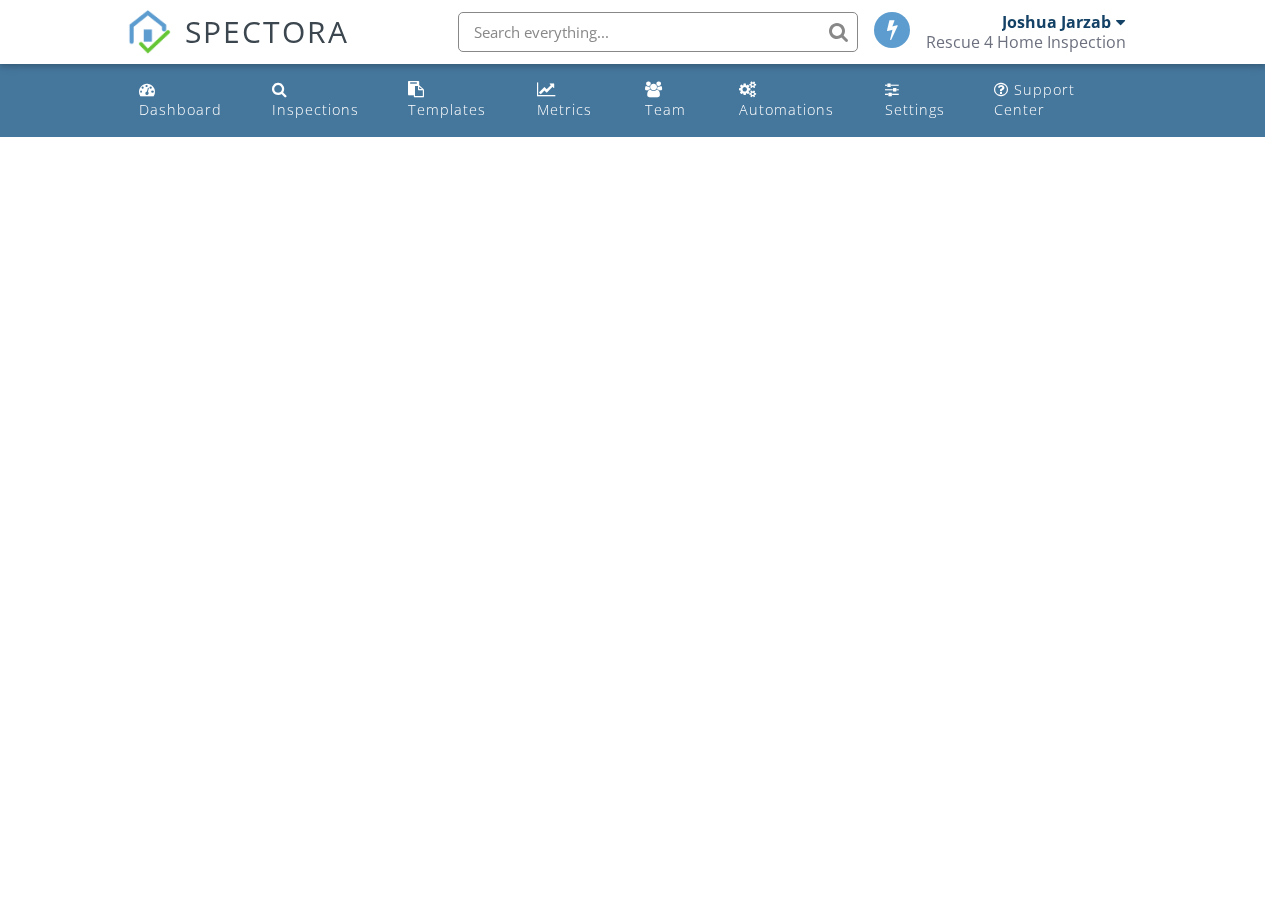 scroll, scrollTop: 0, scrollLeft: 0, axis: both 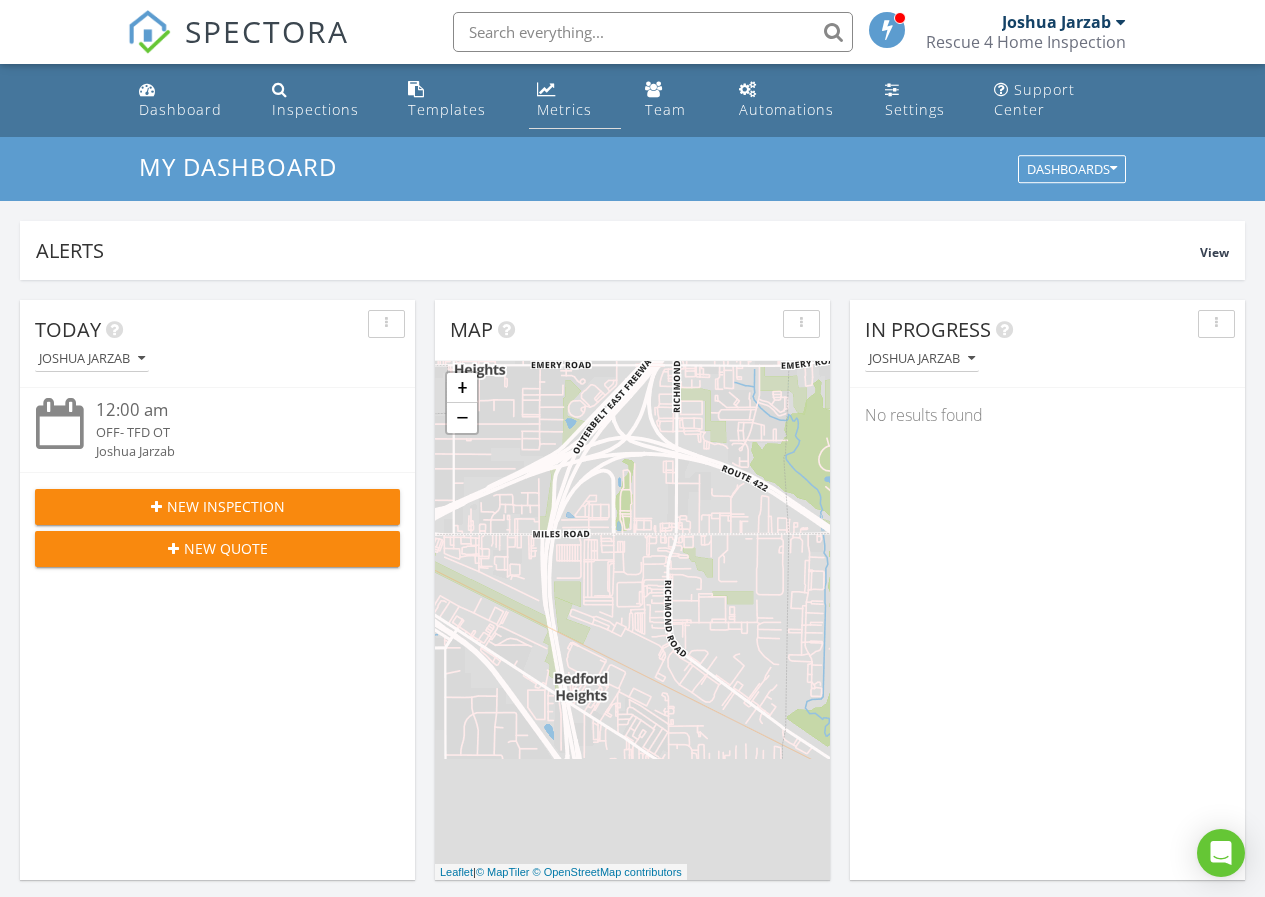 click on "Metrics" at bounding box center (564, 109) 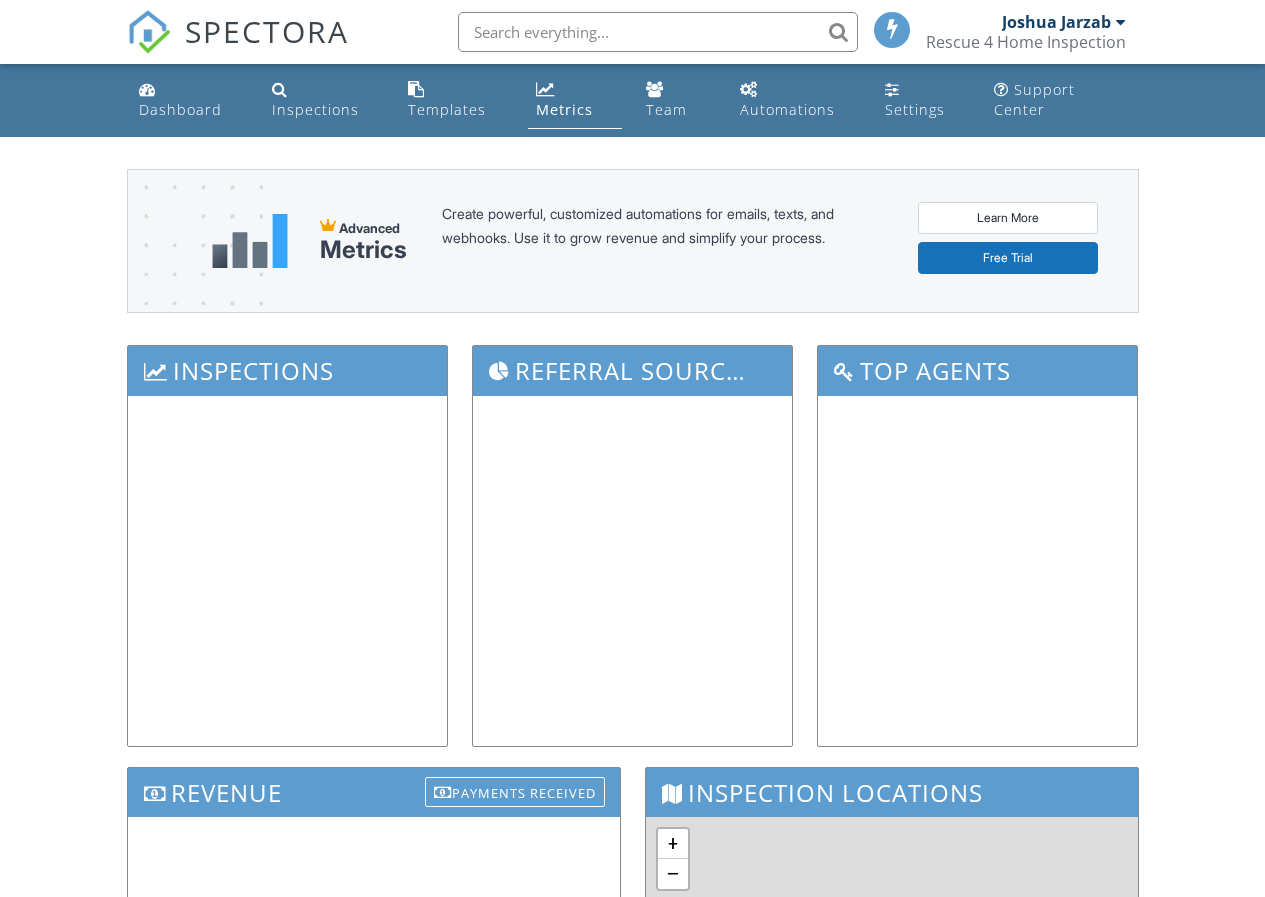 scroll, scrollTop: 0, scrollLeft: 0, axis: both 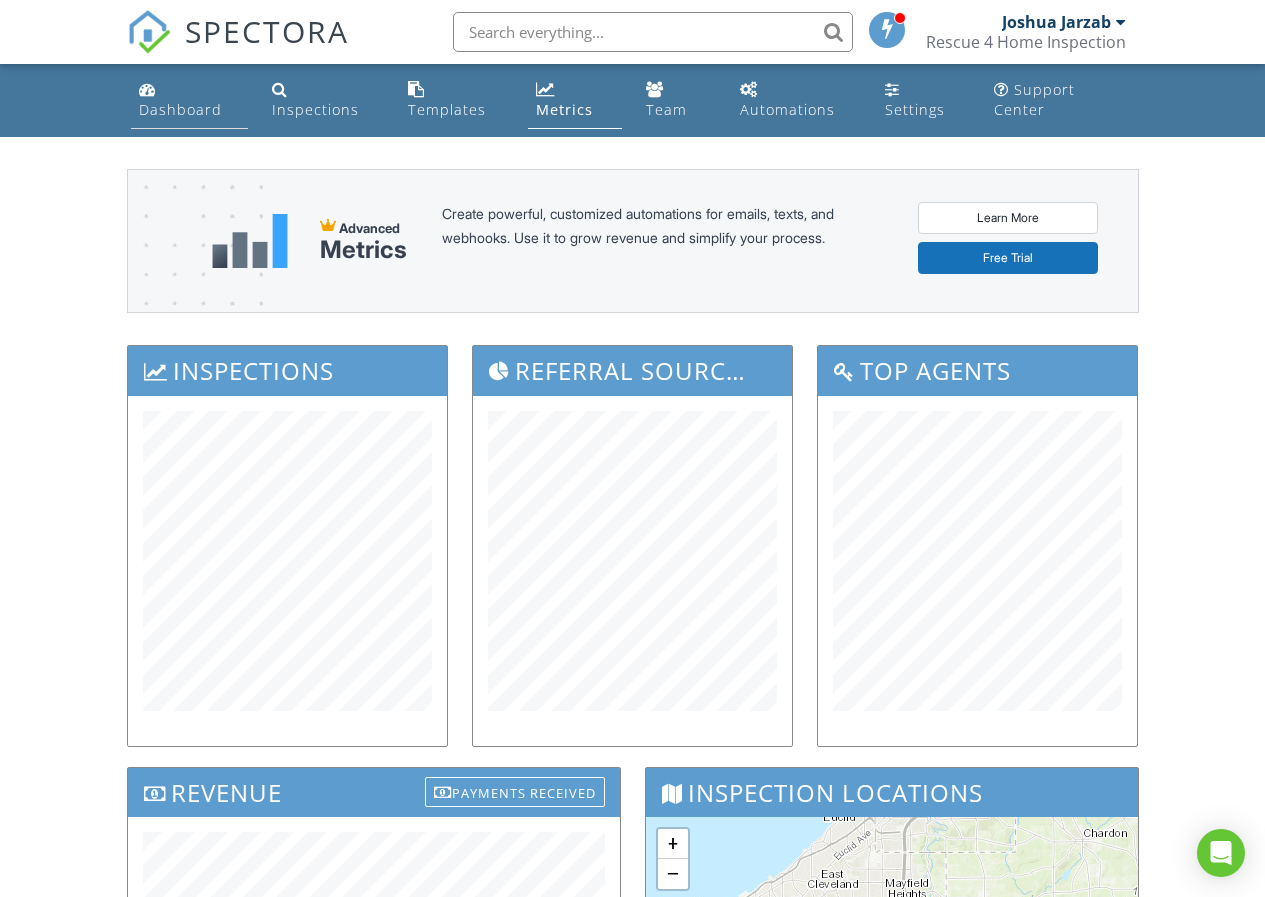 click on "Dashboard" at bounding box center (180, 109) 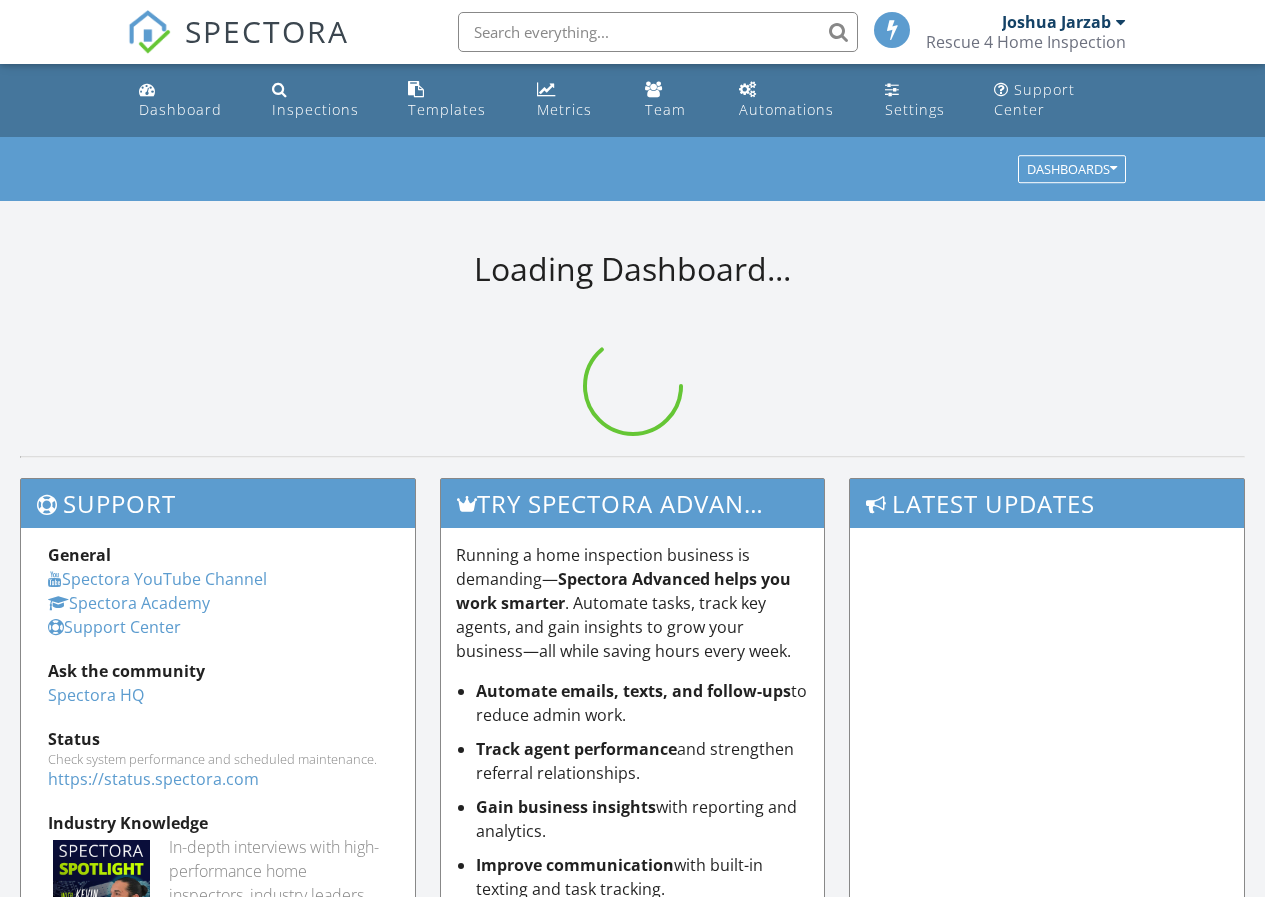 scroll, scrollTop: 0, scrollLeft: 0, axis: both 